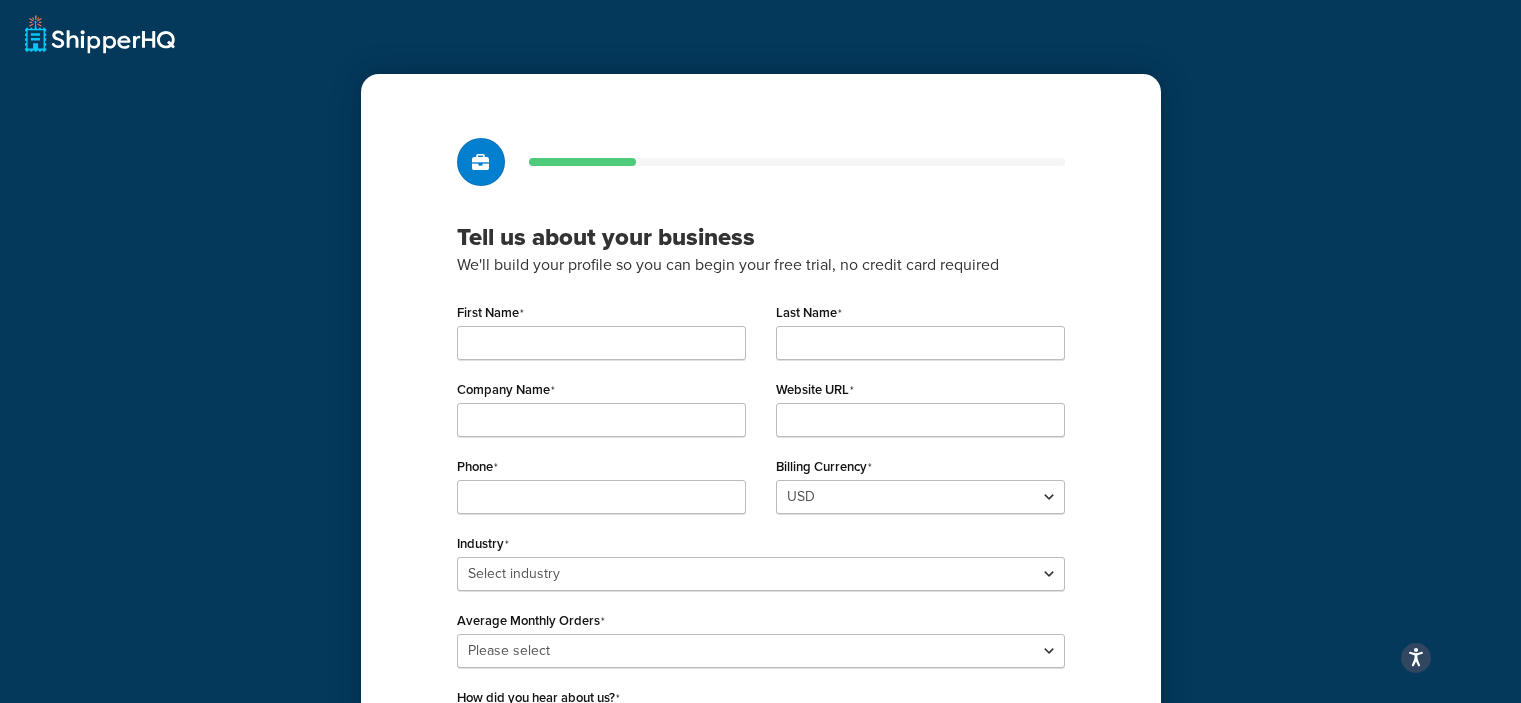 scroll, scrollTop: 0, scrollLeft: 0, axis: both 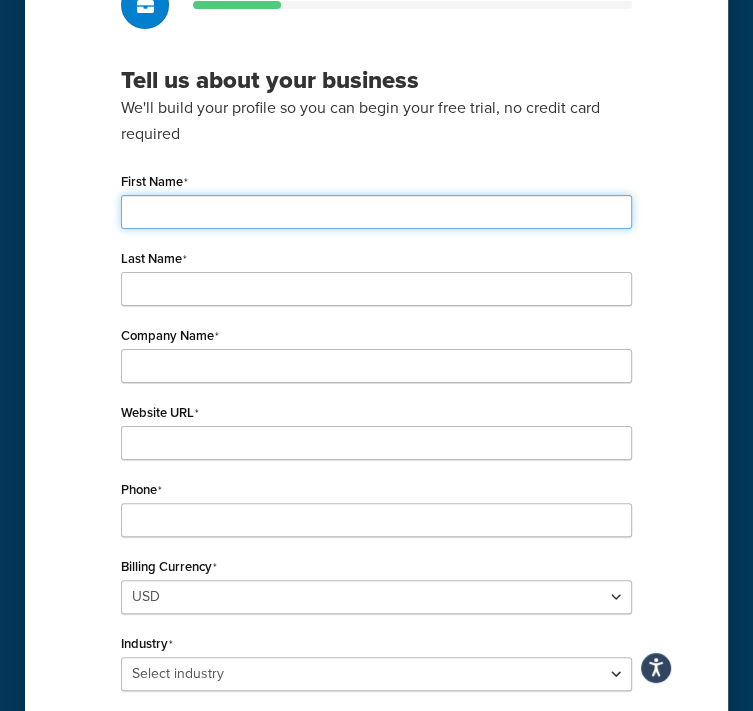 click on "First Name" at bounding box center [376, 212] 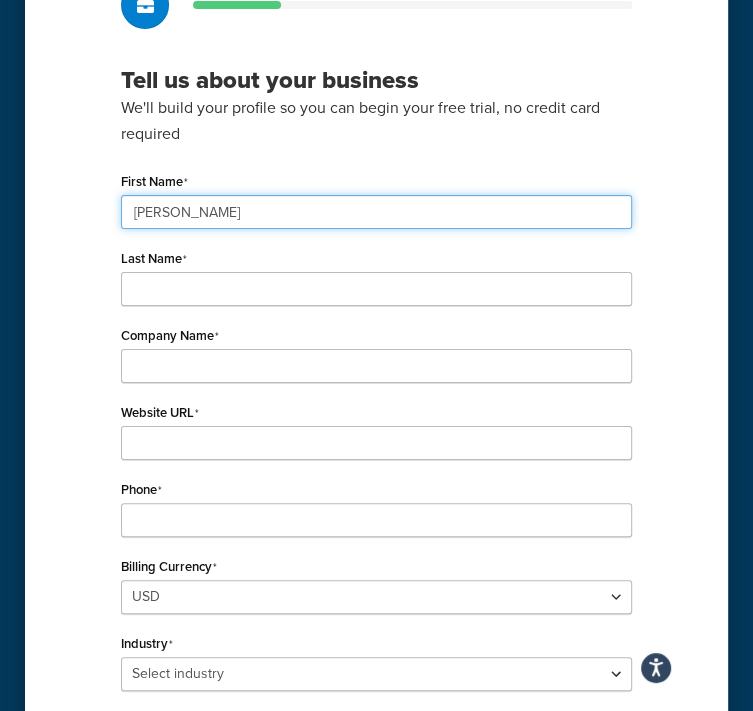 type on "Aryna" 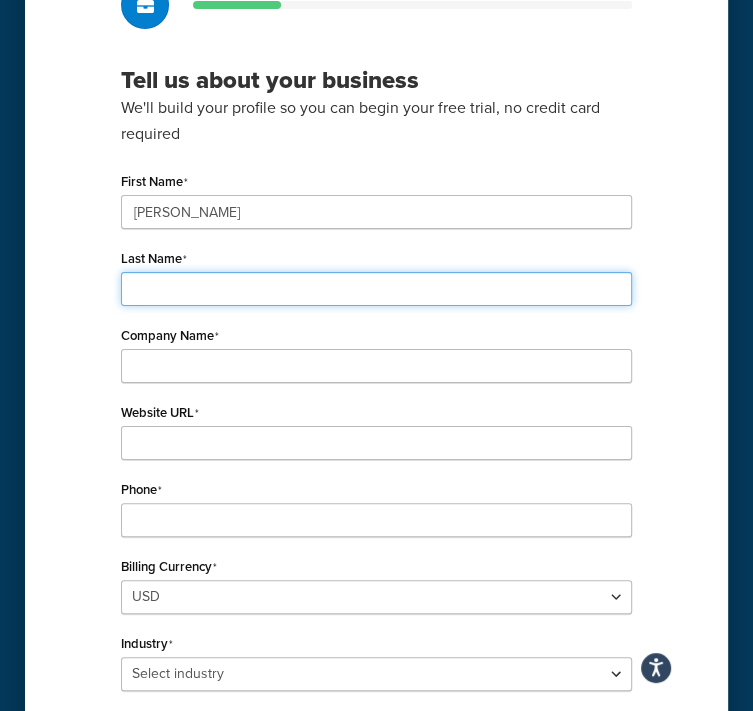 click on "Last Name" at bounding box center [376, 289] 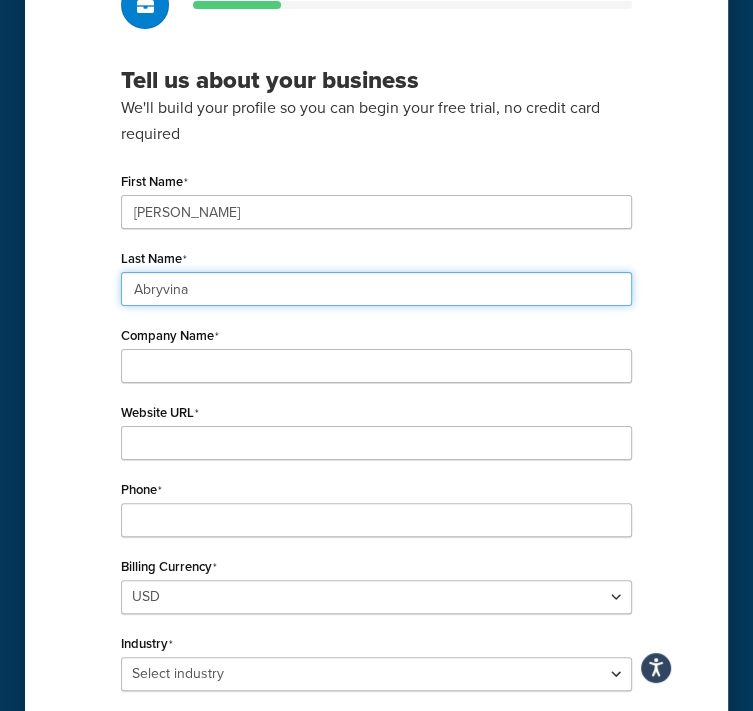 type on "Abryvina" 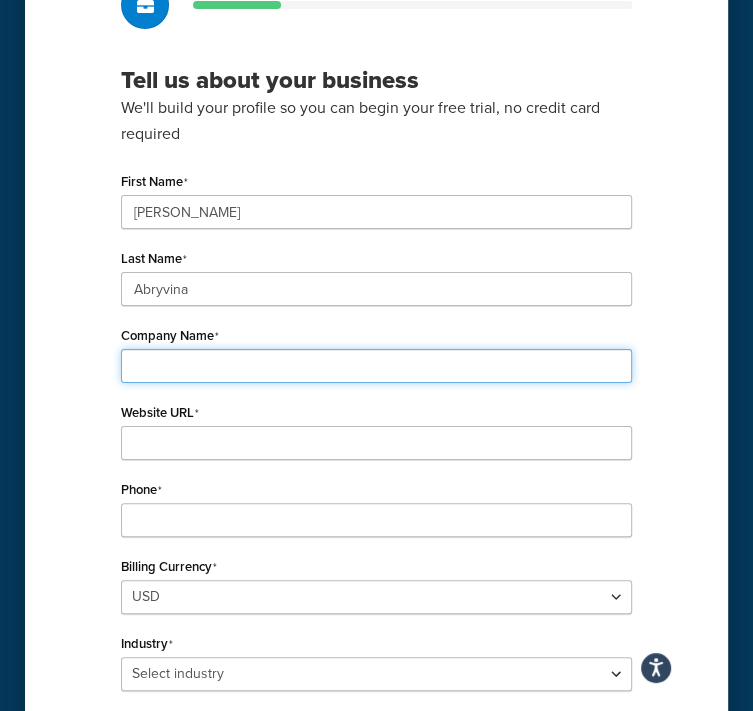 click on "Company Name" at bounding box center [376, 366] 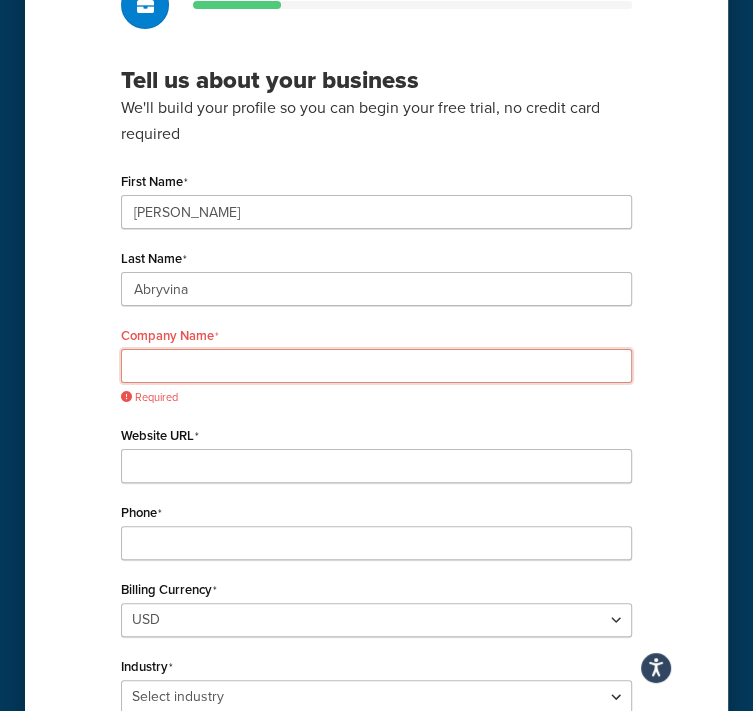 click on "Company Name" at bounding box center [376, 366] 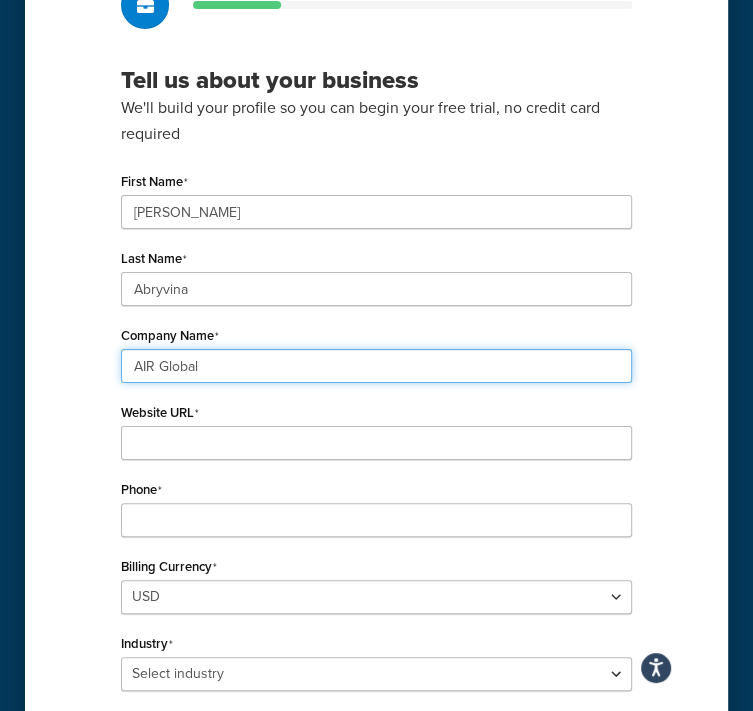 type on "AIR Global" 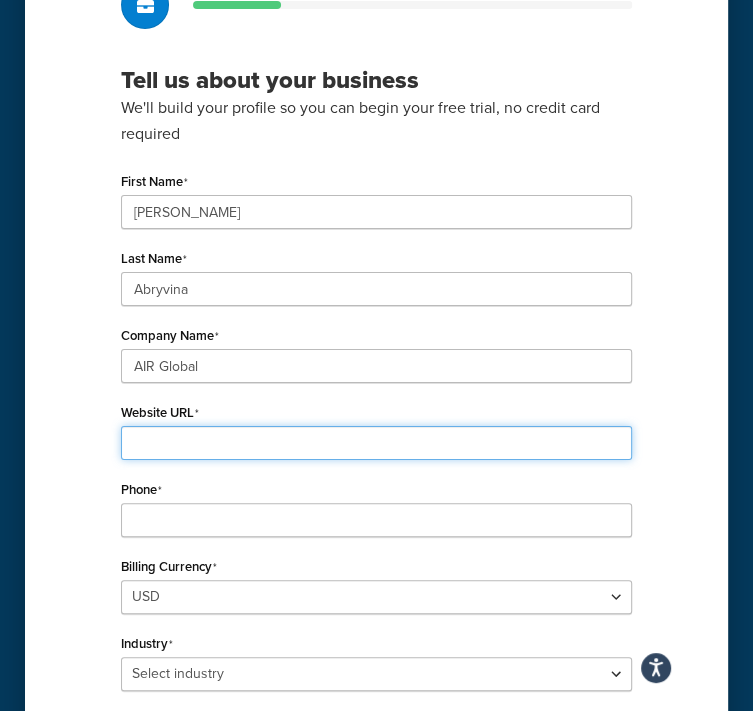 click on "Website URL" at bounding box center (376, 443) 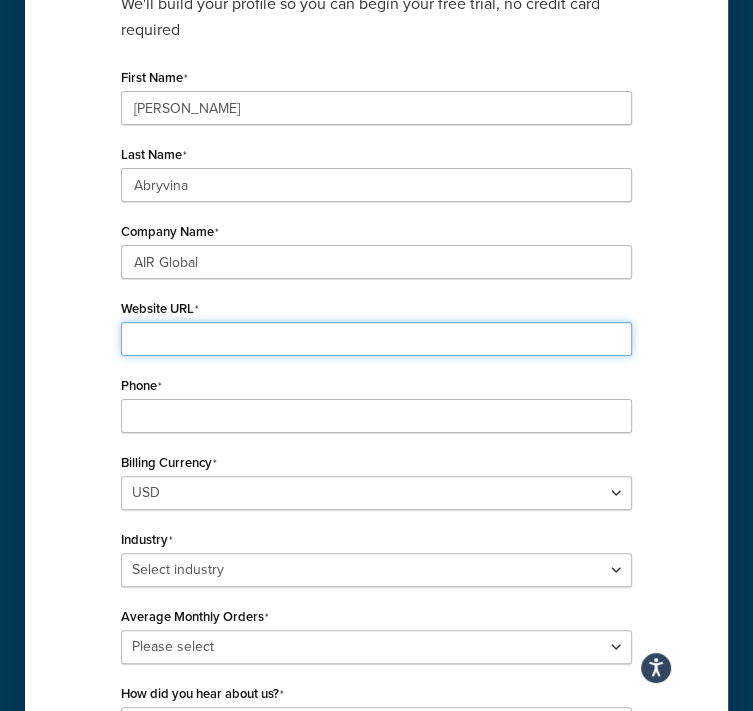 scroll, scrollTop: 265, scrollLeft: 0, axis: vertical 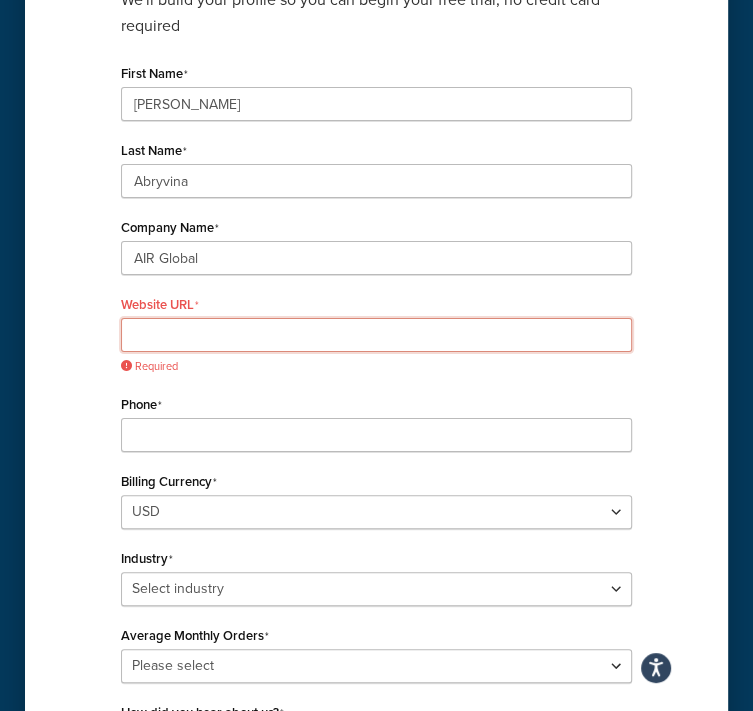 click on "Website URL" at bounding box center [376, 335] 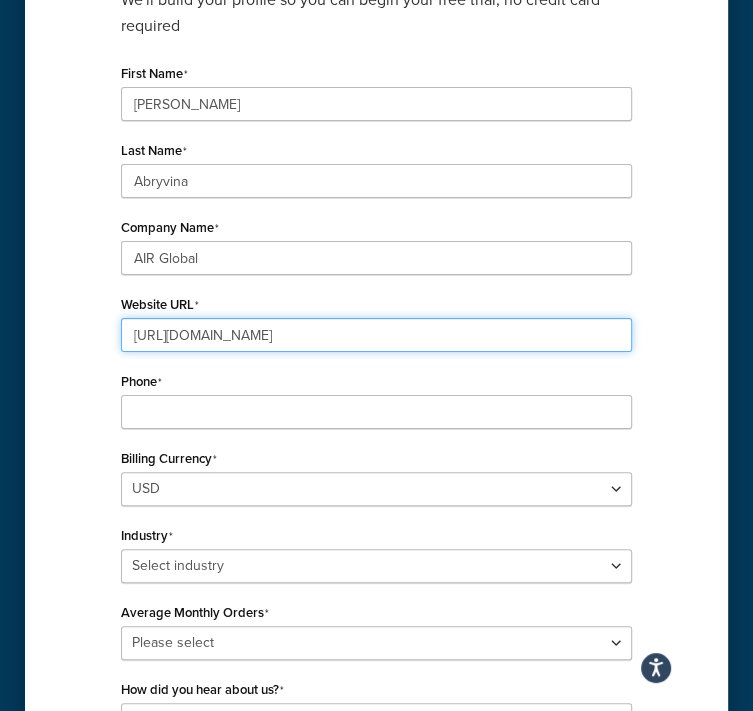 type on "https://www.shisha-world.com/" 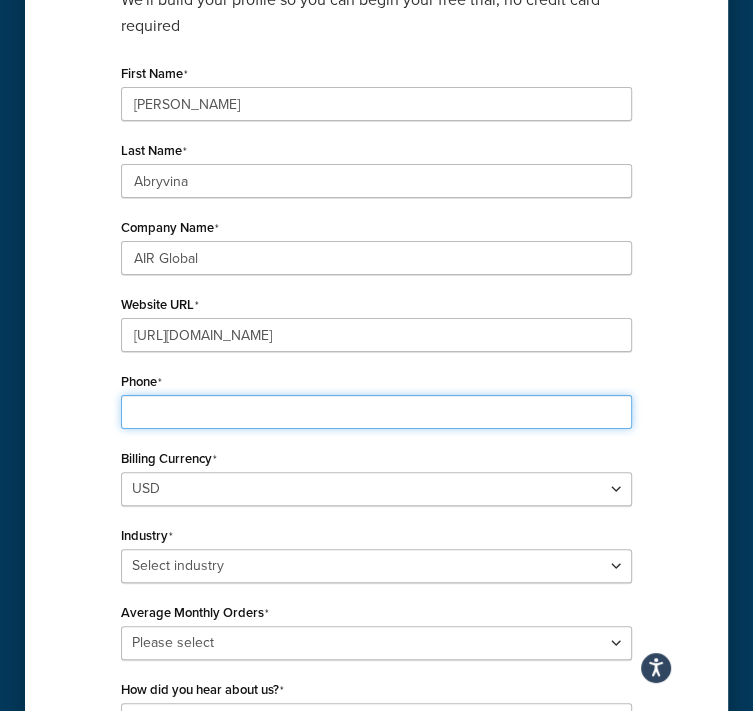 click on "Phone" at bounding box center [376, 412] 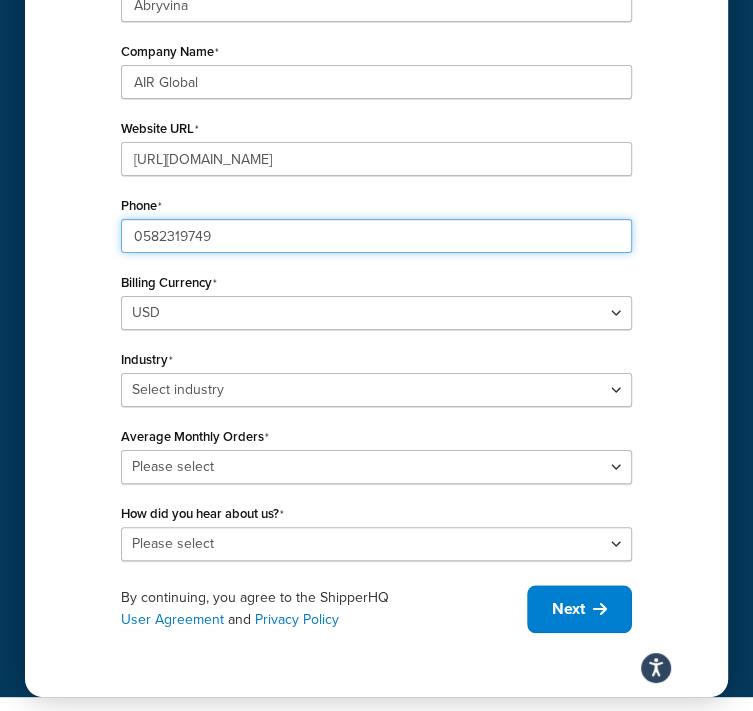 scroll, scrollTop: 447, scrollLeft: 0, axis: vertical 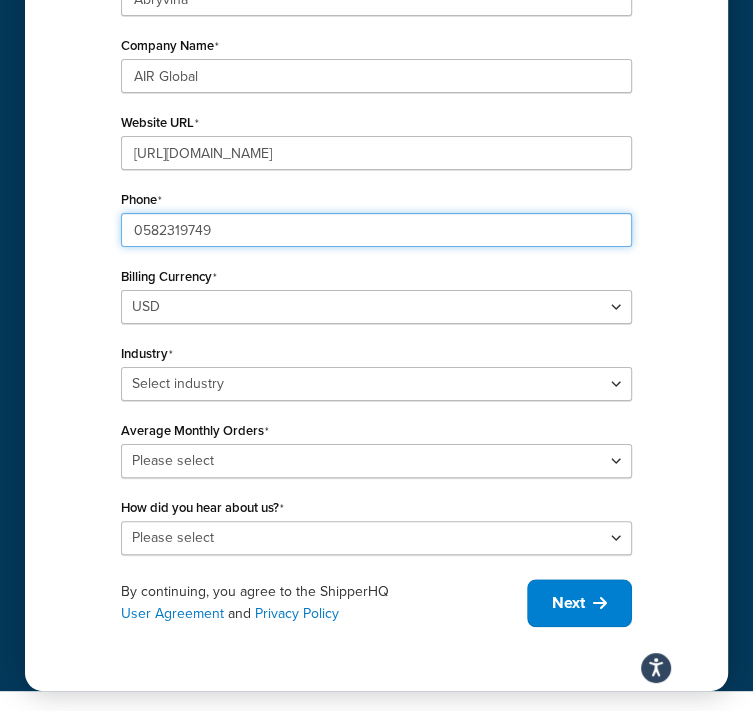 type on "0582319749" 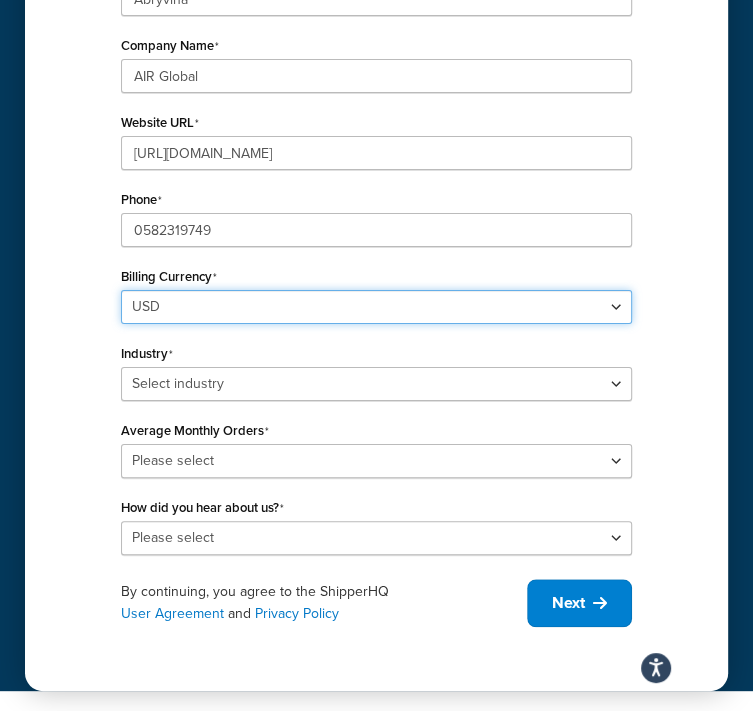 click on "USD  GBP" at bounding box center [376, 307] 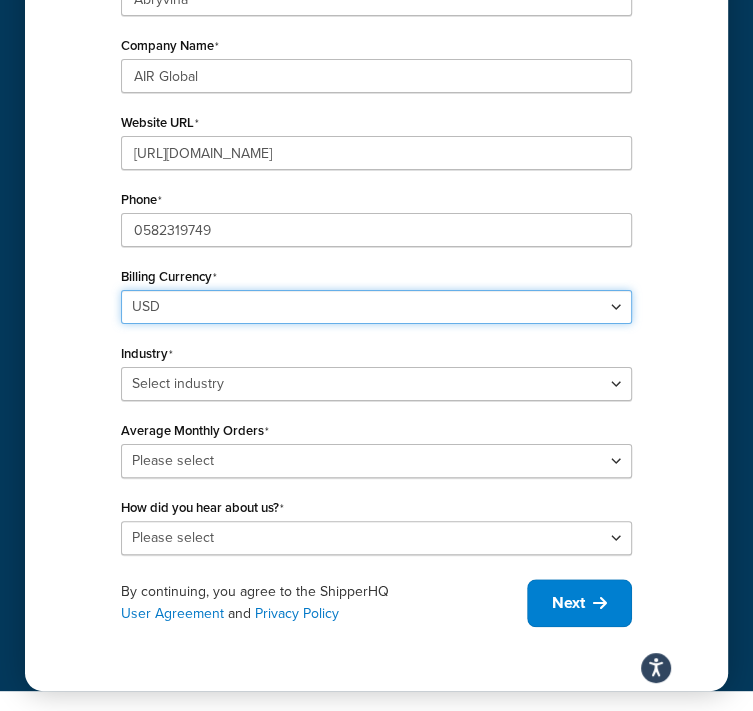 click on "USD  GBP" at bounding box center [376, 307] 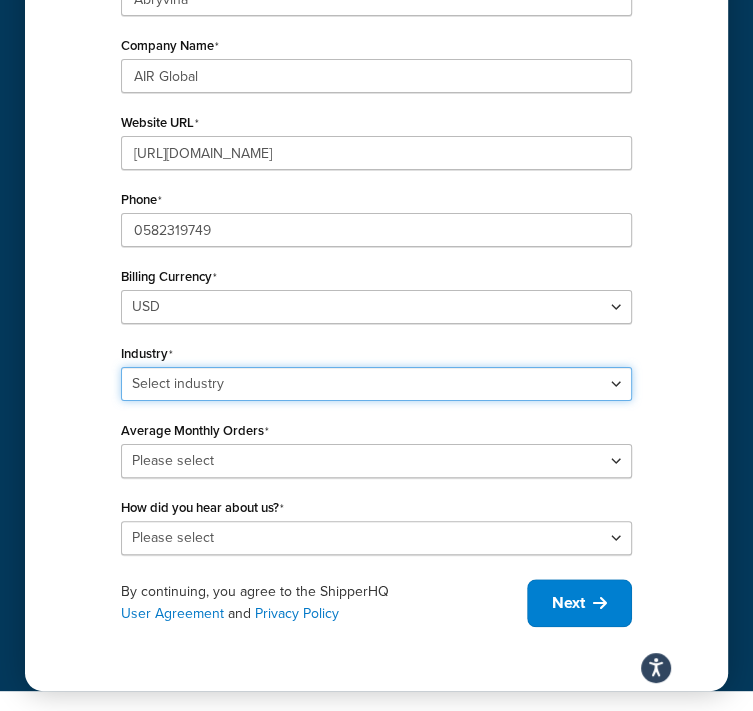 click on "Select industry  Automotive  Adult  Agriculture  Alcohol, Tobacco & CBD  Arts & Crafts  Baby  Books, Music & Entertainment  Business Equipment & Supplies  Chemical & Hazardous Materials  Computer & Electronics  Construction  Displays & Staging  Education  Fashion & Beauty  Food & Nutrition  Gym & Fitness  Home & Garden  Machinery & Manufacturing  Medical & Pharmacy  Pet Supplies & Live Animals  Restaurant & Catering Equipment  Sporting Goods & Recreation  Toys, Games, Hobbies & Party  Wholesale  Other" at bounding box center (376, 384) 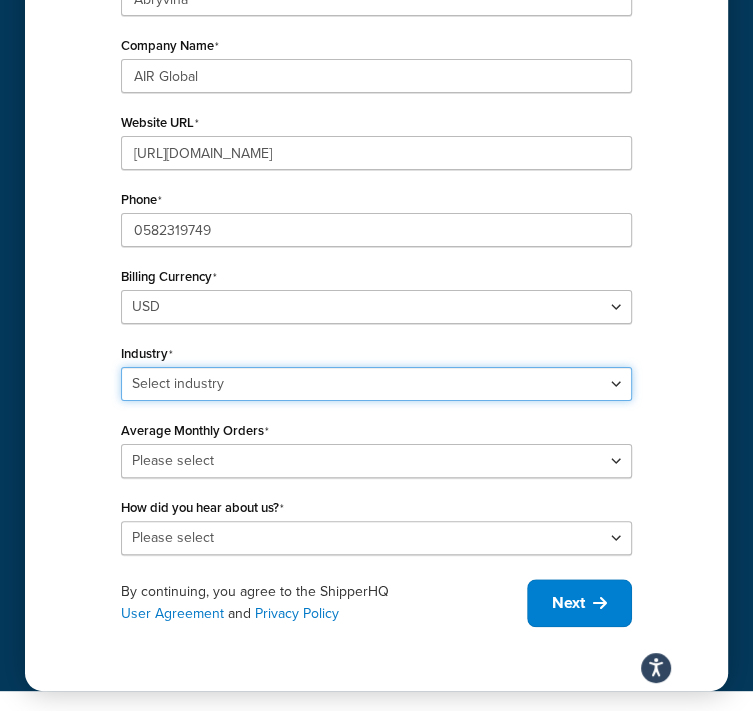 select on "3" 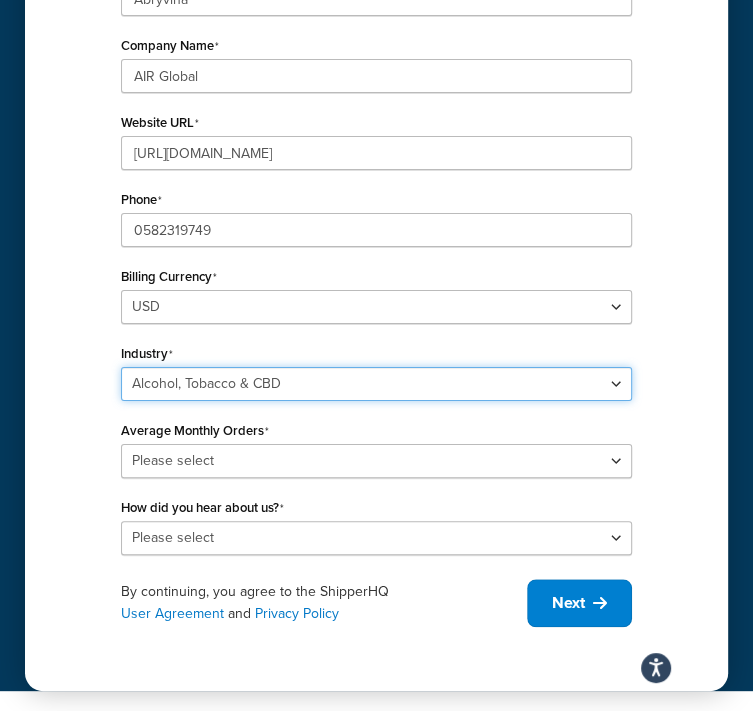 click on "Select industry  Automotive  Adult  Agriculture  Alcohol, Tobacco & CBD  Arts & Crafts  Baby  Books, Music & Entertainment  Business Equipment & Supplies  Chemical & Hazardous Materials  Computer & Electronics  Construction  Displays & Staging  Education  Fashion & Beauty  Food & Nutrition  Gym & Fitness  Home & Garden  Machinery & Manufacturing  Medical & Pharmacy  Pet Supplies & Live Animals  Restaurant & Catering Equipment  Sporting Goods & Recreation  Toys, Games, Hobbies & Party  Wholesale  Other" at bounding box center [376, 384] 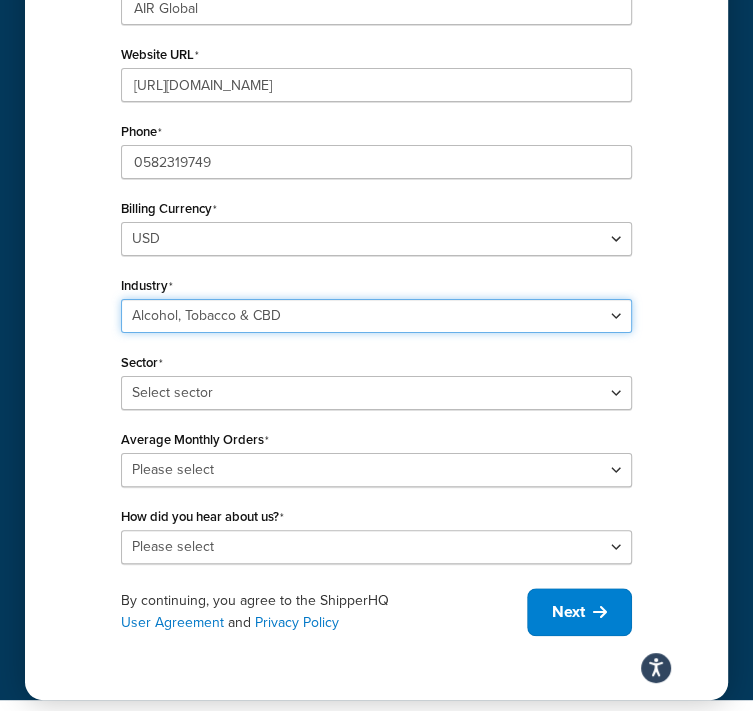 scroll, scrollTop: 517, scrollLeft: 0, axis: vertical 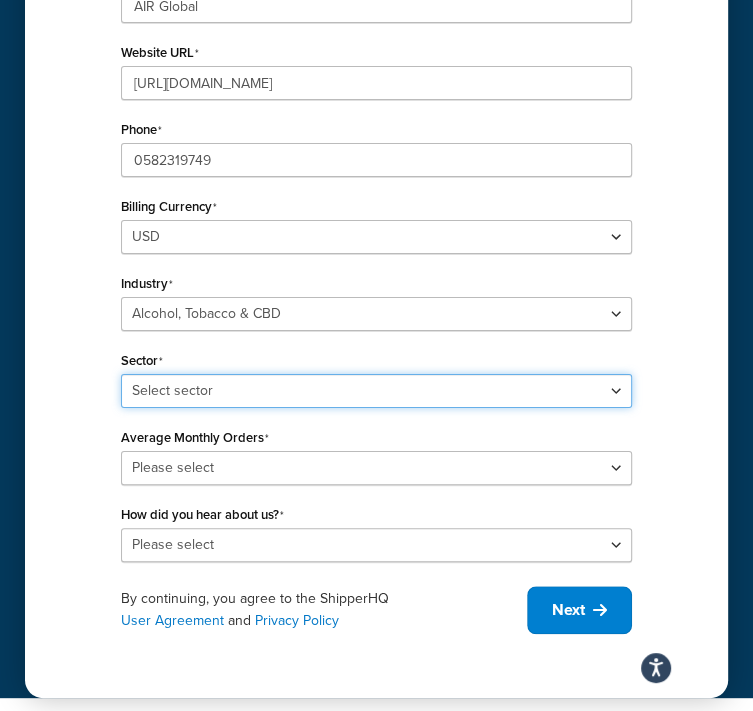 click on "Select sector  Alcohol Manufacturing  Beer  CBD  Liquor Store  Spirits  Tobacco  Vape  Wine" at bounding box center [376, 391] 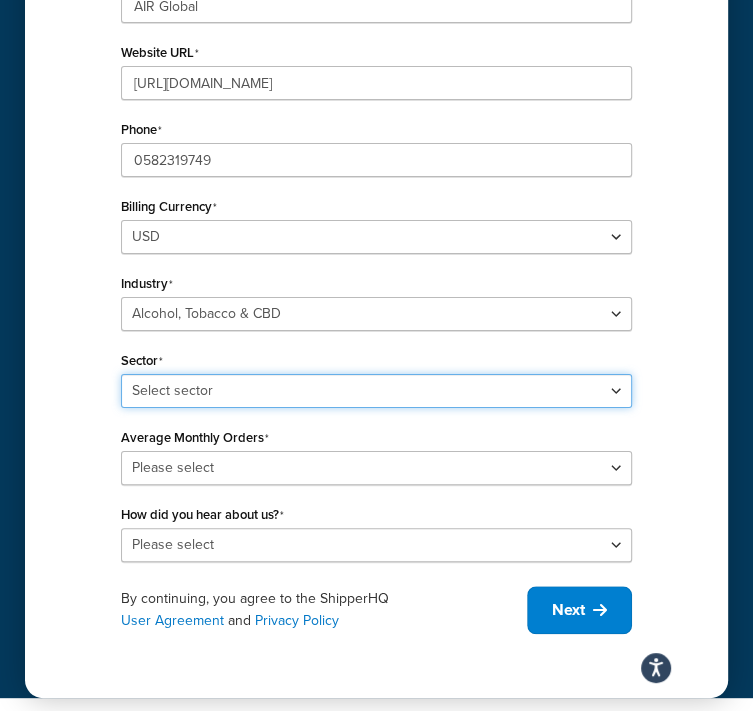 select on "8" 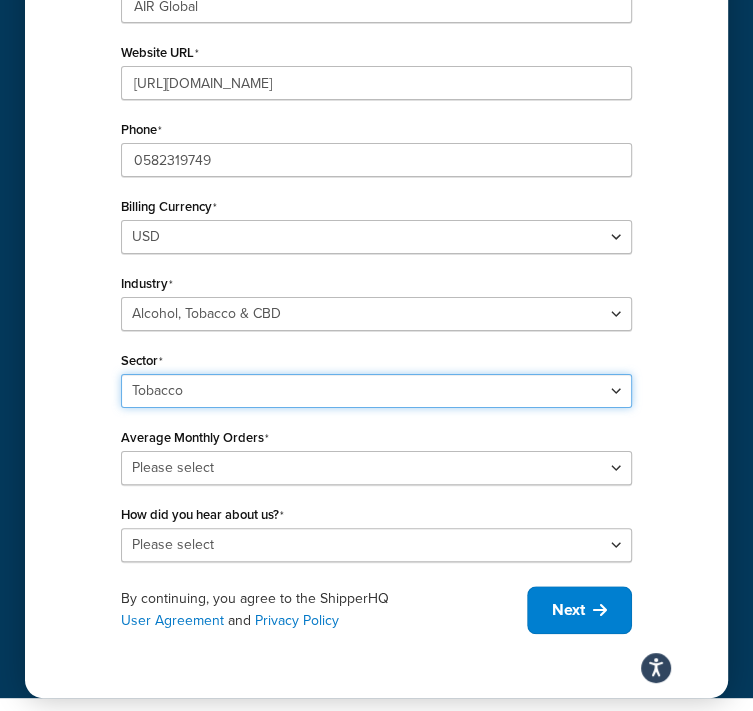 click on "Select sector  Alcohol Manufacturing  Beer  CBD  Liquor Store  Spirits  Tobacco  Vape  Wine" at bounding box center (376, 391) 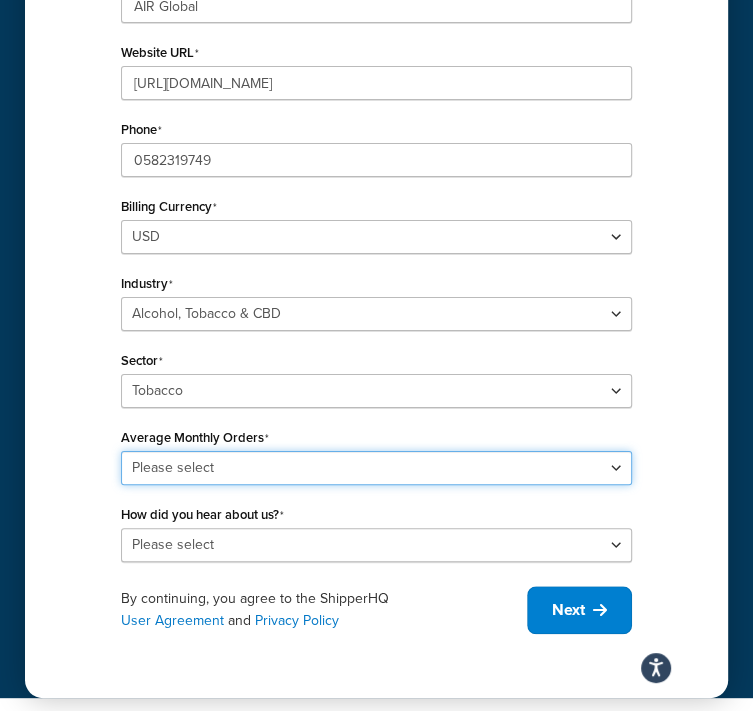 click on "Please select  0-500  501-1,000  1,001-10,000  10,001-20,000  Over 20,000" at bounding box center [376, 468] 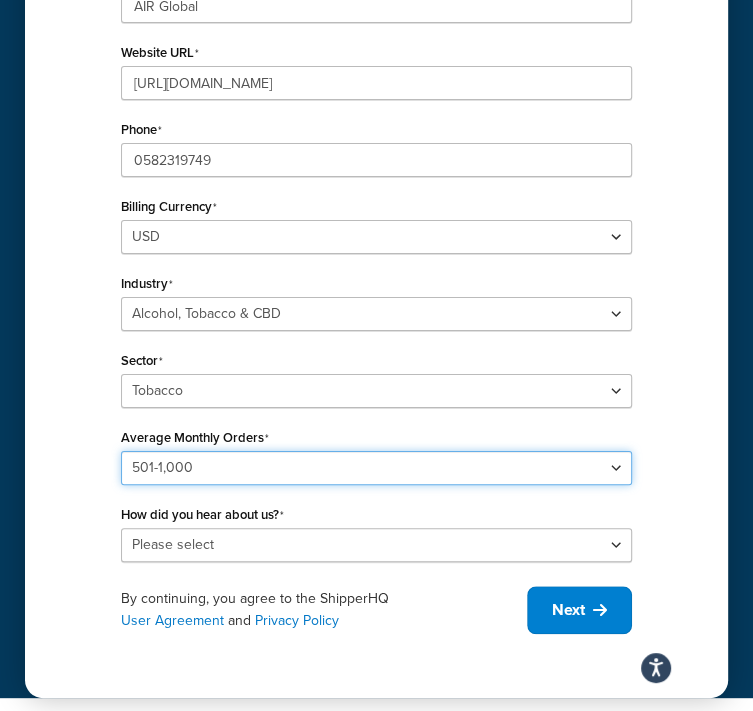 click on "Please select  0-500  501-1,000  1,001-10,000  10,001-20,000  Over 20,000" at bounding box center [376, 468] 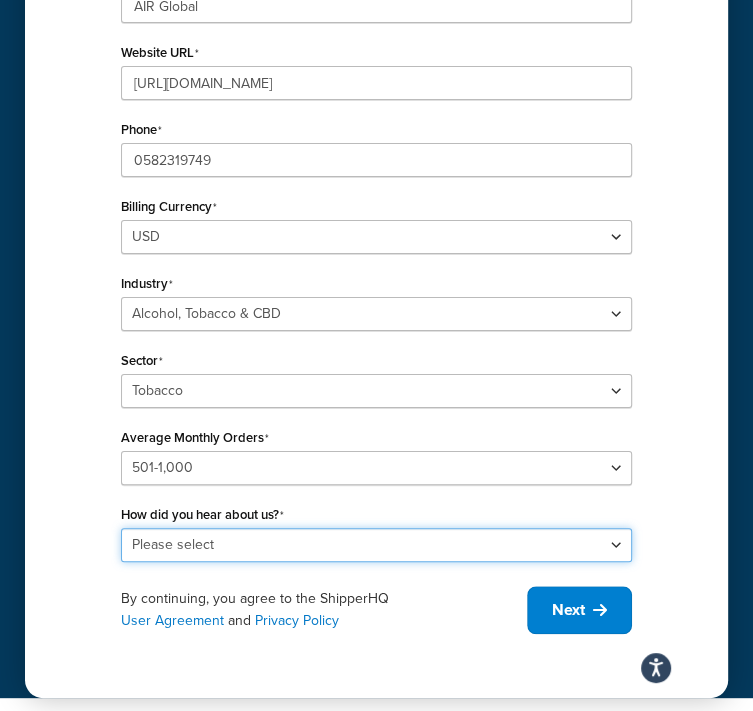click on "Please select  Online Search  App Store or Marketplace Listing  Referred by Agency  Social Media  Industry Event or Meetup  Blog Post  Community Forum  Software Review Site  AI Recommendation  Other" at bounding box center [376, 545] 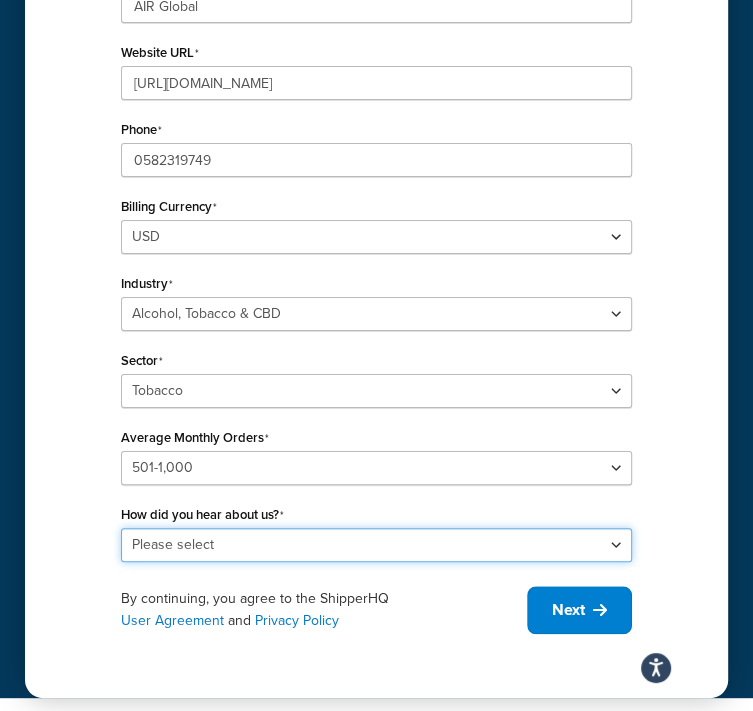 select on "3" 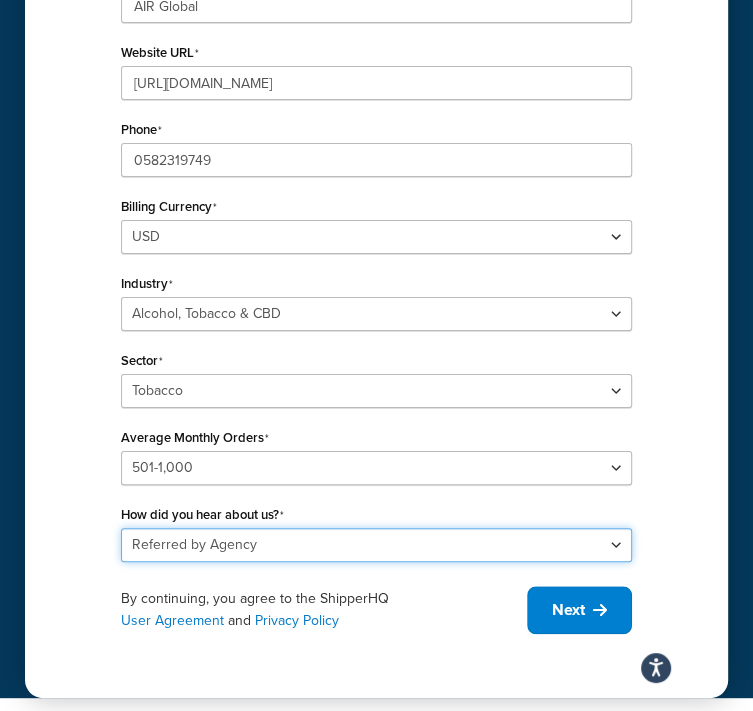 click on "Please select  Online Search  App Store or Marketplace Listing  Referred by Agency  Social Media  Industry Event or Meetup  Blog Post  Community Forum  Software Review Site  AI Recommendation  Other" at bounding box center [376, 545] 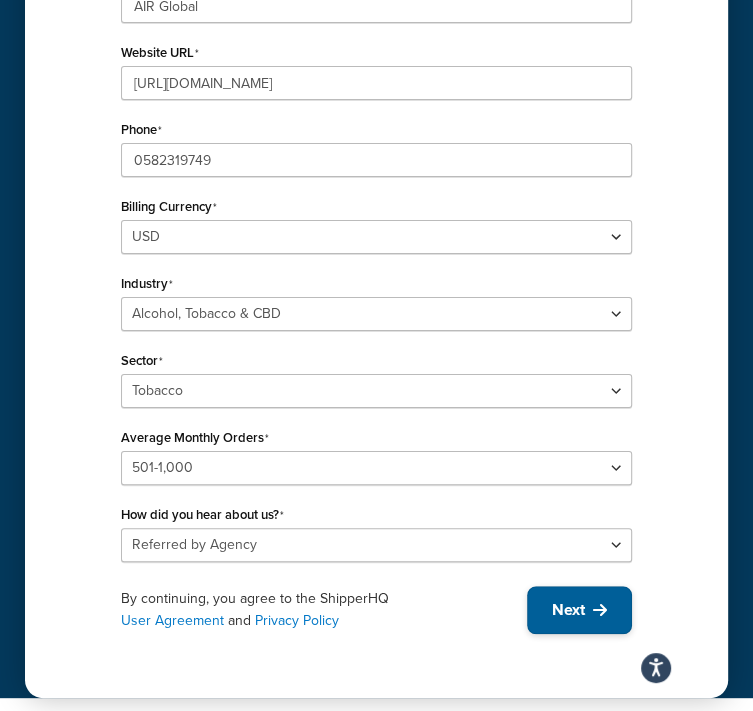click on "Next" at bounding box center (579, 610) 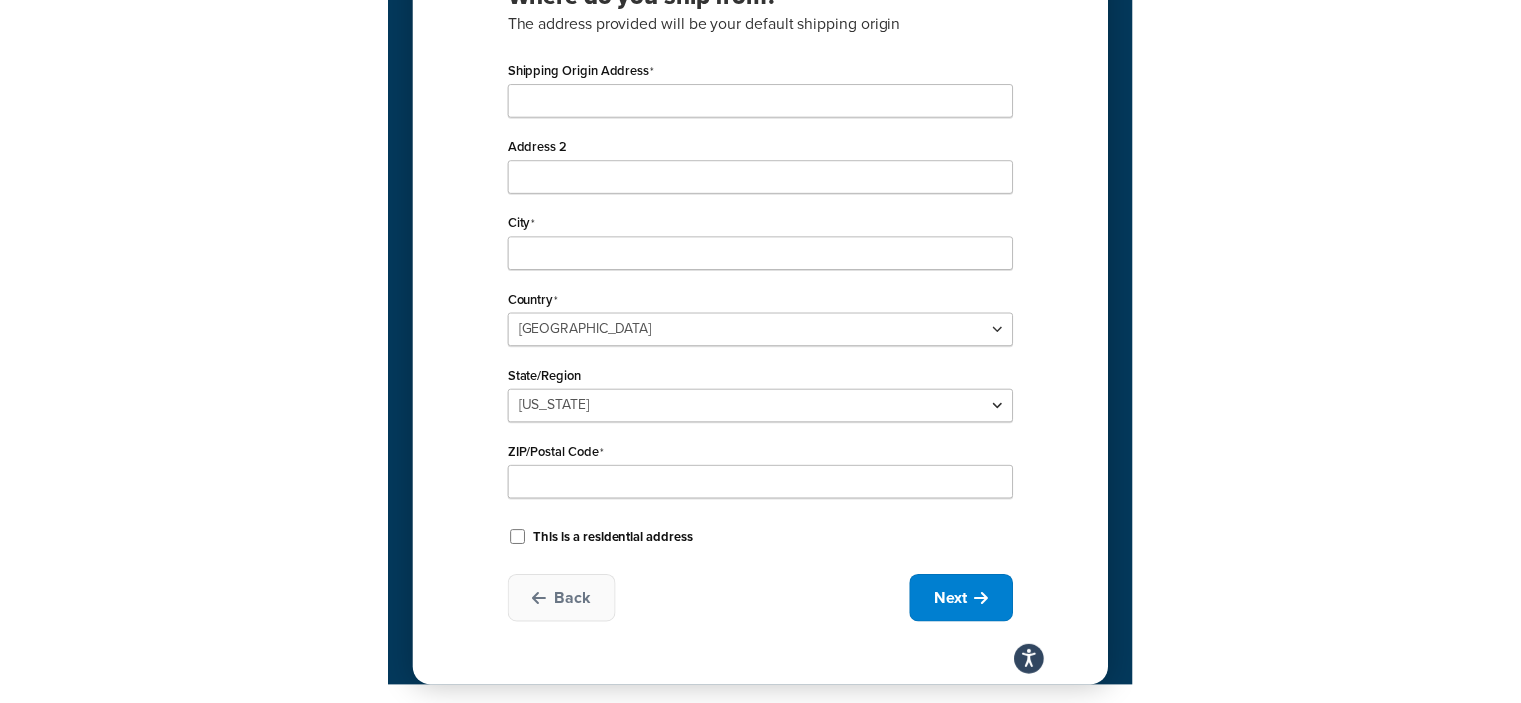 scroll, scrollTop: 96, scrollLeft: 0, axis: vertical 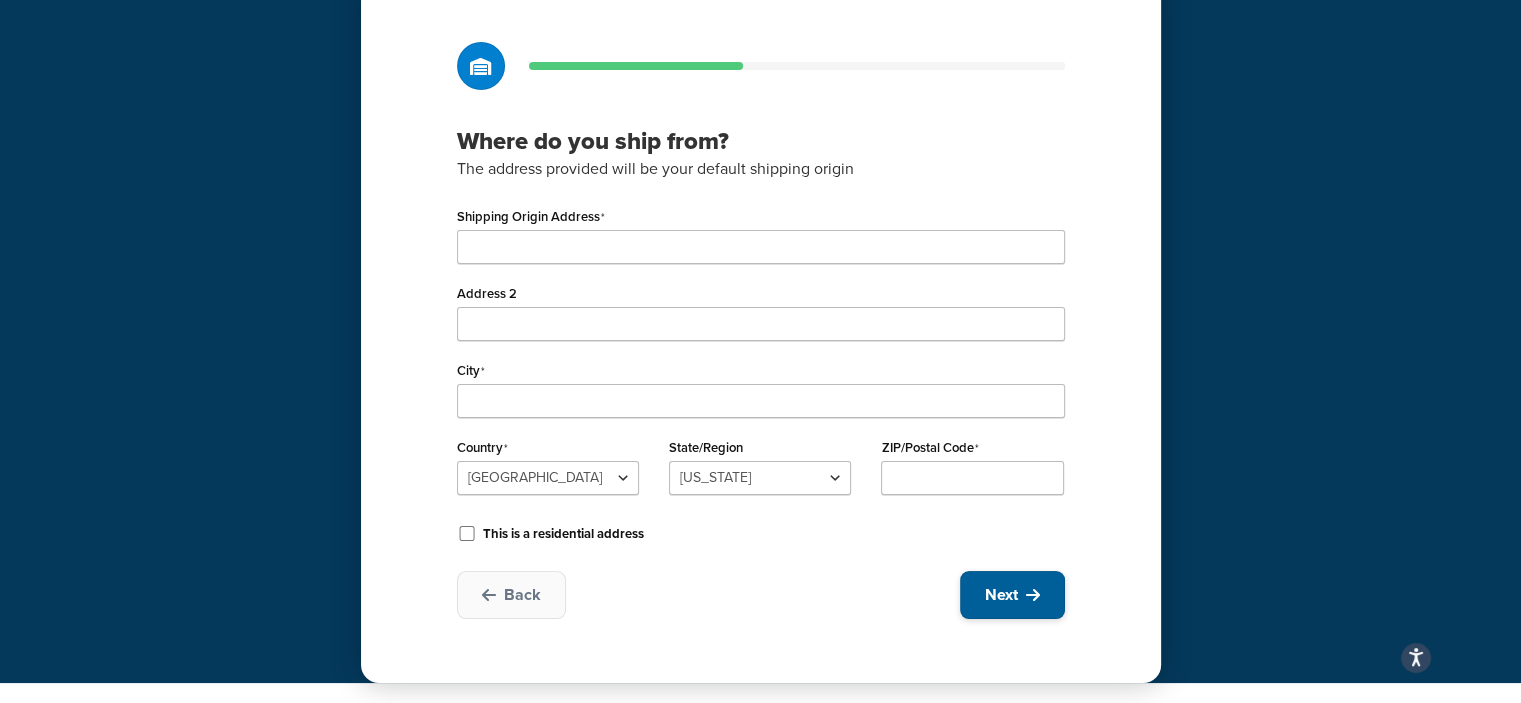 click on "Next" at bounding box center [1001, 595] 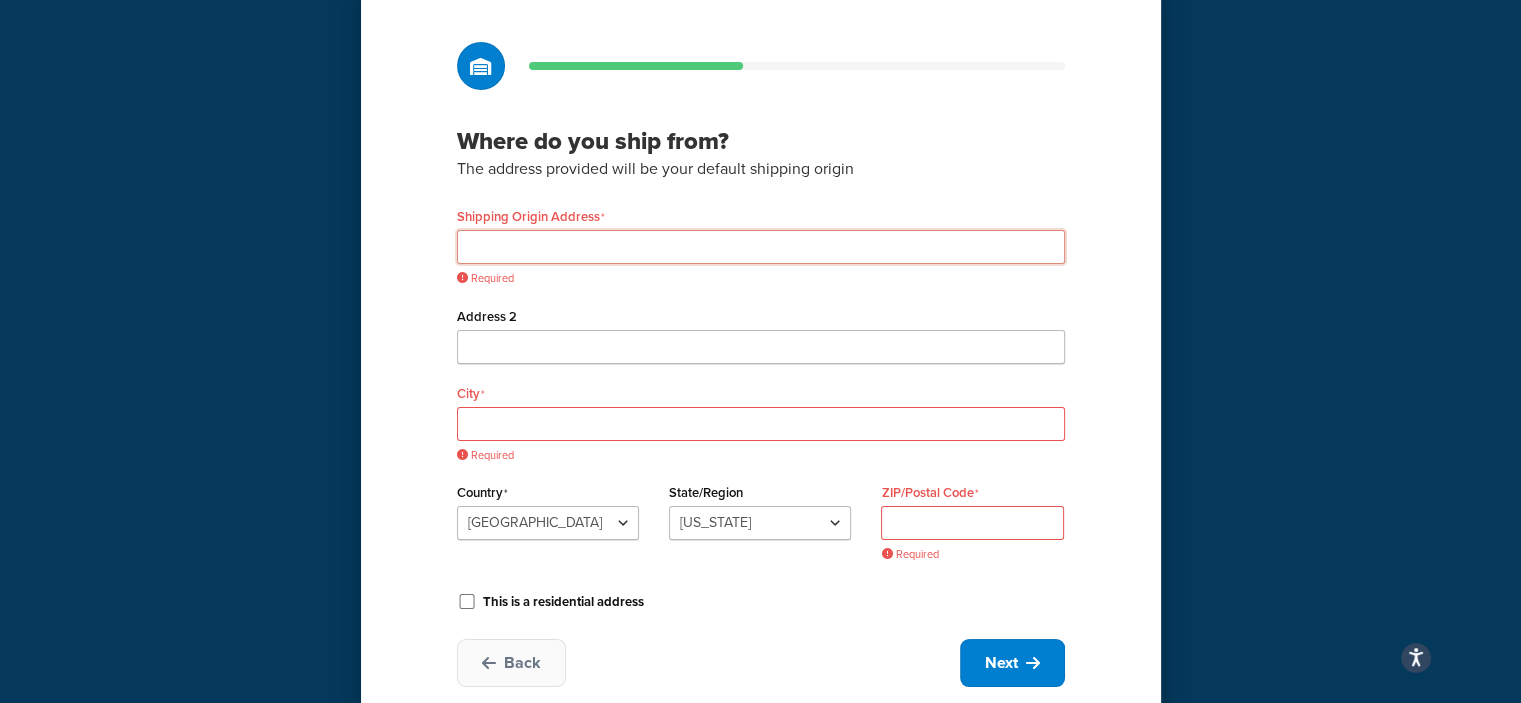 click on "Shipping Origin Address" at bounding box center (761, 247) 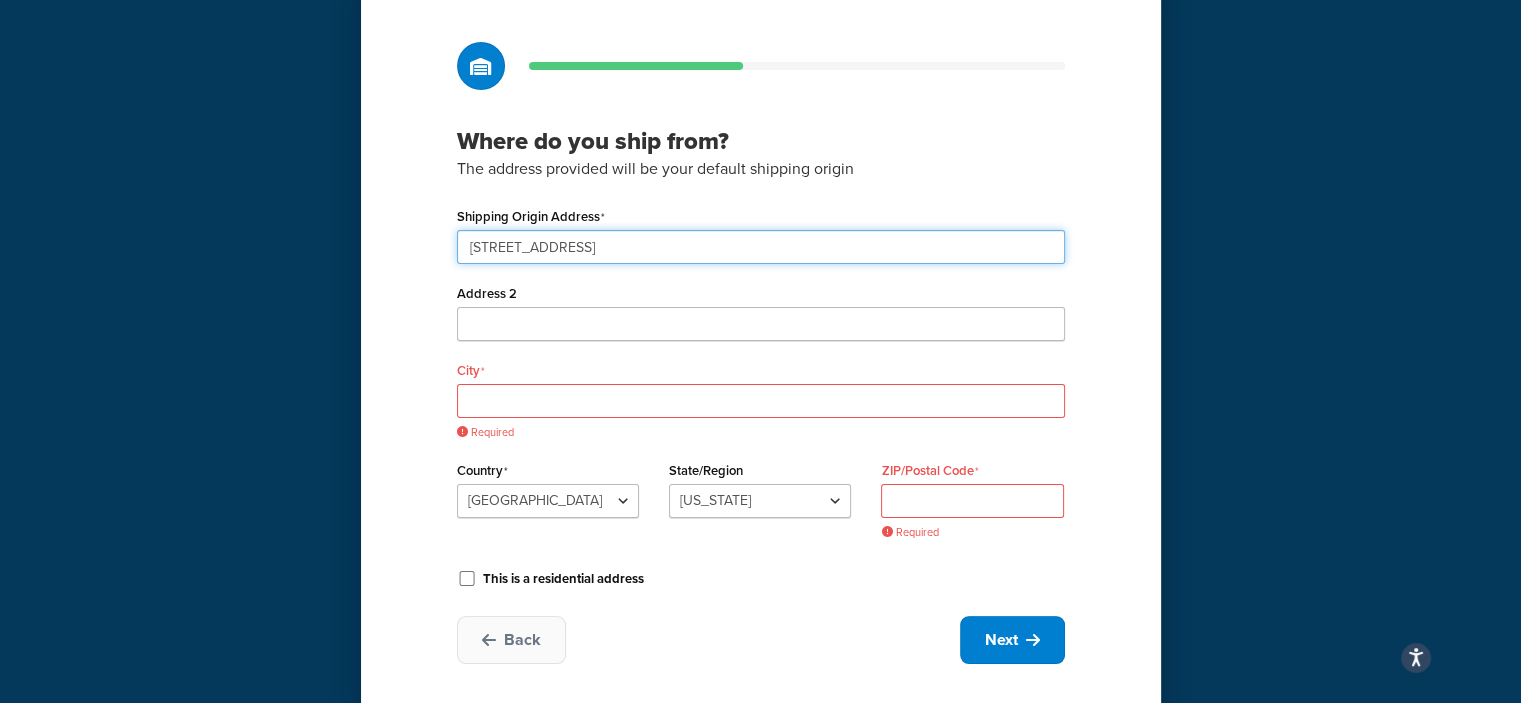 type on "Fahrenheitstraße 5" 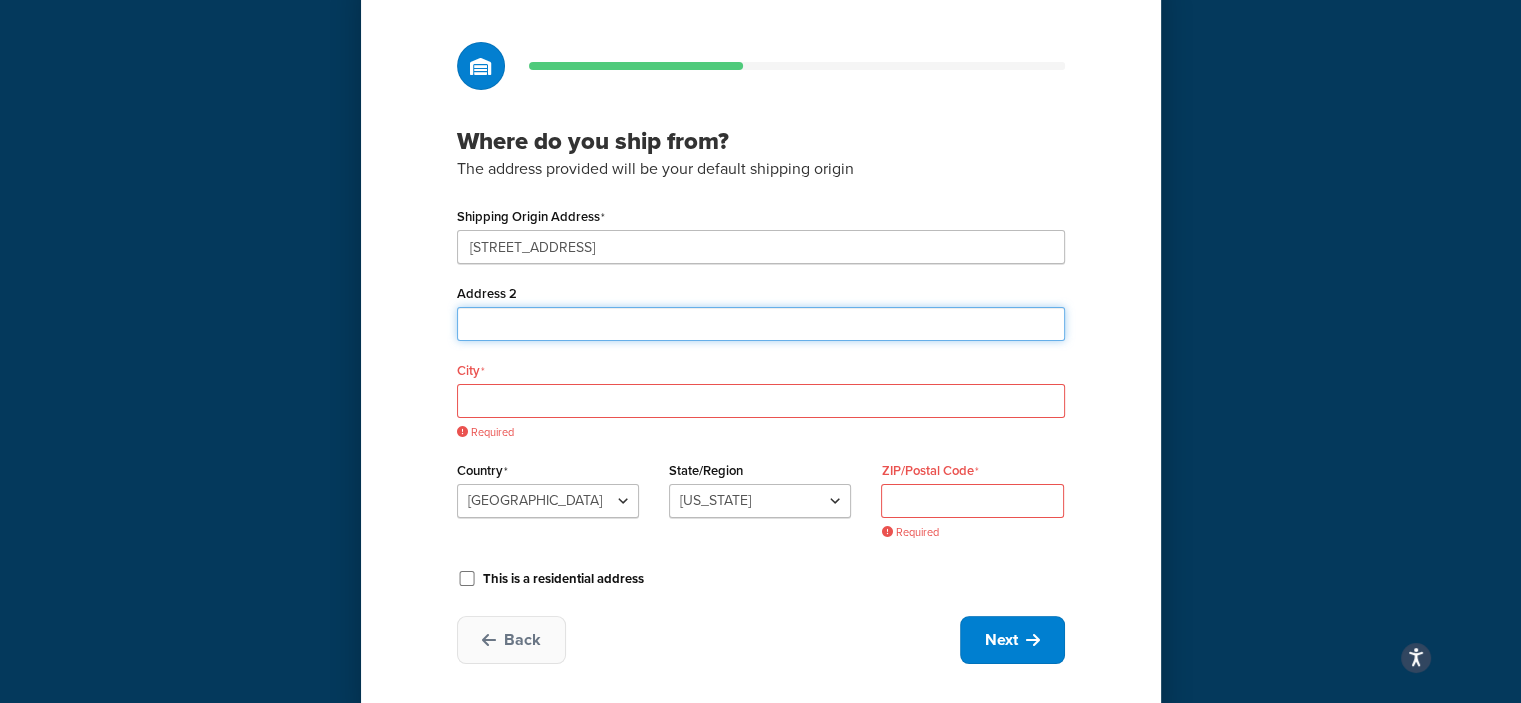 click on "Address 2" at bounding box center (761, 324) 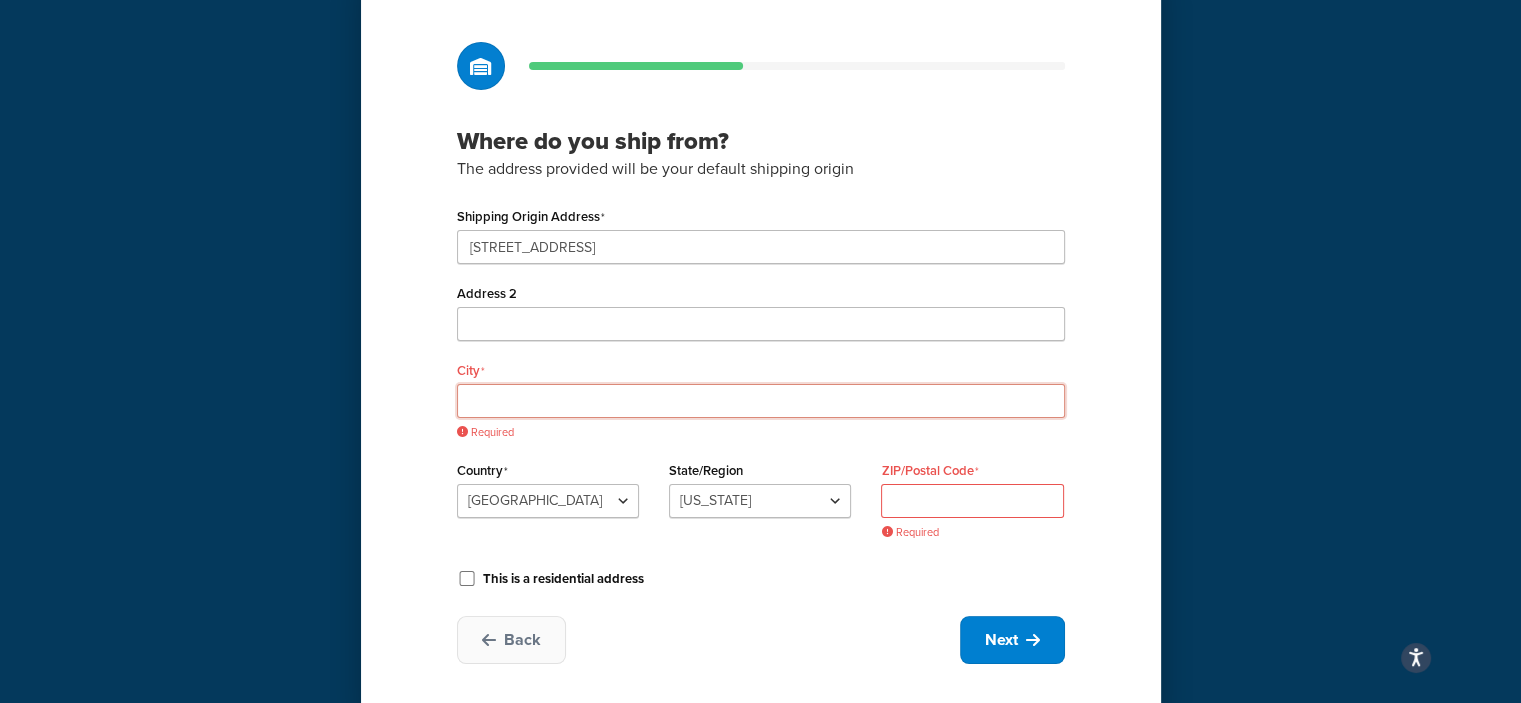 click on "City" at bounding box center [761, 401] 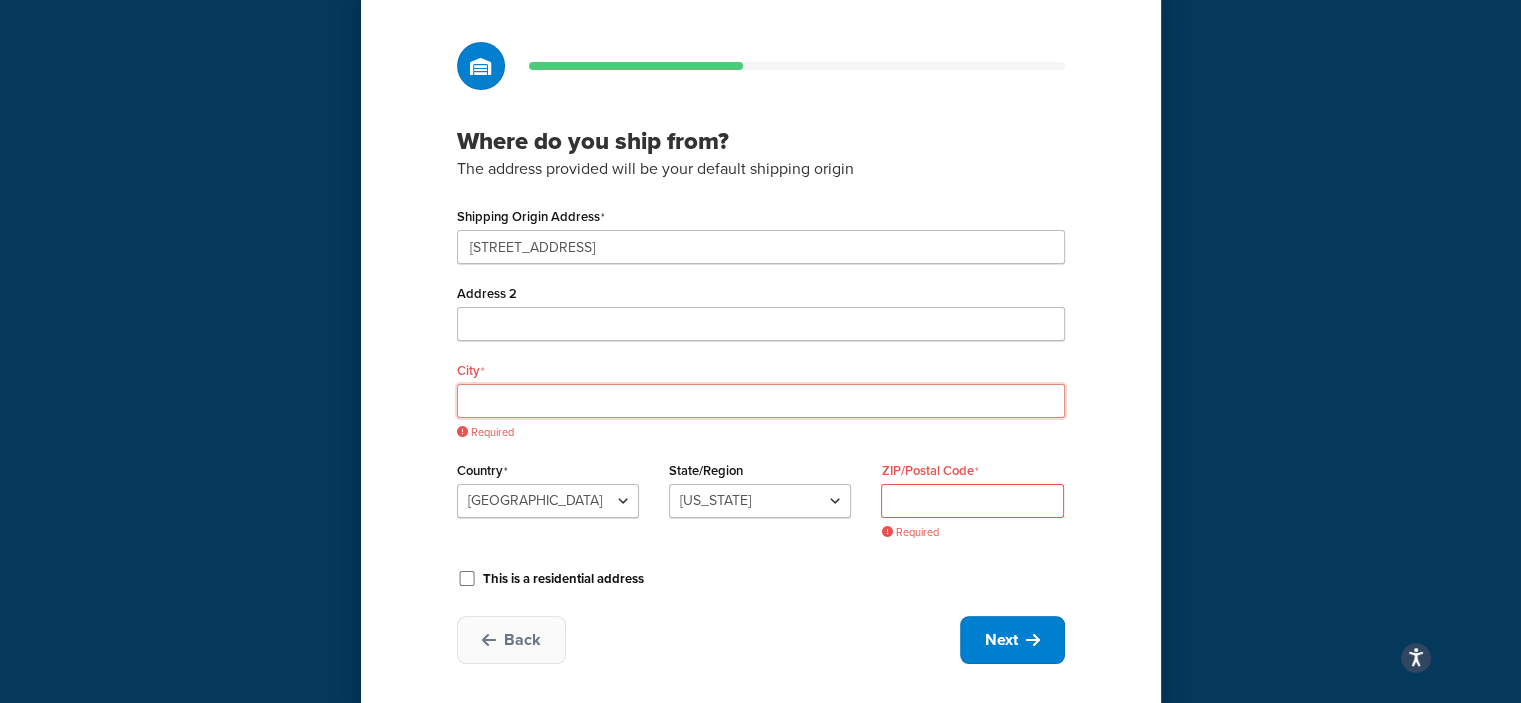 paste on "Landsberg am Lech" 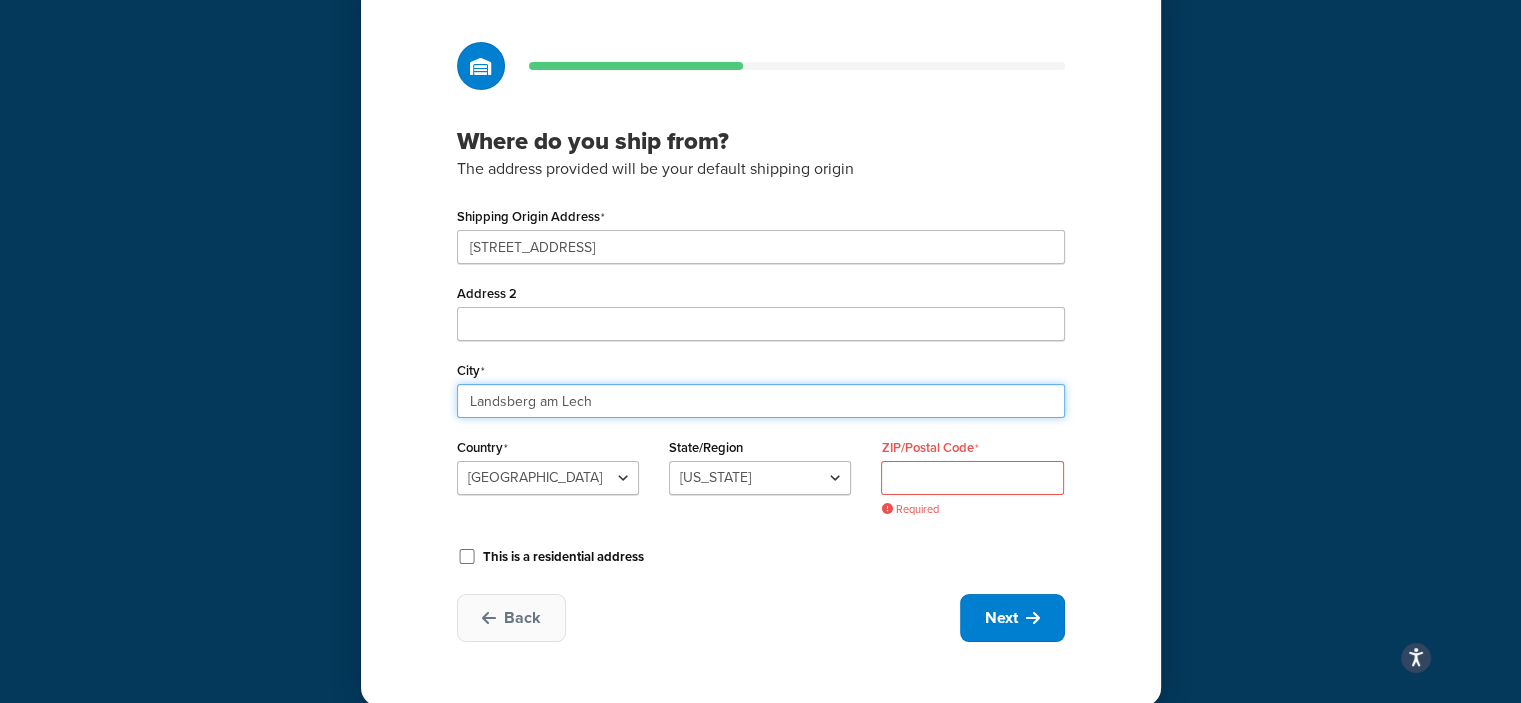 type on "Landsberg am Lech" 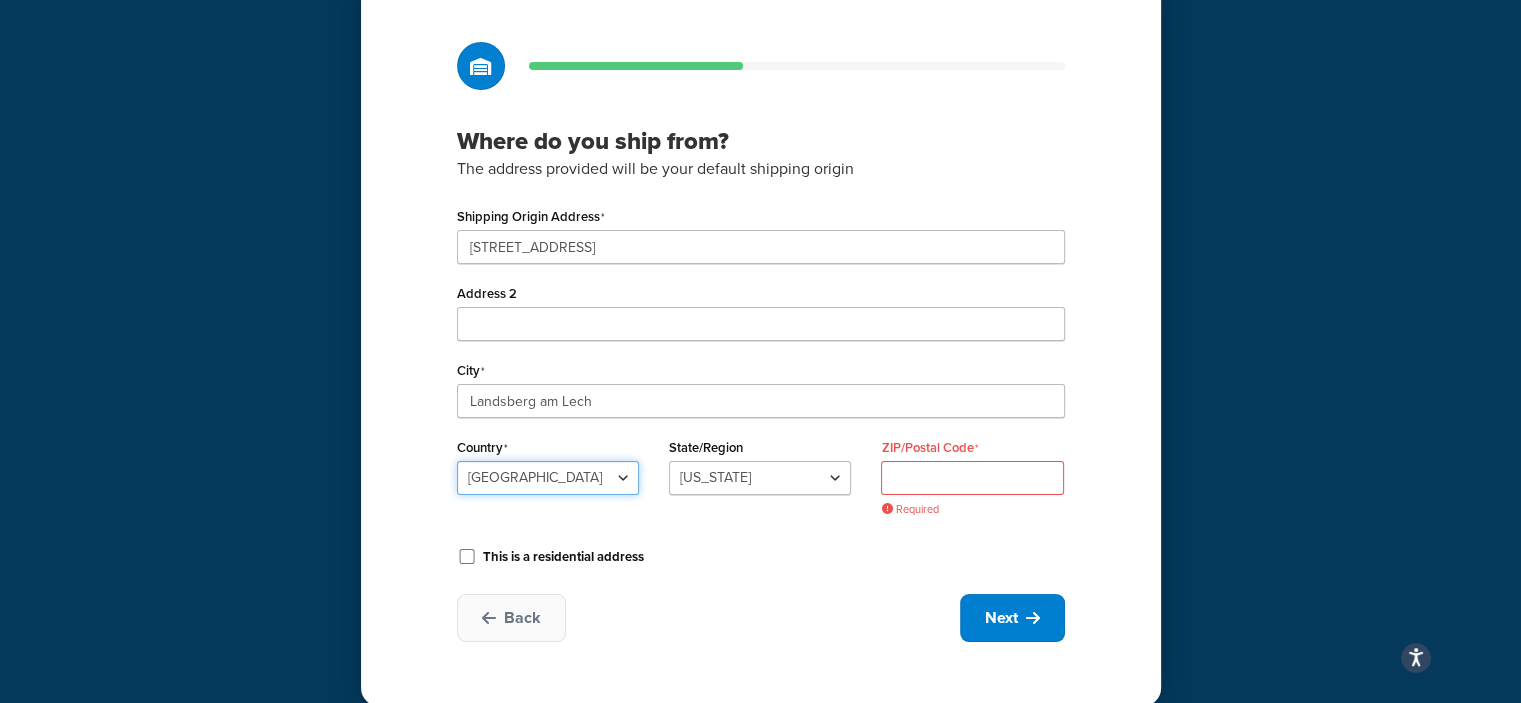 click on "United States  United Kingdom  Afghanistan  Åland Islands  Albania  Algeria  American Samoa  Andorra  Angola  Anguilla  Antarctica  Antigua and Barbuda  Argentina  Armenia  Aruba  Australia  Austria  Azerbaijan  Bahamas  Bahrain  Bangladesh  Barbados  Belarus  Belgium  Belize  Benin  Bermuda  Bhutan  Bolivia  Bonaire, Sint Eustatius and Saba  Bosnia and Herzegovina  Botswana  Bouvet Island  Brazil  British Indian Ocean Territory  Brunei Darussalam  Bulgaria  Burkina Faso  Burundi  Cambodia  Cameroon  Canada  Cape Verde  Cayman Islands  Central African Republic  Chad  Chile  China  Christmas Island  Cocos (Keeling) Islands  Colombia  Comoros  Congo  Congo, The Democratic Republic of the  Cook Islands  Costa Rica  Côte d'Ivoire  Croatia  Cuba  Curacao  Cyprus  Czech Republic  Denmark  Djibouti  Dominica  Dominican Republic  Ecuador  Egypt  El Salvador  Equatorial Guinea  Eritrea  Estonia  Ethiopia  Falkland Islands (Malvinas)  Faroe Islands  Fiji  Finland  France  French Guiana  French Polynesia  Gabon  Guam" at bounding box center (548, 478) 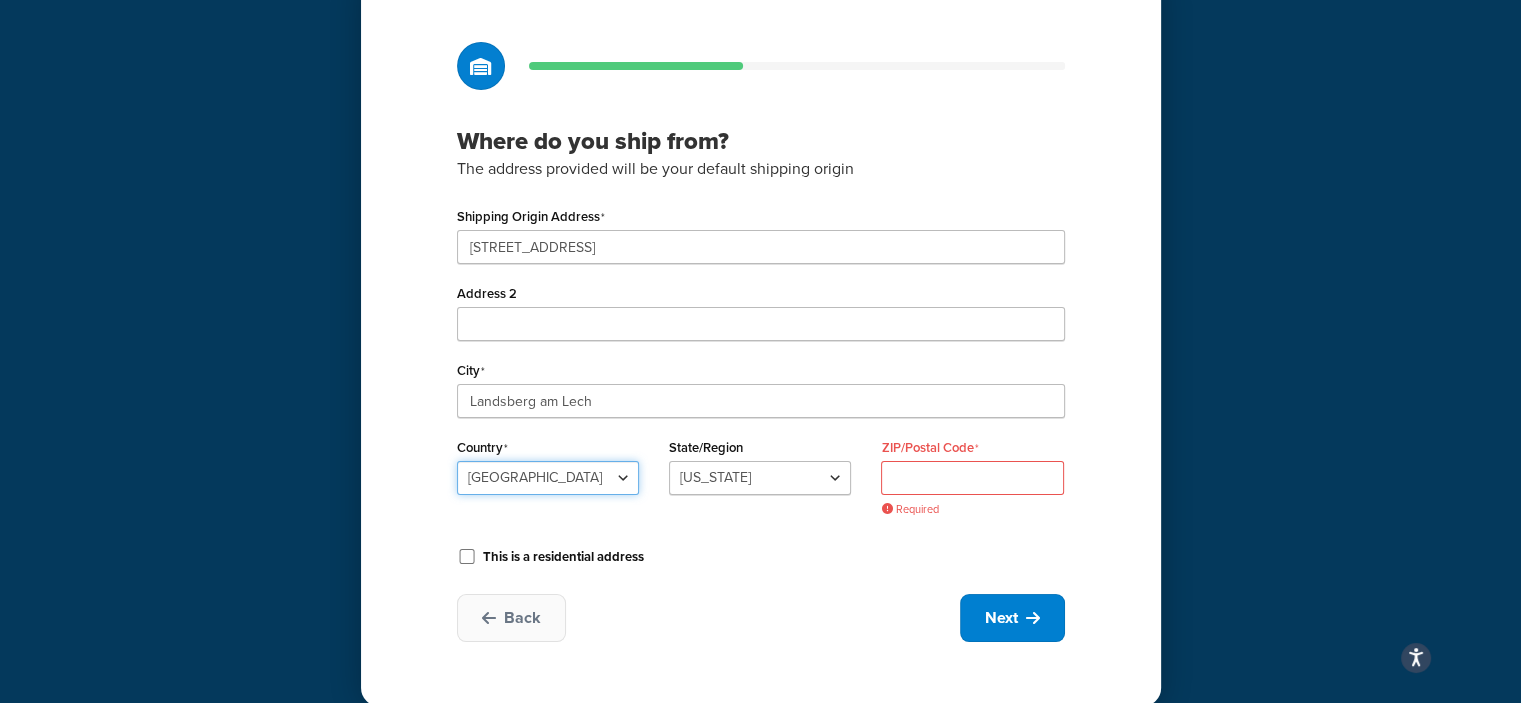 select on "1082" 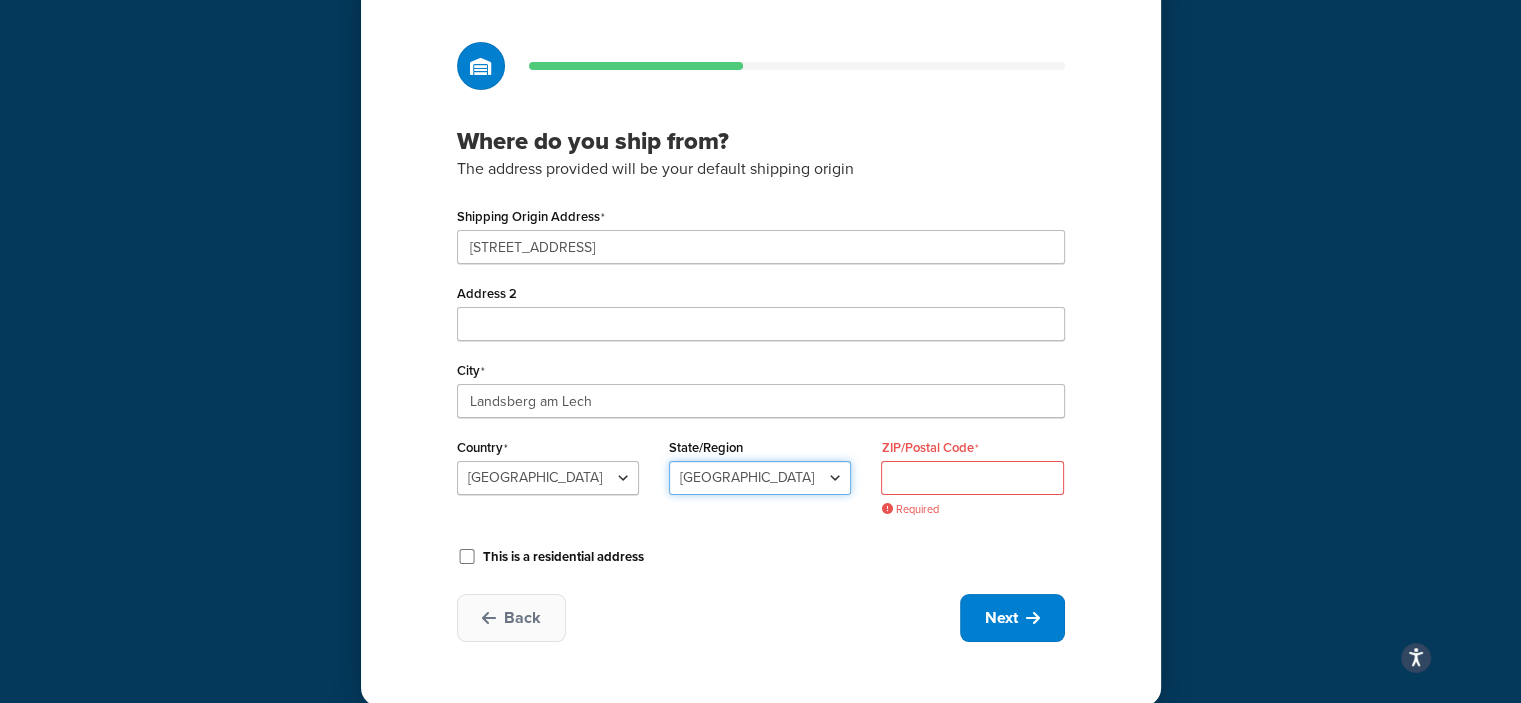 click on "Baden-Wuerttemberg  Bayern  Berlin  Brandenburg  Bremen  Hamburg  Hessen  Mecklenburg-Vorpommern  Niedersachsen  Nordrhein-Westfalen  Rheinland-Pfalz  Saarland  Sachsen  Sachsen-Anhalt  Schleswig-Holstein  Thueringen" at bounding box center (760, 478) 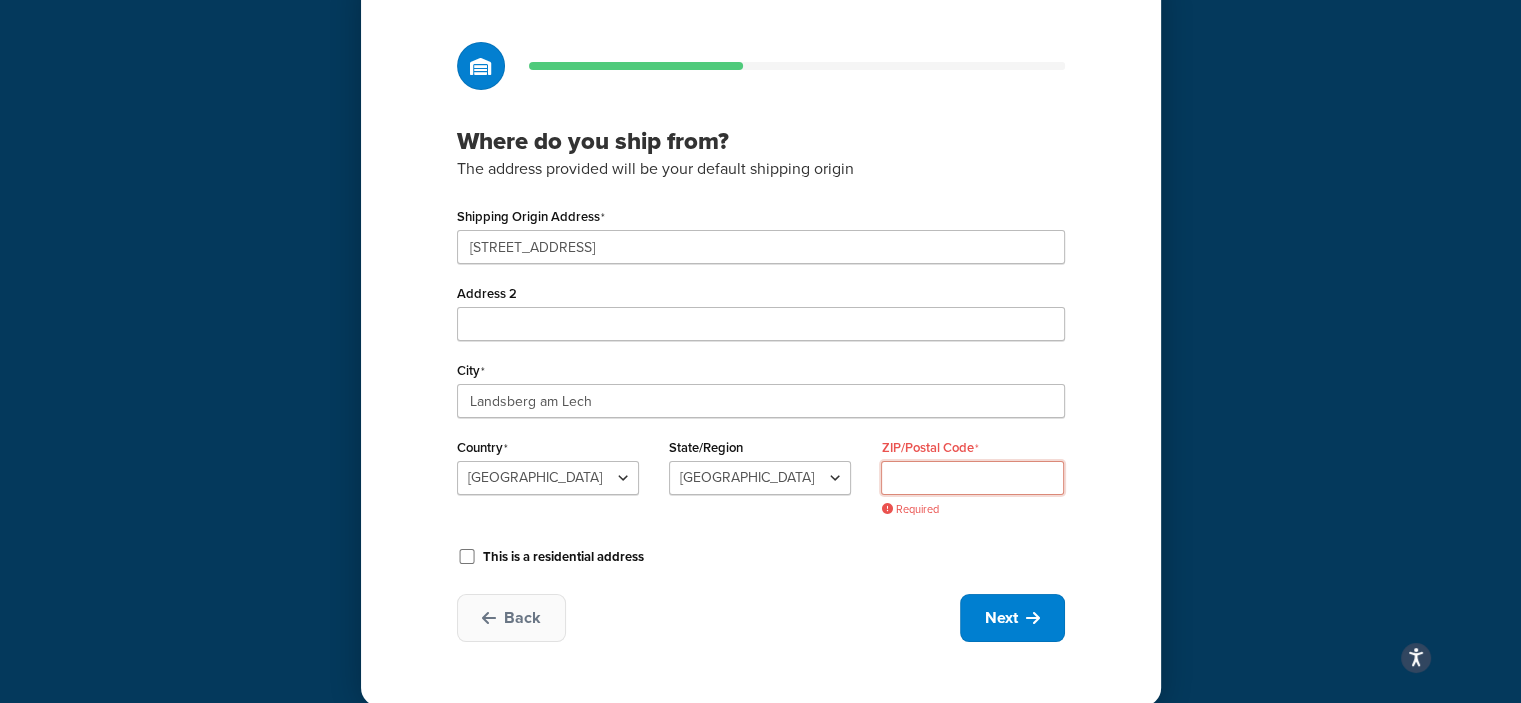 click on "ZIP/Postal Code" at bounding box center (972, 478) 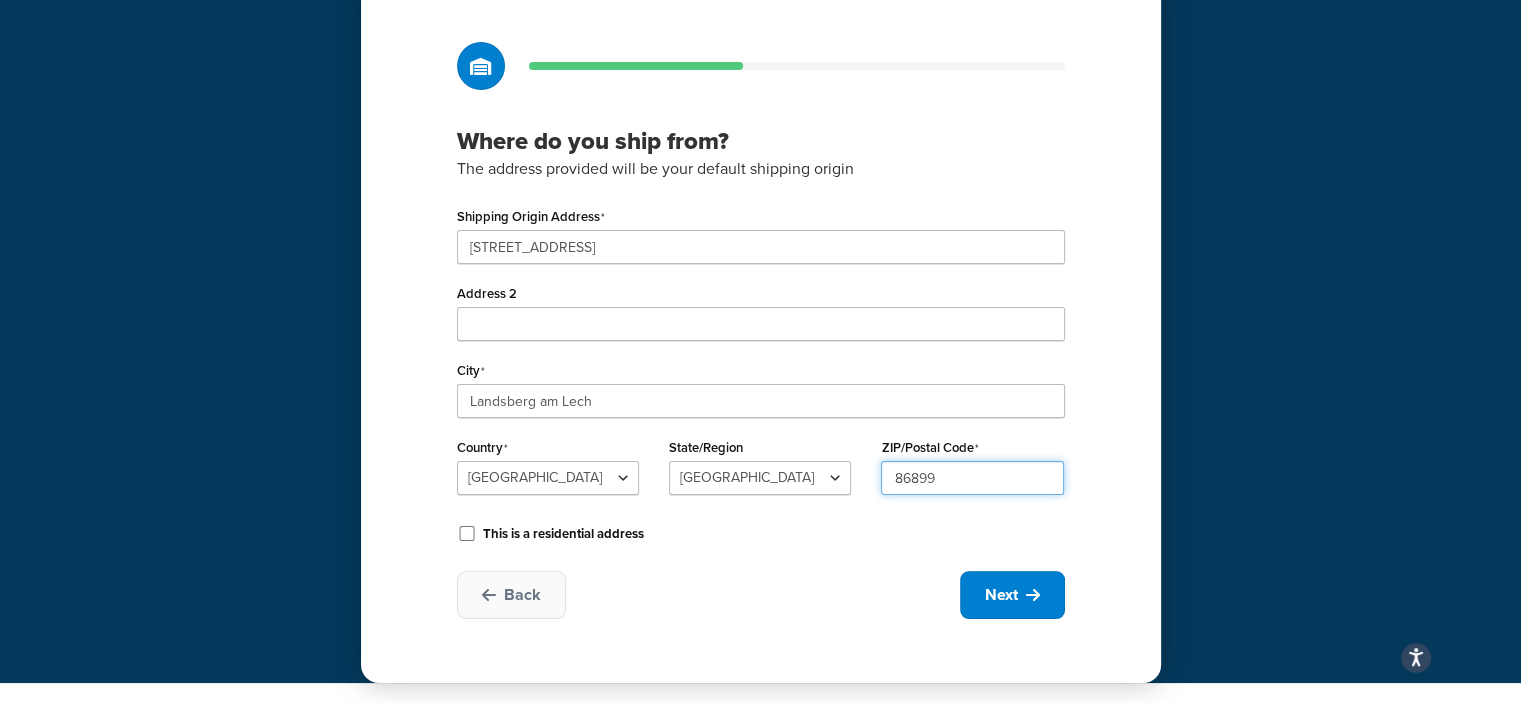 type on "86899" 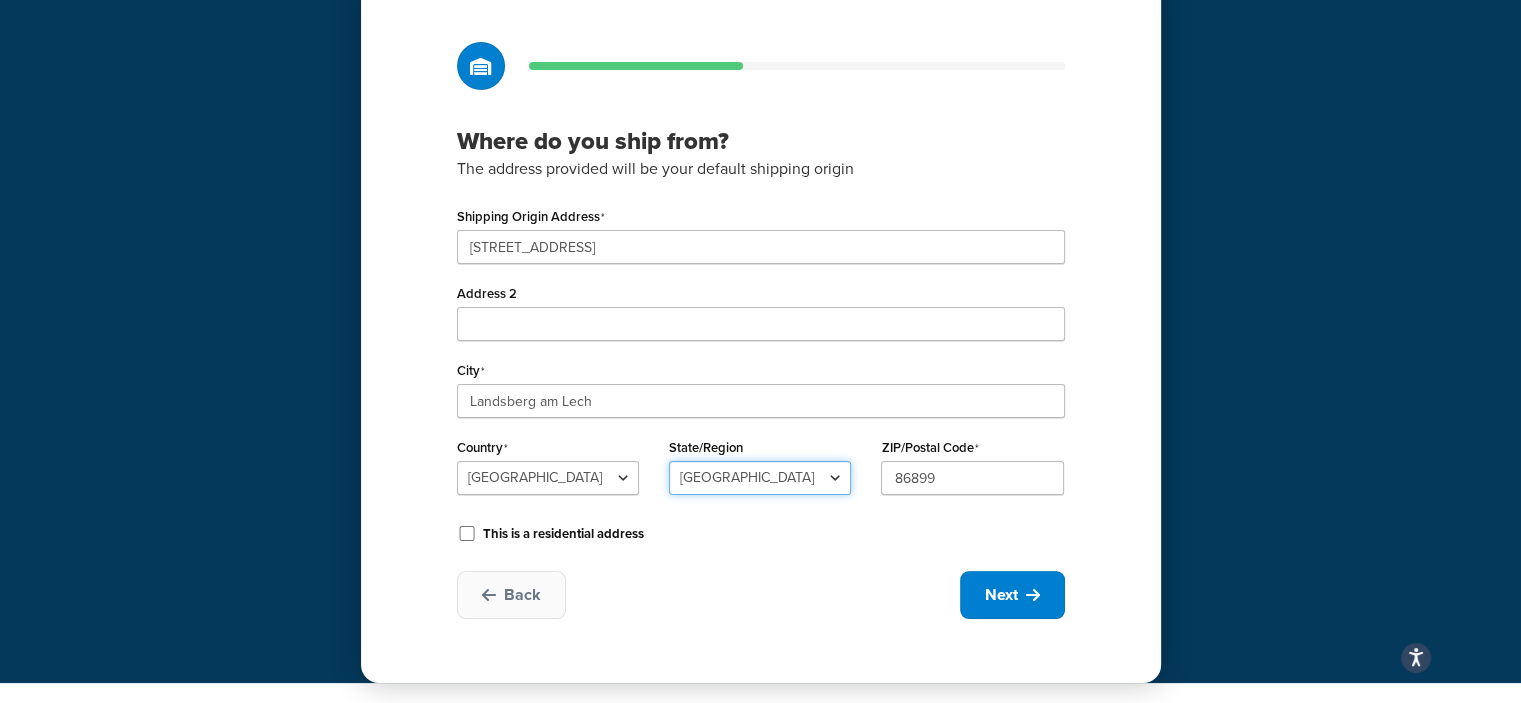 click on "Baden-Wuerttemberg  Bayern  Berlin  Brandenburg  Bremen  Hamburg  Hessen  Mecklenburg-Vorpommern  Niedersachsen  Nordrhein-Westfalen  Rheinland-Pfalz  Saarland  Sachsen  Sachsen-Anhalt  Schleswig-Holstein  Thueringen" at bounding box center [760, 478] 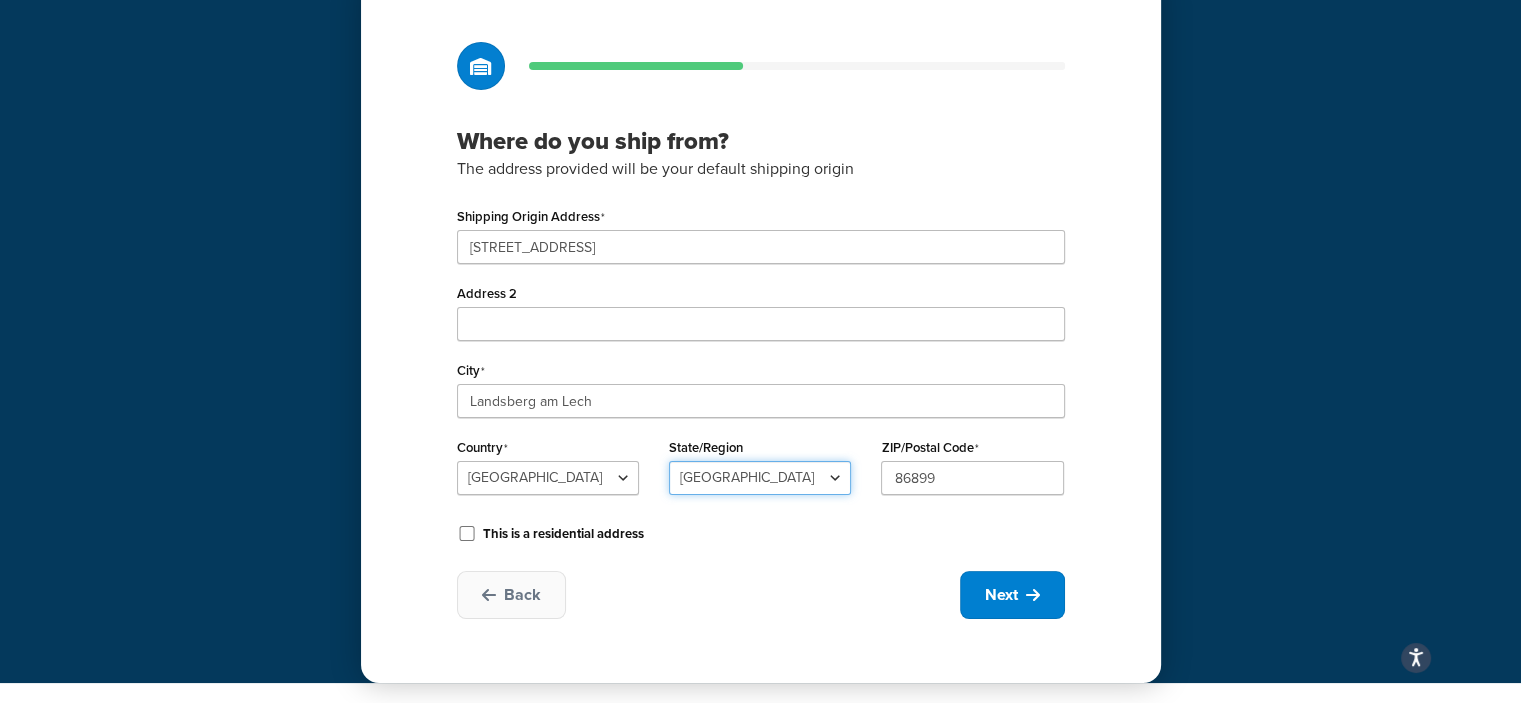 click on "Baden-Wuerttemberg  Bayern  Berlin  Brandenburg  Bremen  Hamburg  Hessen  Mecklenburg-Vorpommern  Niedersachsen  Nordrhein-Westfalen  Rheinland-Pfalz  Saarland  Sachsen  Sachsen-Anhalt  Schleswig-Holstein  Thueringen" at bounding box center (760, 478) 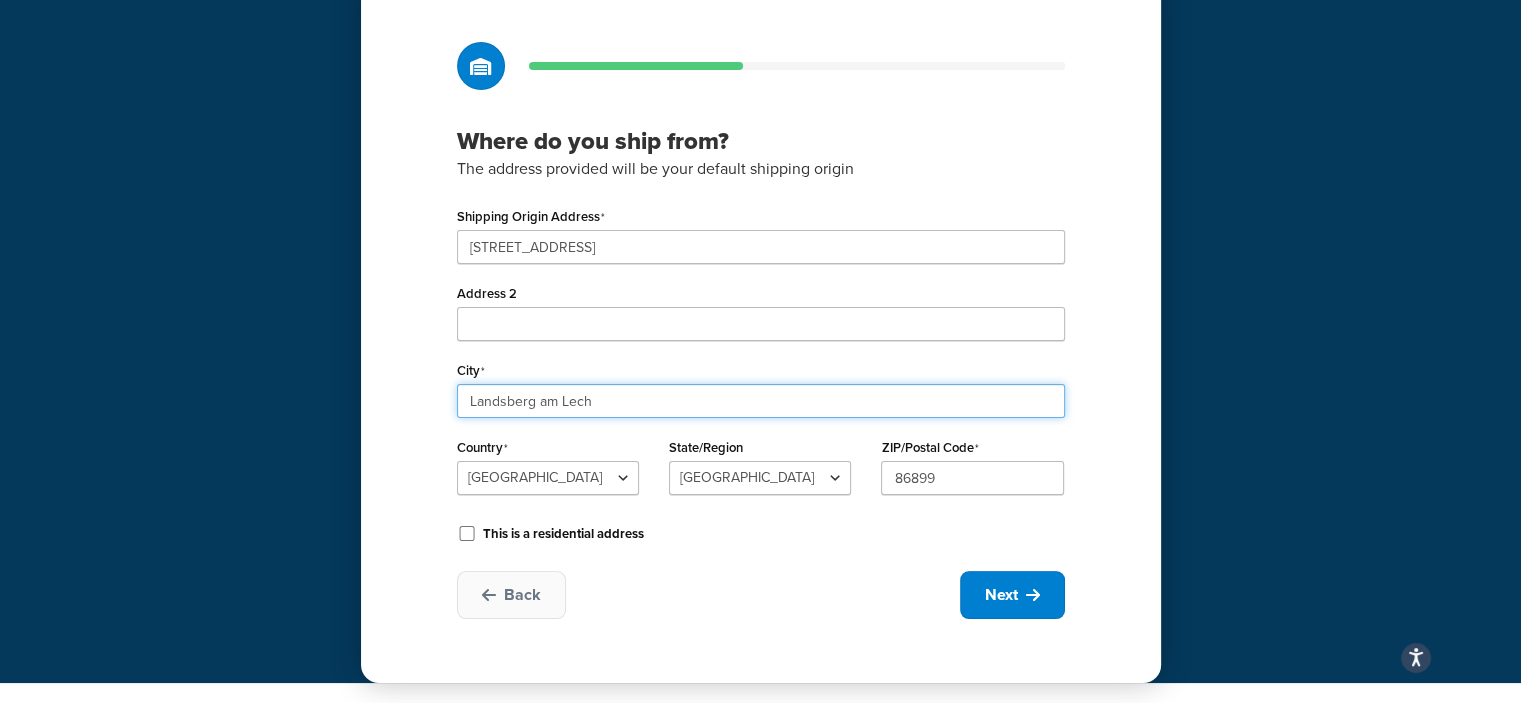 click on "Landsberg am Lech" at bounding box center (761, 401) 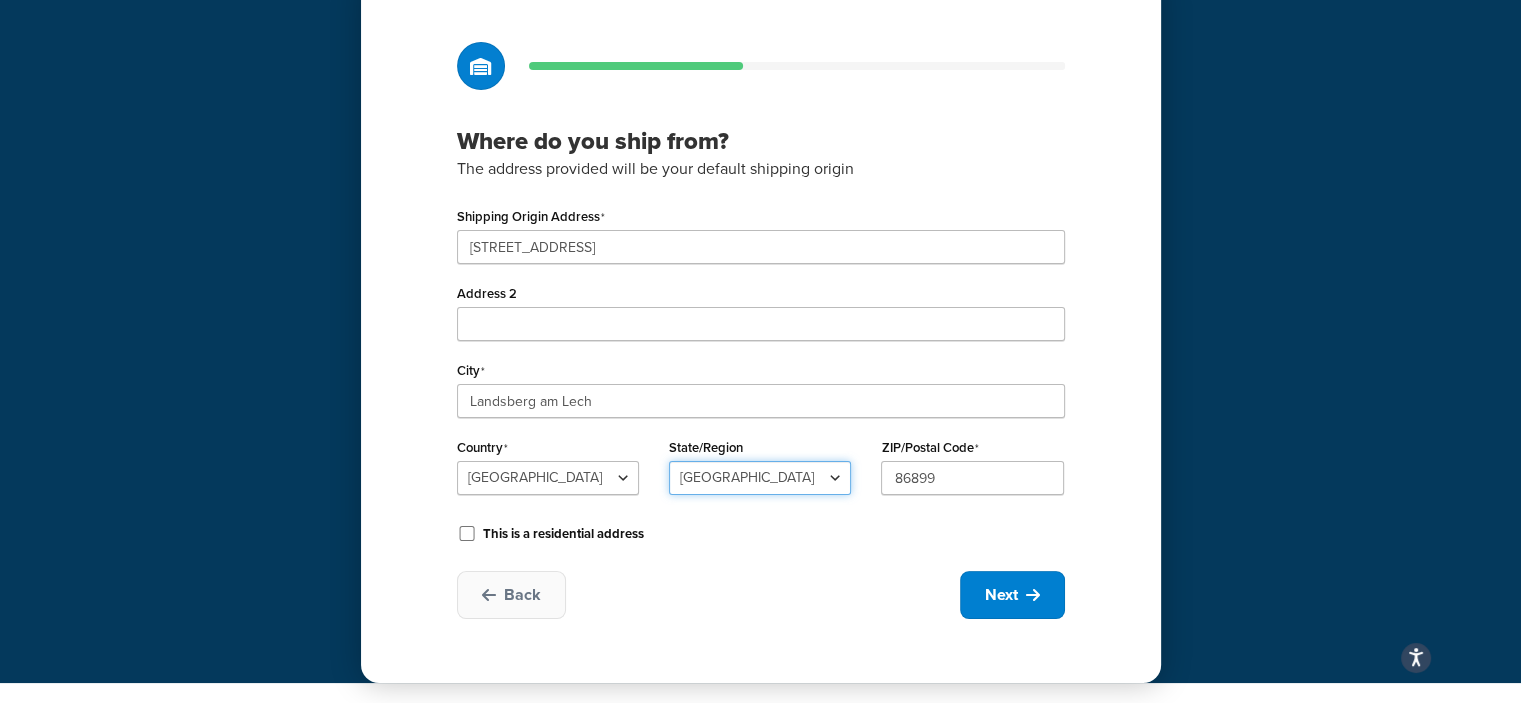 click on "Baden-Wuerttemberg  Bayern  Berlin  Brandenburg  Bremen  Hamburg  Hessen  Mecklenburg-Vorpommern  Niedersachsen  Nordrhein-Westfalen  Rheinland-Pfalz  Saarland  Sachsen  Sachsen-Anhalt  Schleswig-Holstein  Thueringen" at bounding box center (760, 478) 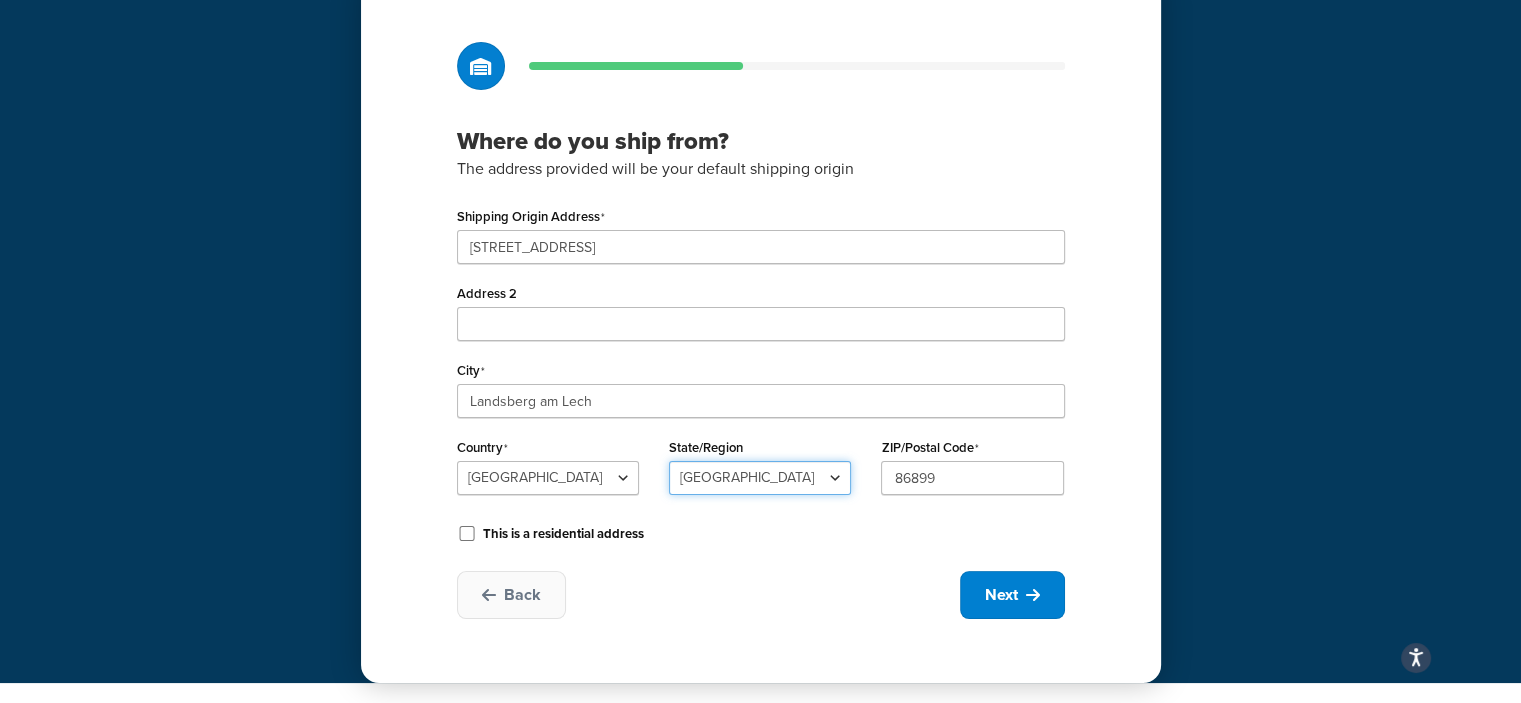 click on "Baden-Wuerttemberg  Bayern  Berlin  Brandenburg  Bremen  Hamburg  Hessen  Mecklenburg-Vorpommern  Niedersachsen  Nordrhein-Westfalen  Rheinland-Pfalz  Saarland  Sachsen  Sachsen-Anhalt  Schleswig-Holstein  Thueringen" at bounding box center [760, 478] 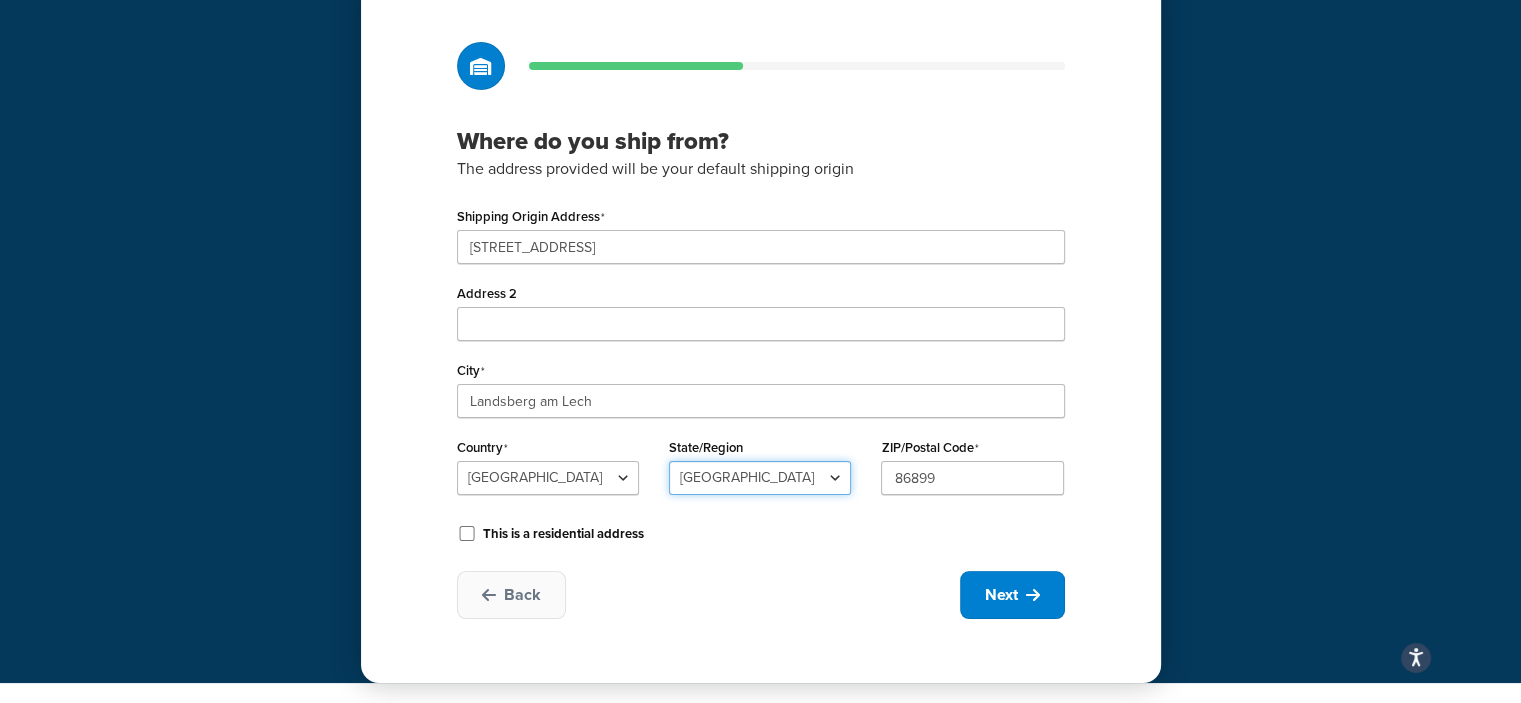 select on "360" 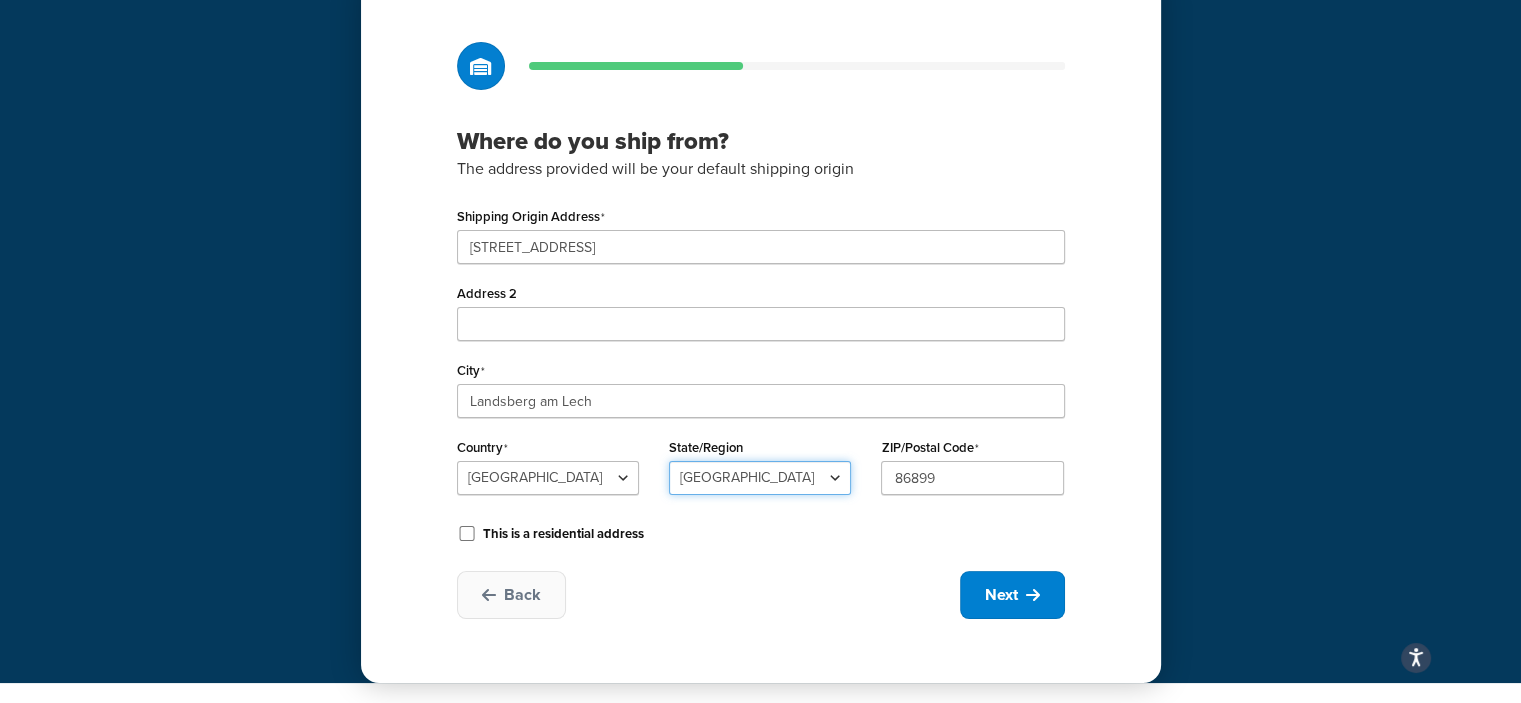click on "Baden-Wuerttemberg  Bayern  Berlin  Brandenburg  Bremen  Hamburg  Hessen  Mecklenburg-Vorpommern  Niedersachsen  Nordrhein-Westfalen  Rheinland-Pfalz  Saarland  Sachsen  Sachsen-Anhalt  Schleswig-Holstein  Thueringen" at bounding box center (760, 478) 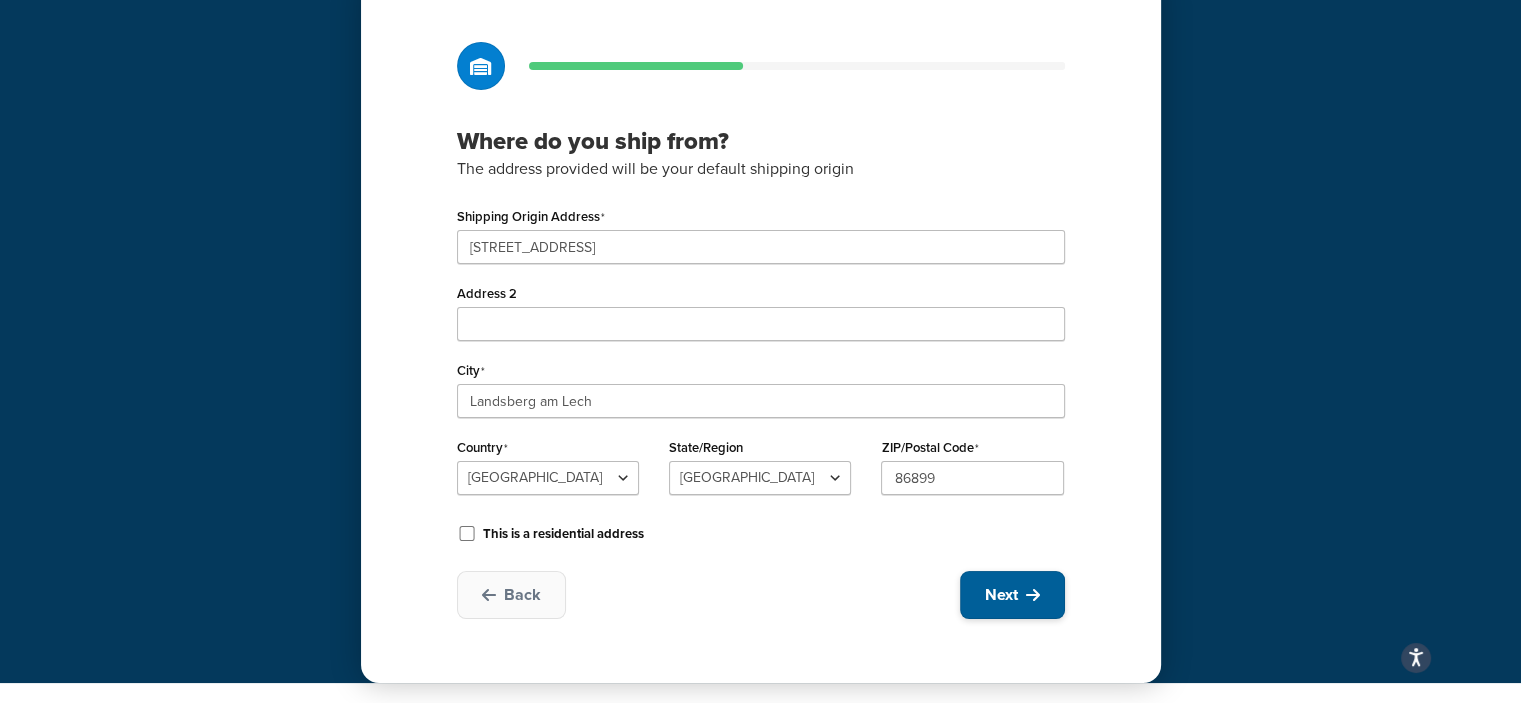 click on "Next" at bounding box center [1001, 595] 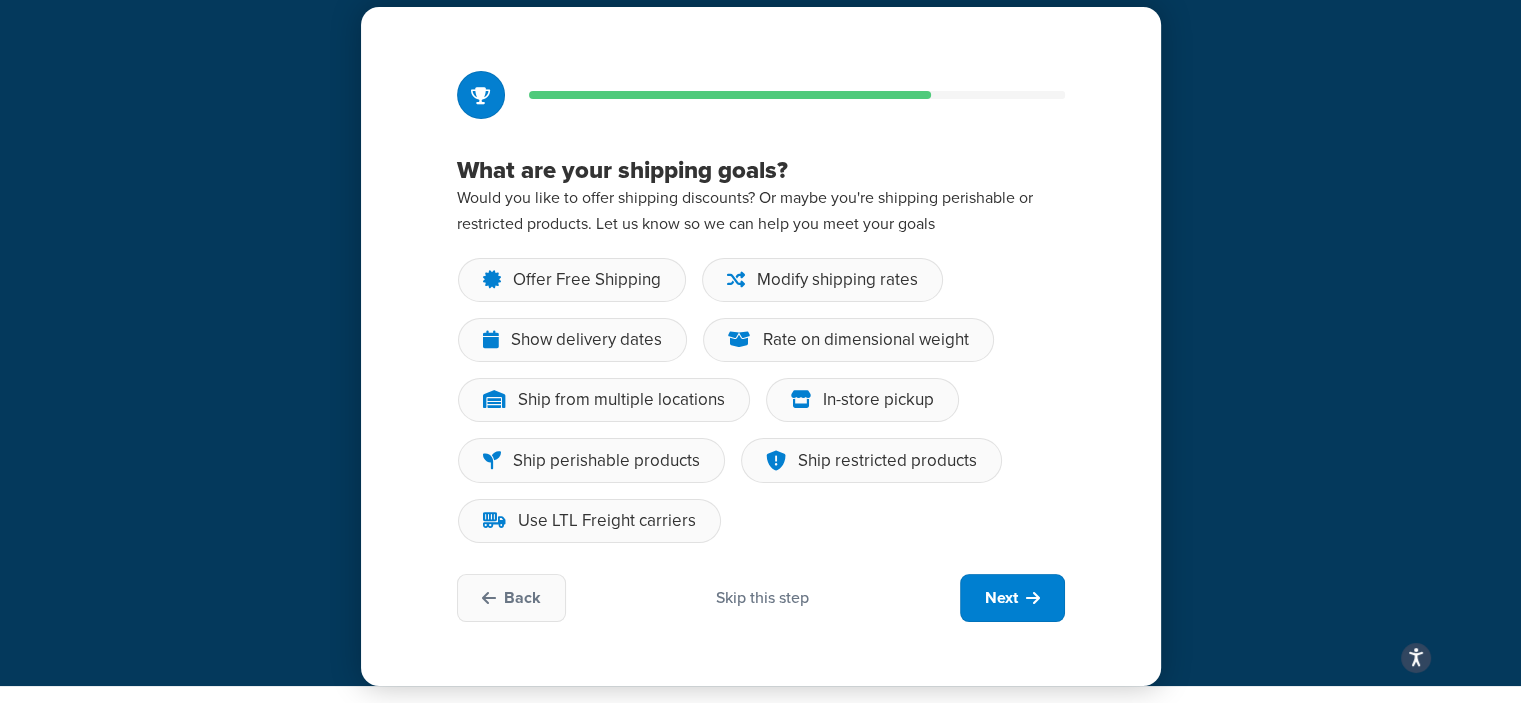 scroll, scrollTop: 68, scrollLeft: 0, axis: vertical 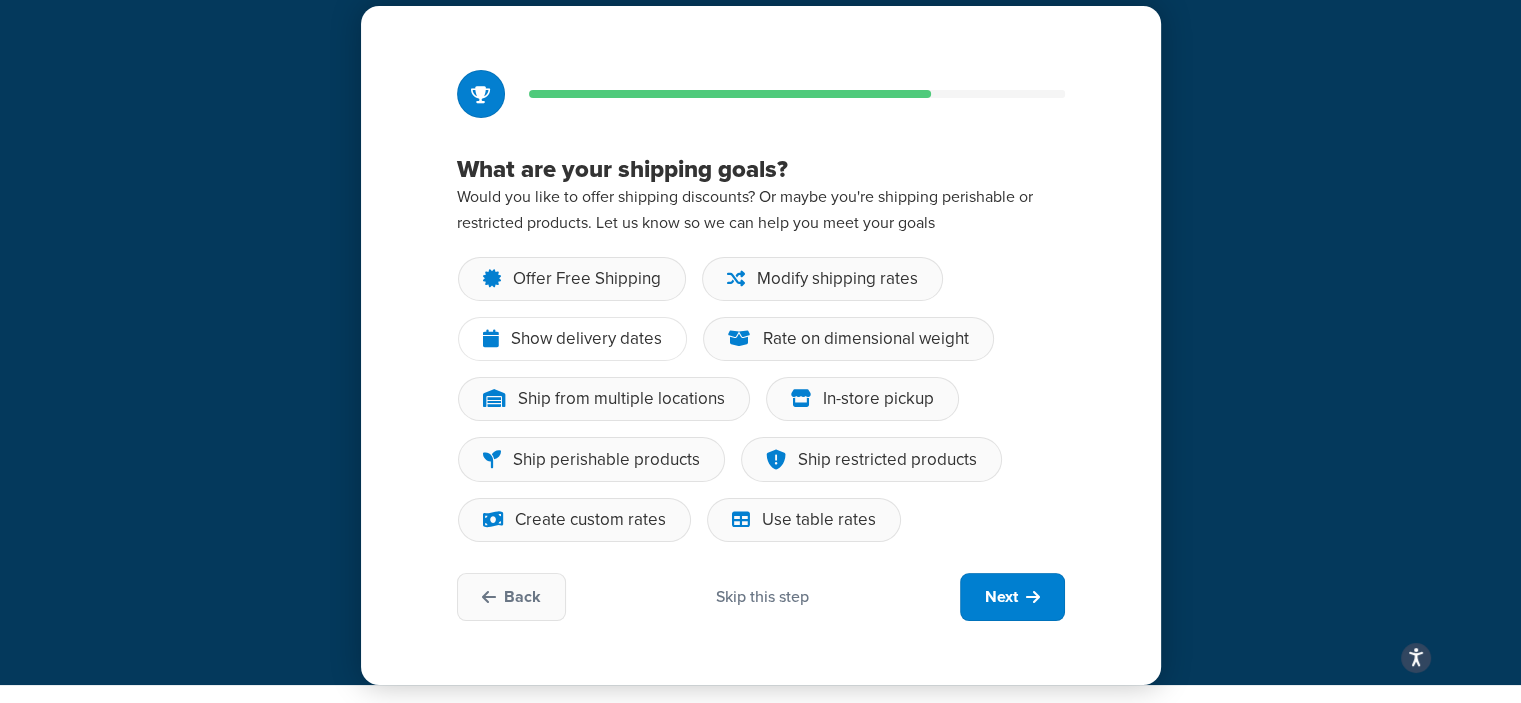 click on "Show delivery dates" at bounding box center (586, 339) 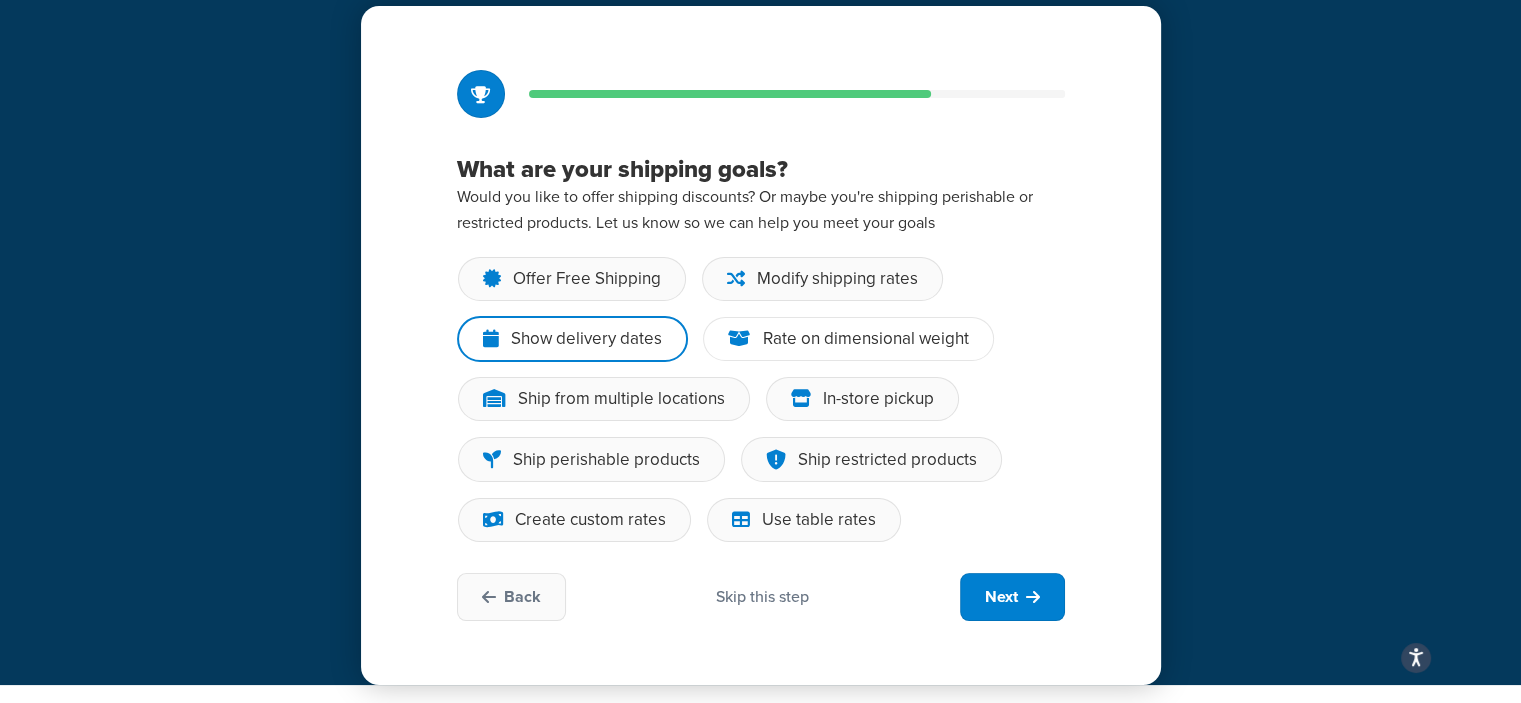 click on "Rate on dimensional weight" at bounding box center [848, 339] 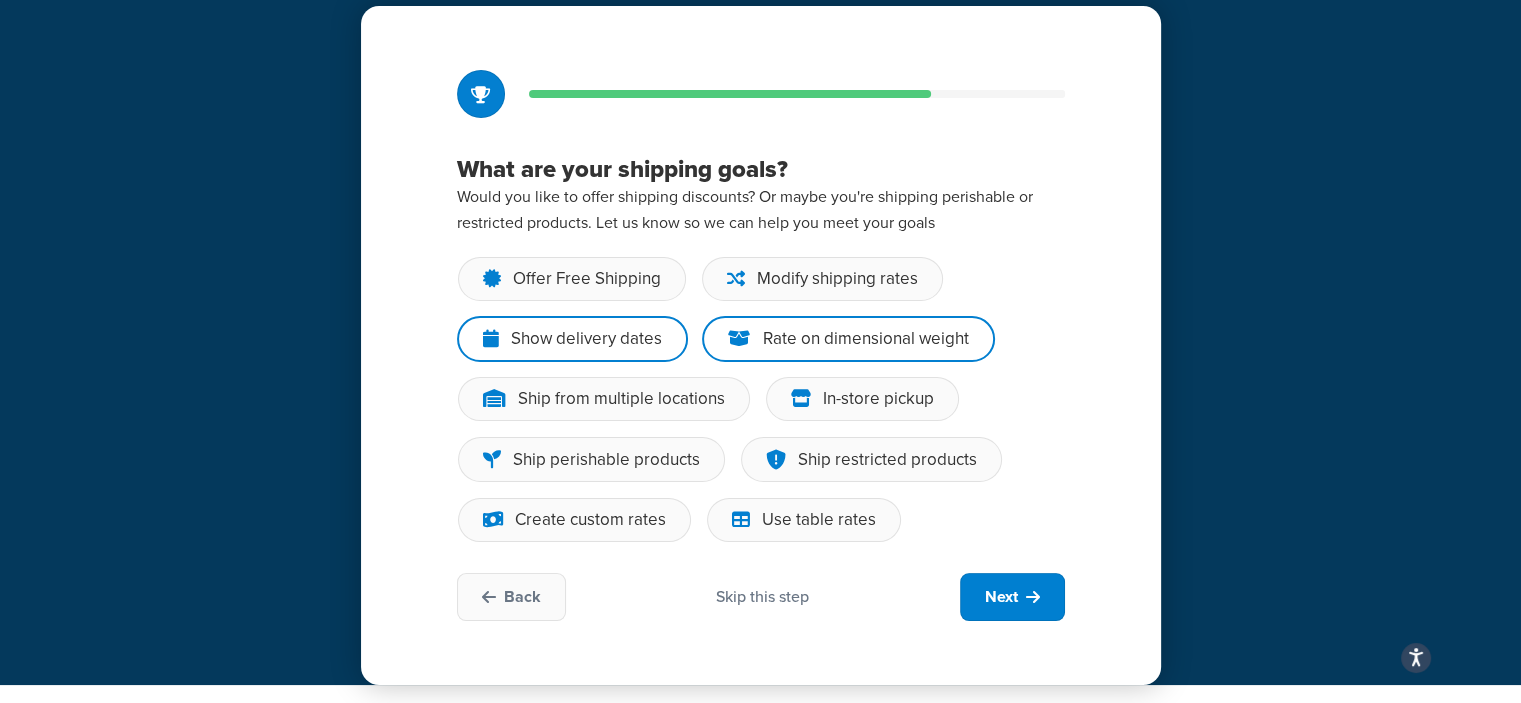 scroll, scrollTop: 67, scrollLeft: 0, axis: vertical 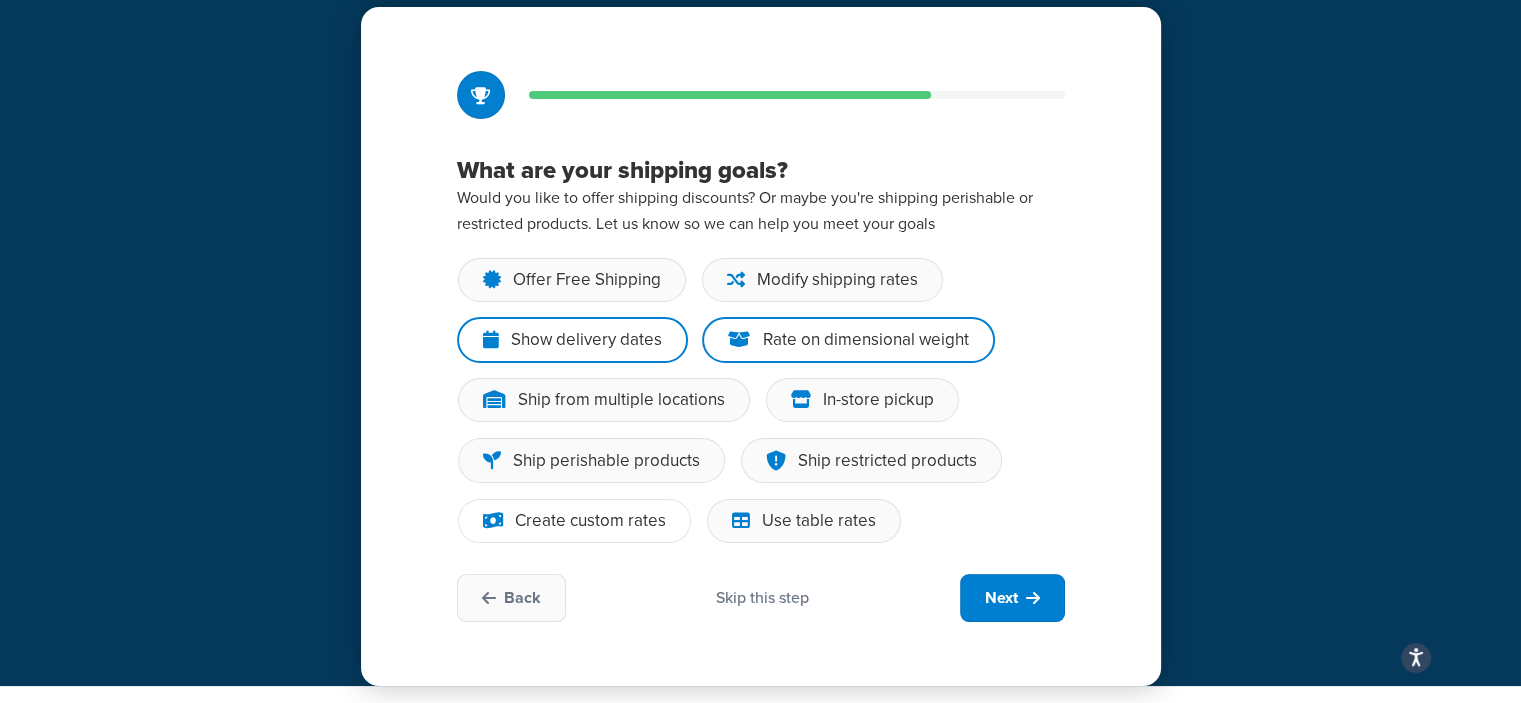 click on "Create custom rates" at bounding box center [590, 521] 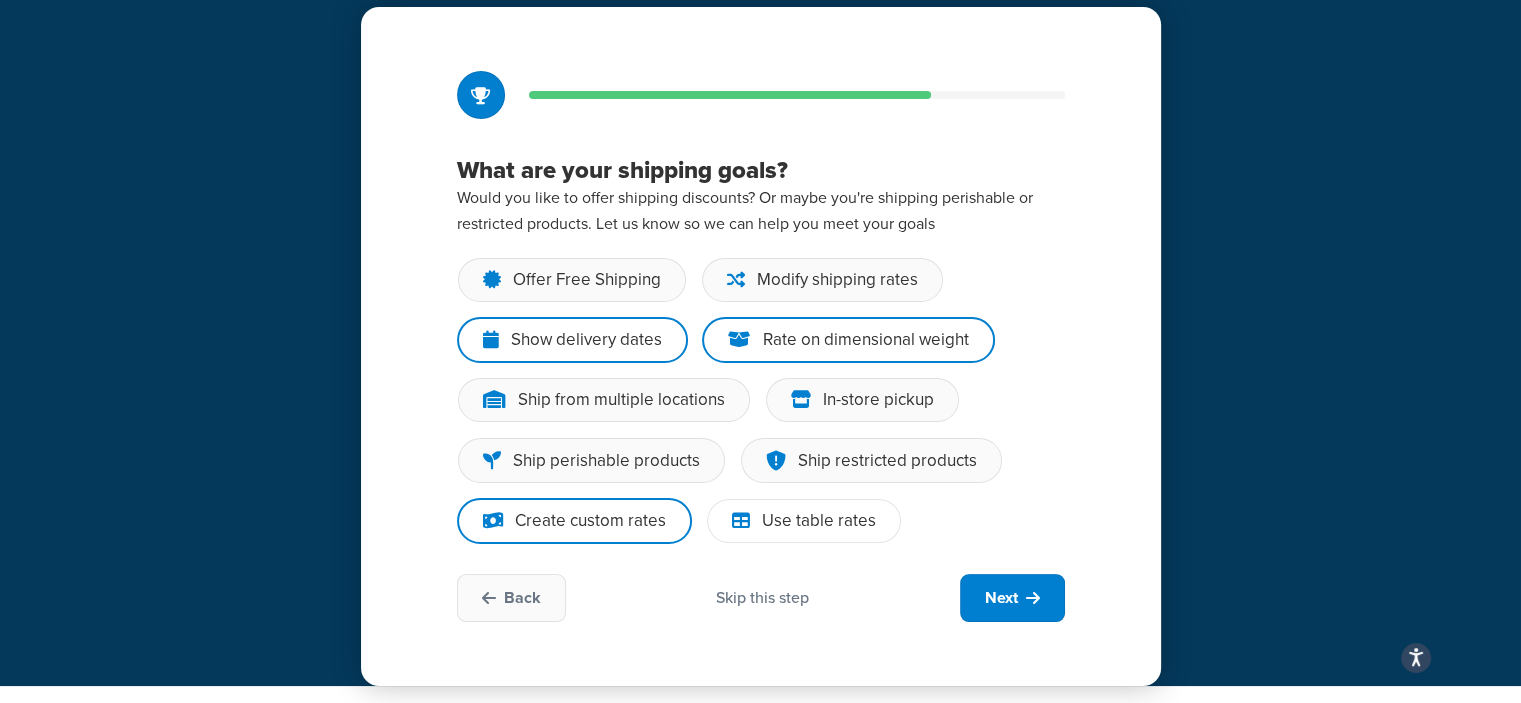 click at bounding box center [741, 521] 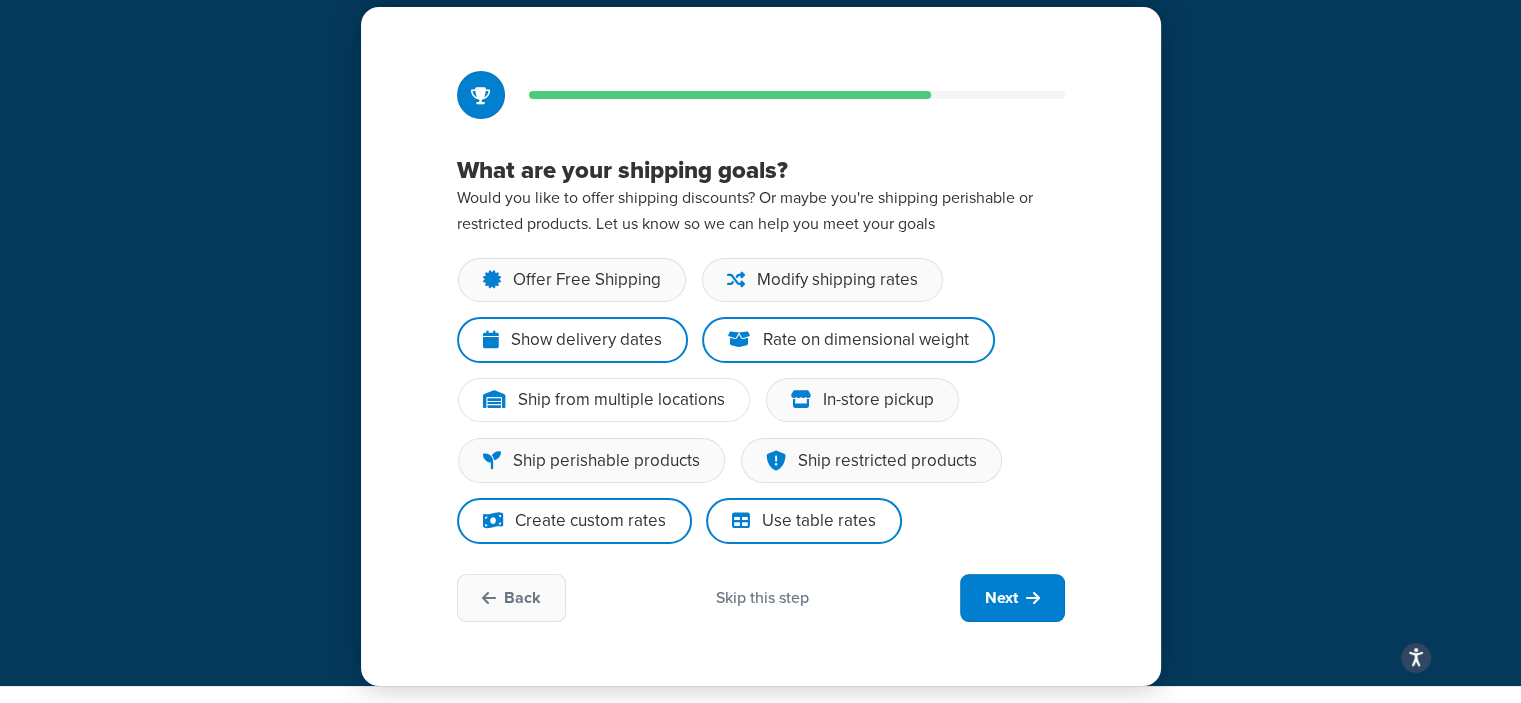 click on "Ship from multiple locations" at bounding box center [621, 400] 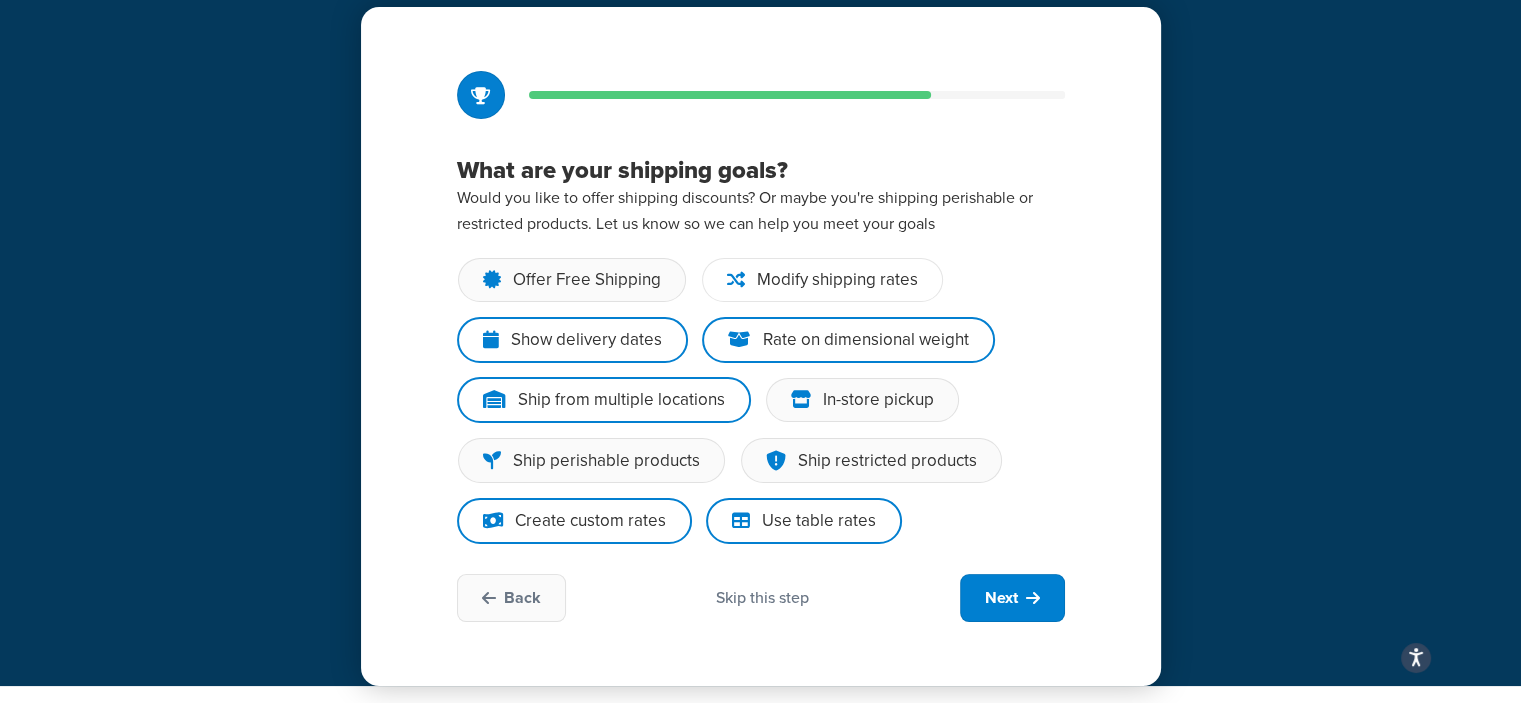 click on "Modify shipping rates" at bounding box center (837, 280) 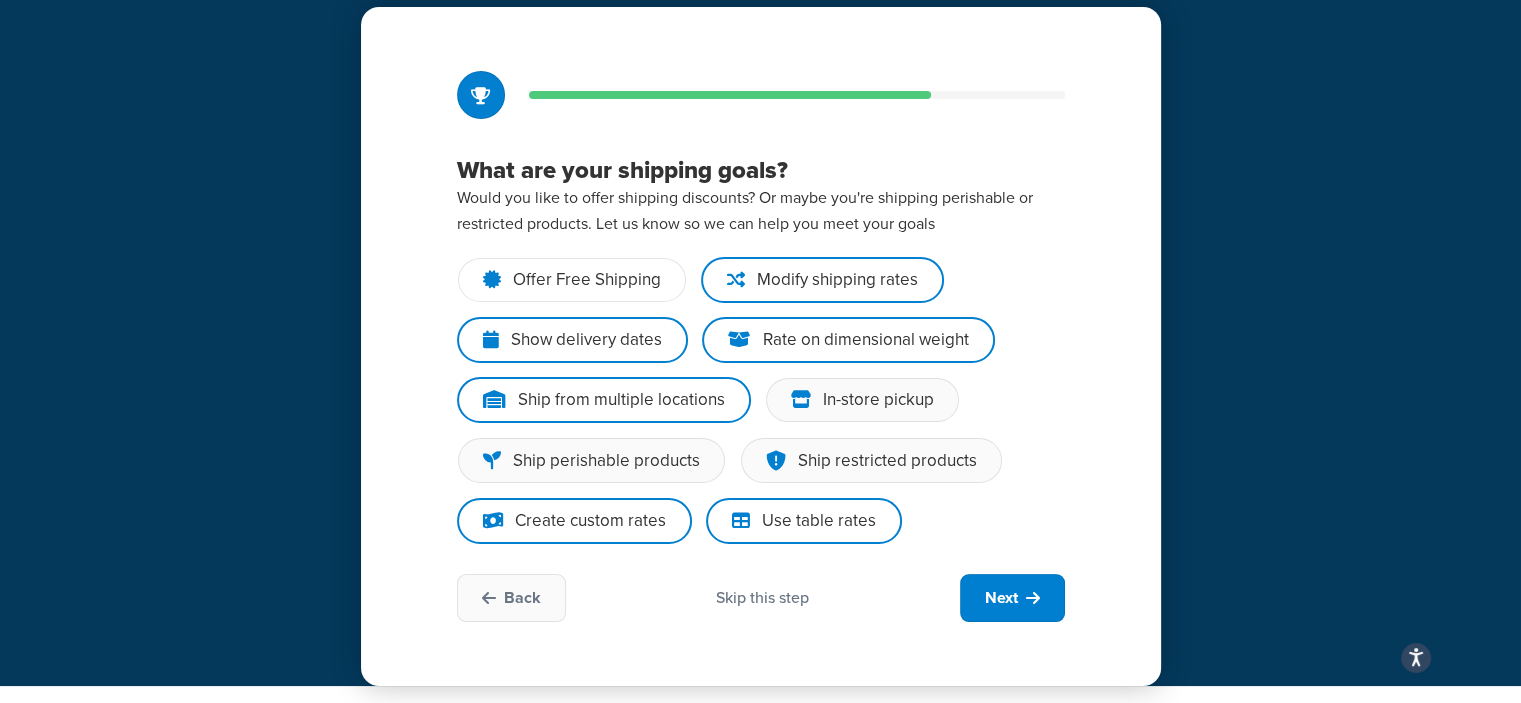 click on "Offer Free Shipping" at bounding box center [587, 280] 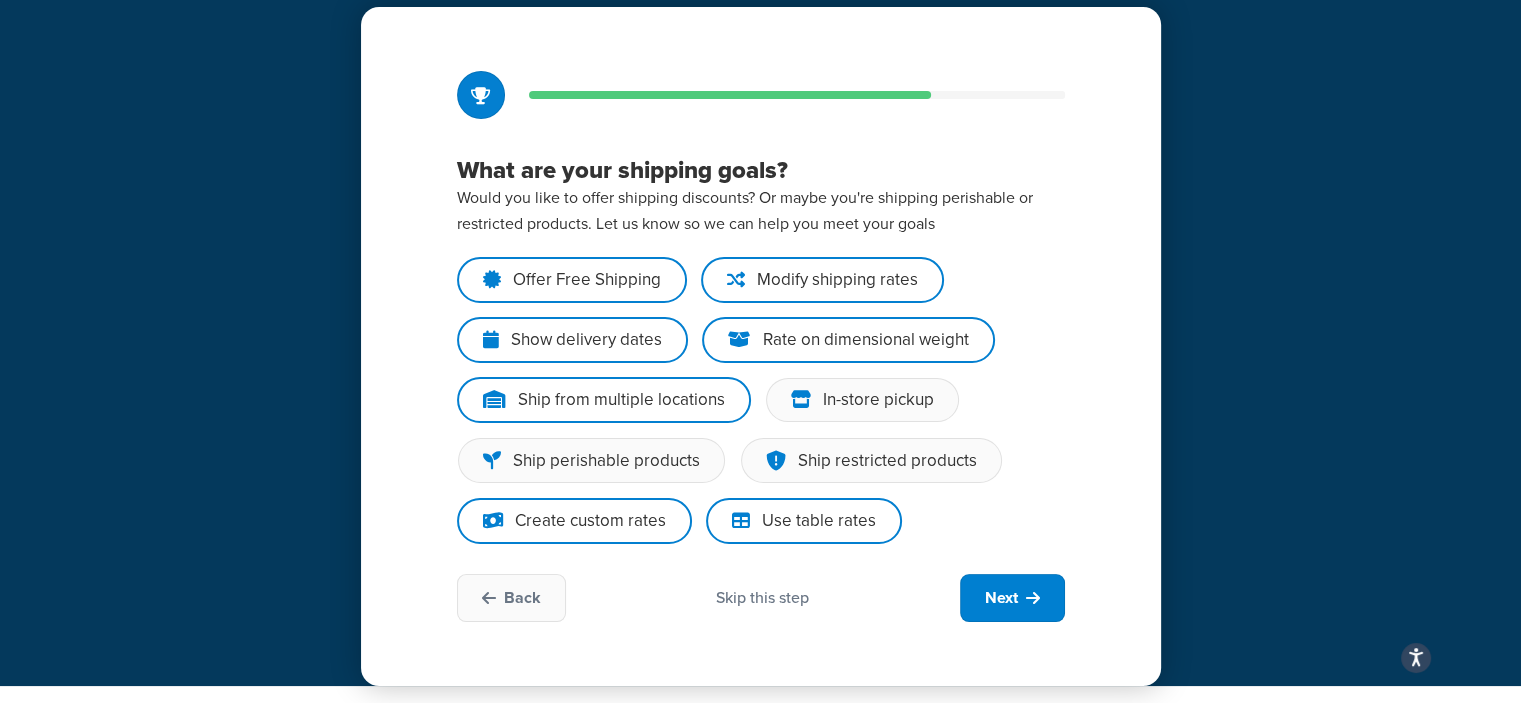 scroll, scrollTop: 66, scrollLeft: 0, axis: vertical 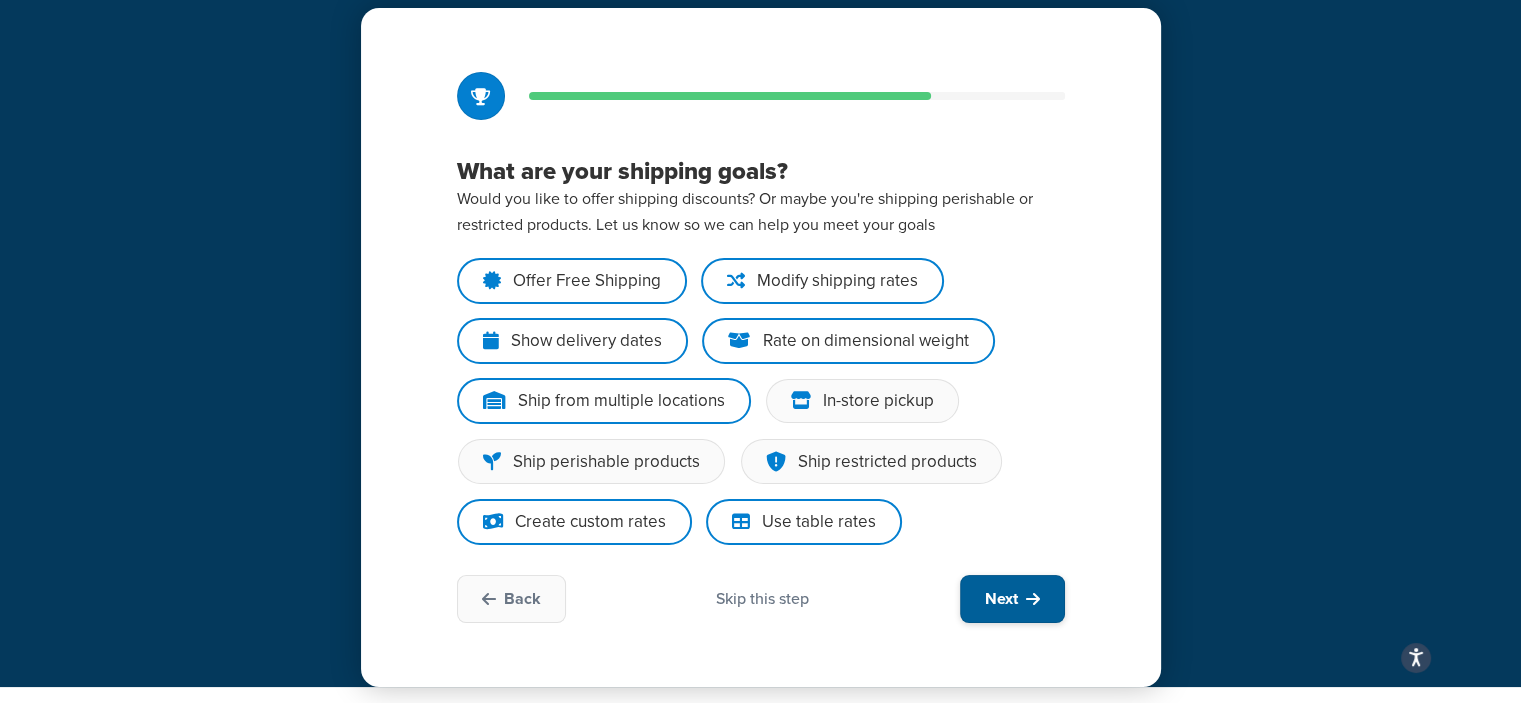 click on "Next" at bounding box center (1001, 599) 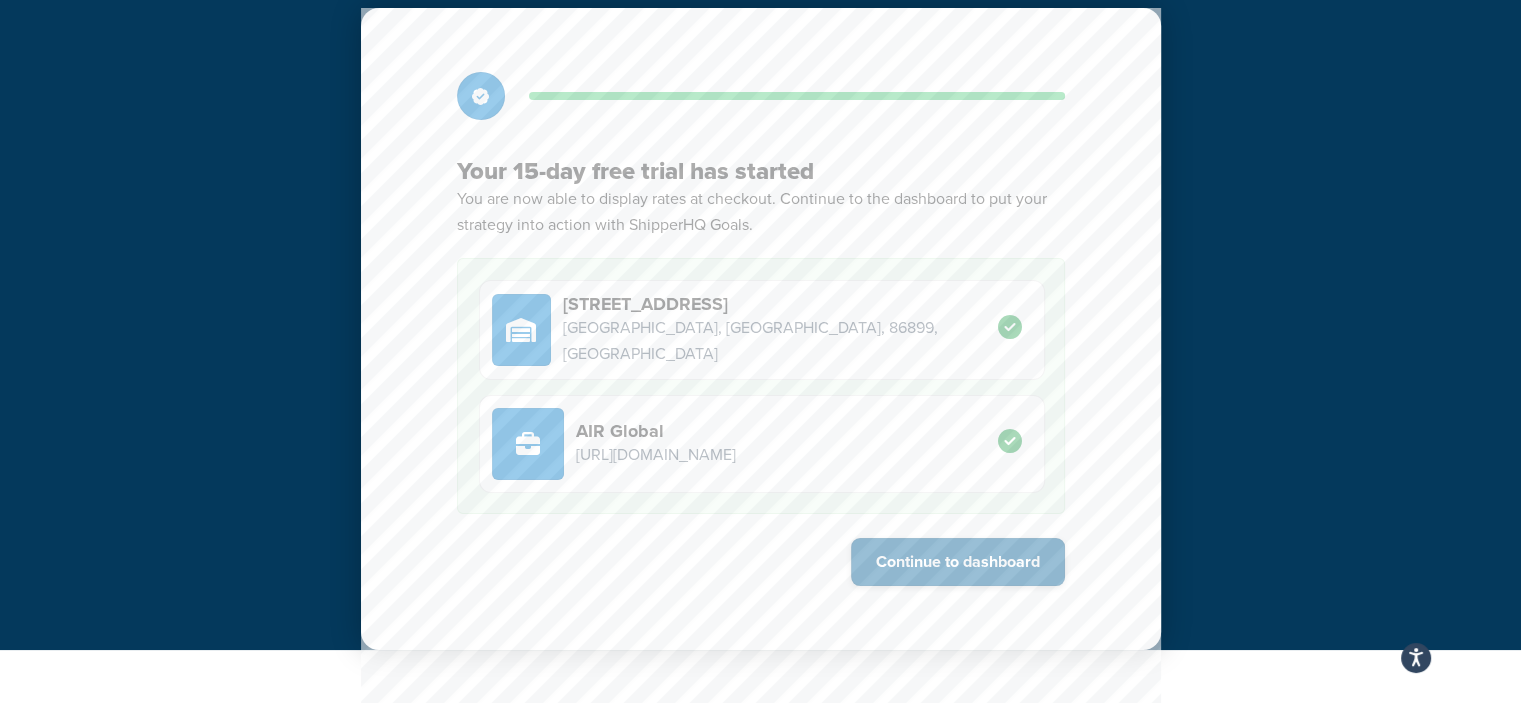 click on "Continue to dashboard" at bounding box center [958, 562] 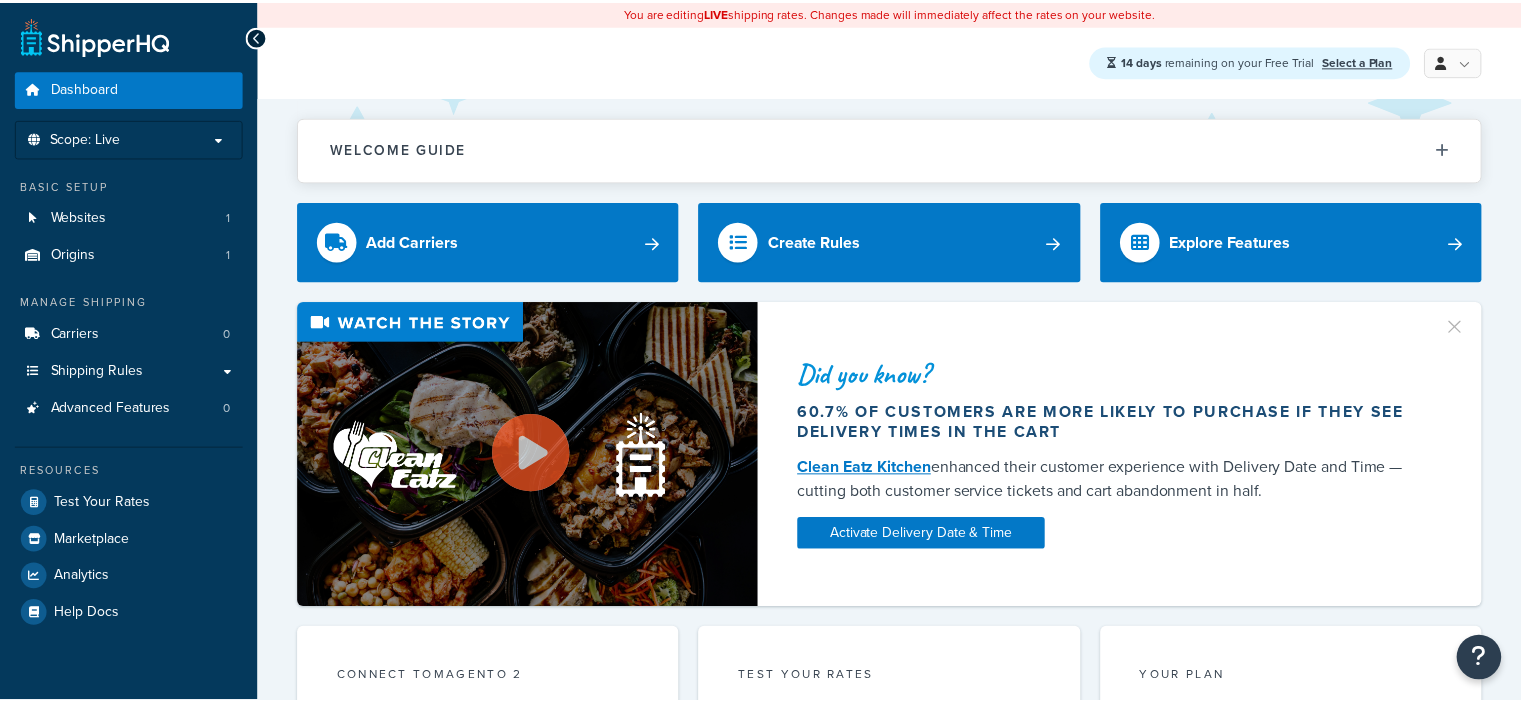 scroll, scrollTop: 0, scrollLeft: 0, axis: both 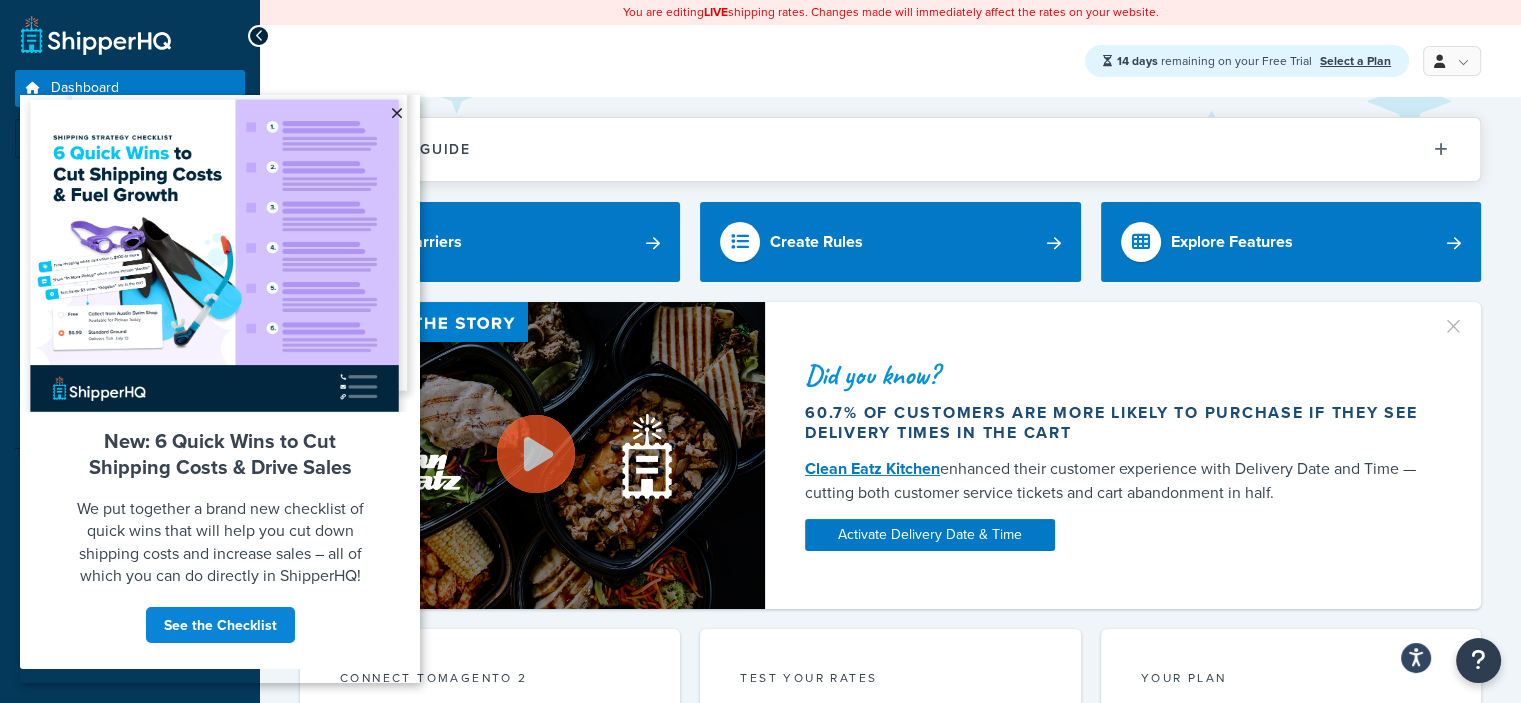click on "×" at bounding box center (396, 113) 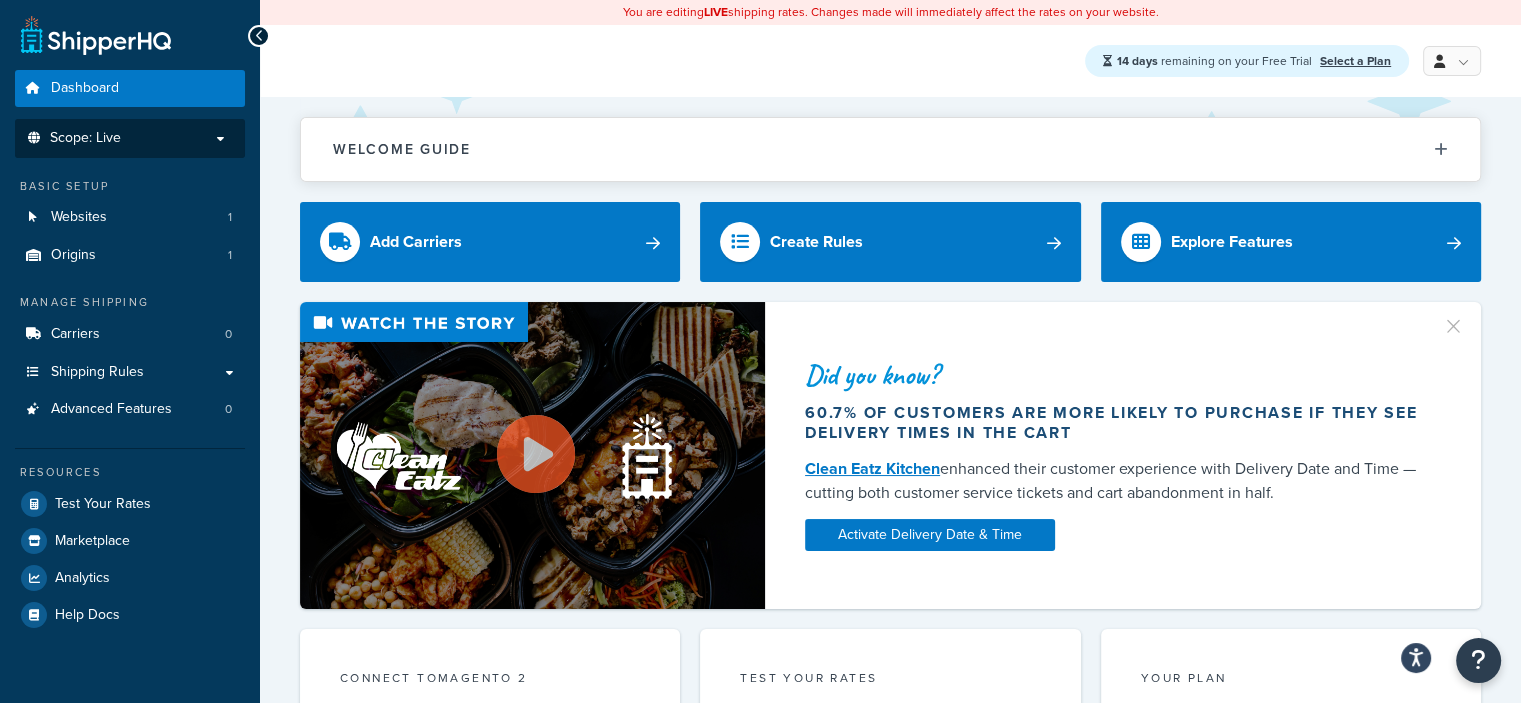 click on "Scope:   Live" at bounding box center (130, 138) 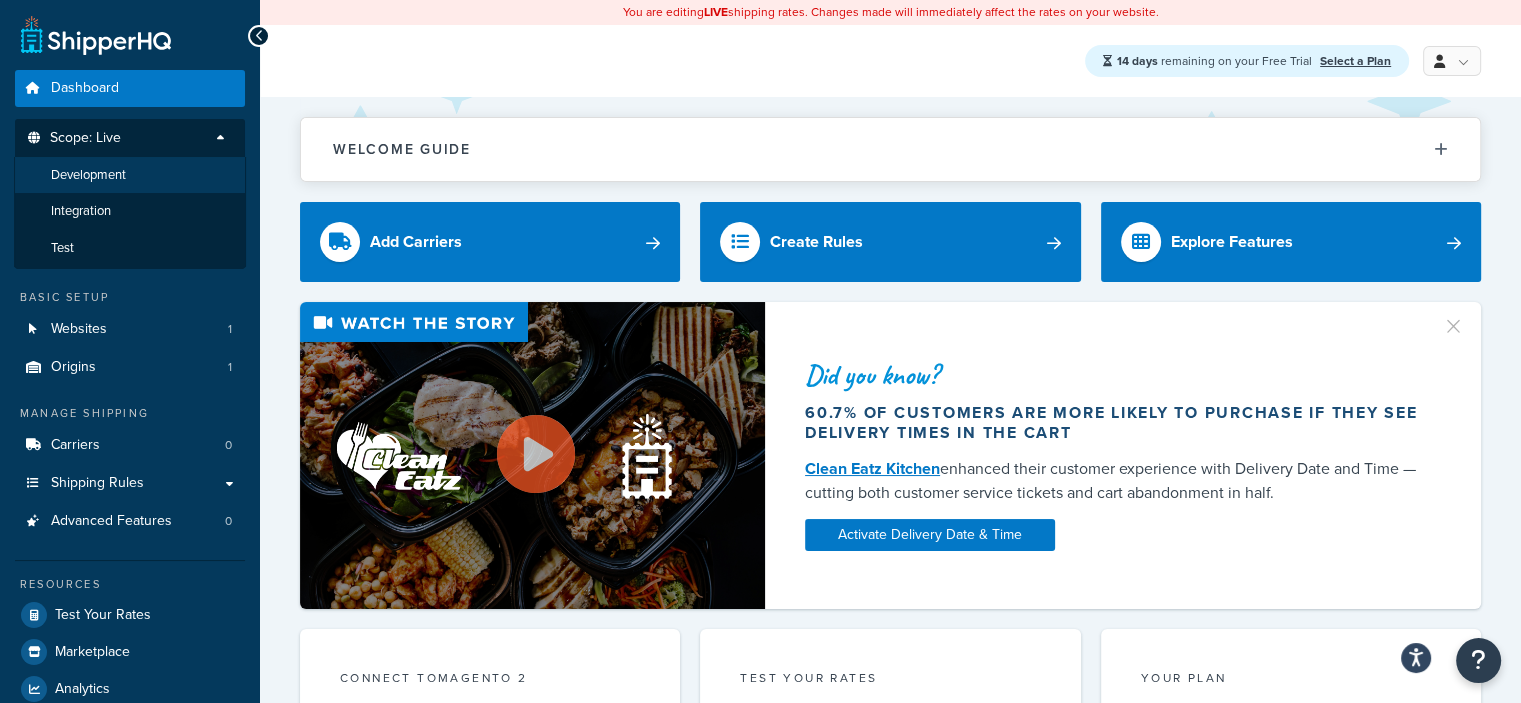 click on "Development" at bounding box center [130, 175] 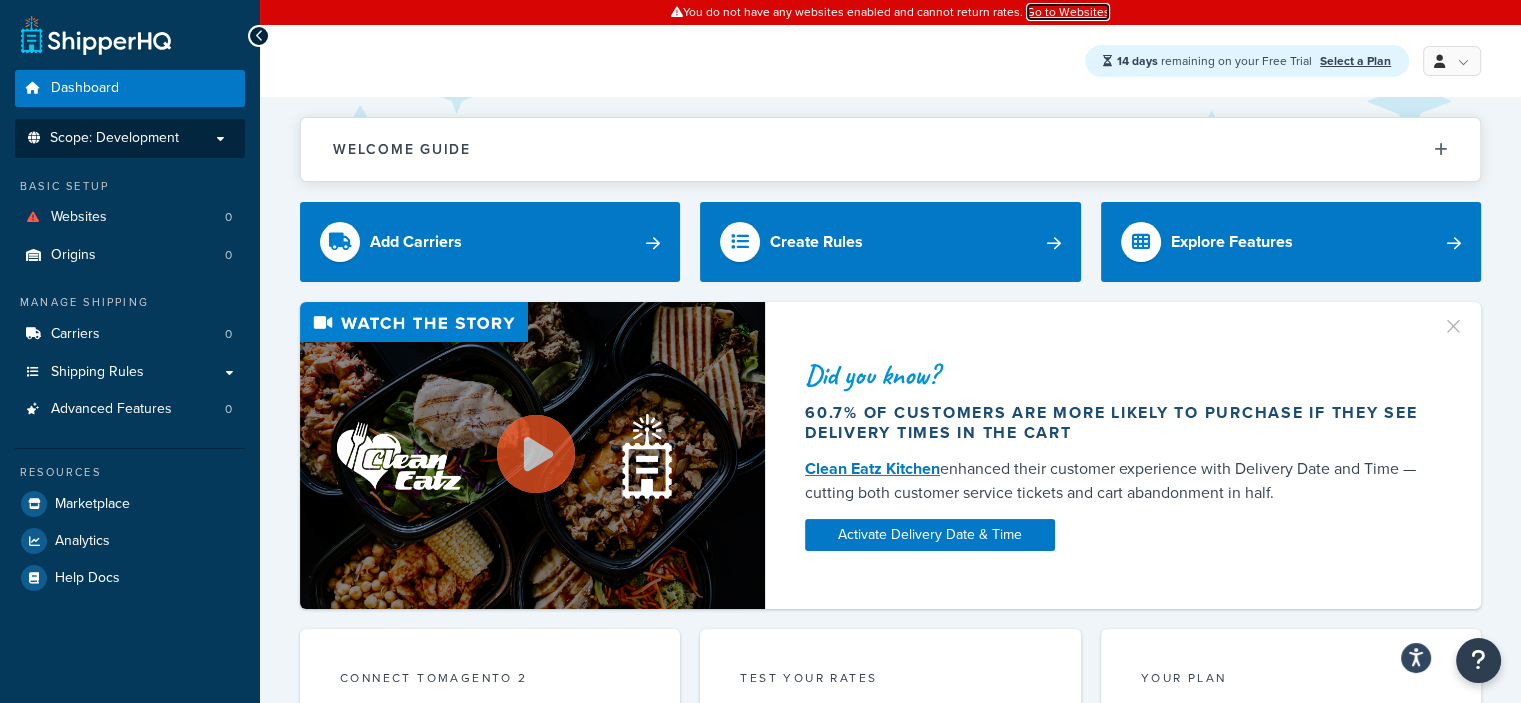 click on "Go to Websites" at bounding box center (1068, 12) 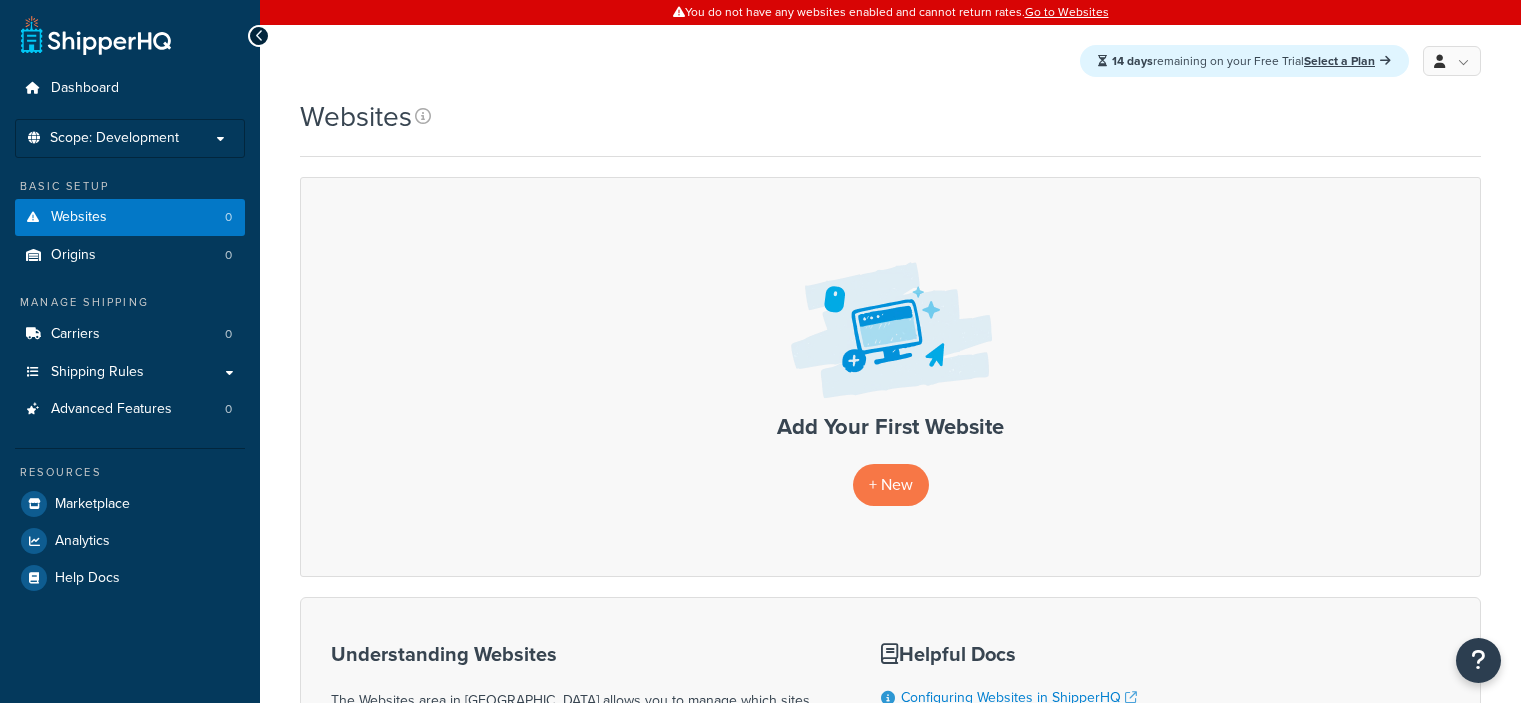 scroll, scrollTop: 0, scrollLeft: 0, axis: both 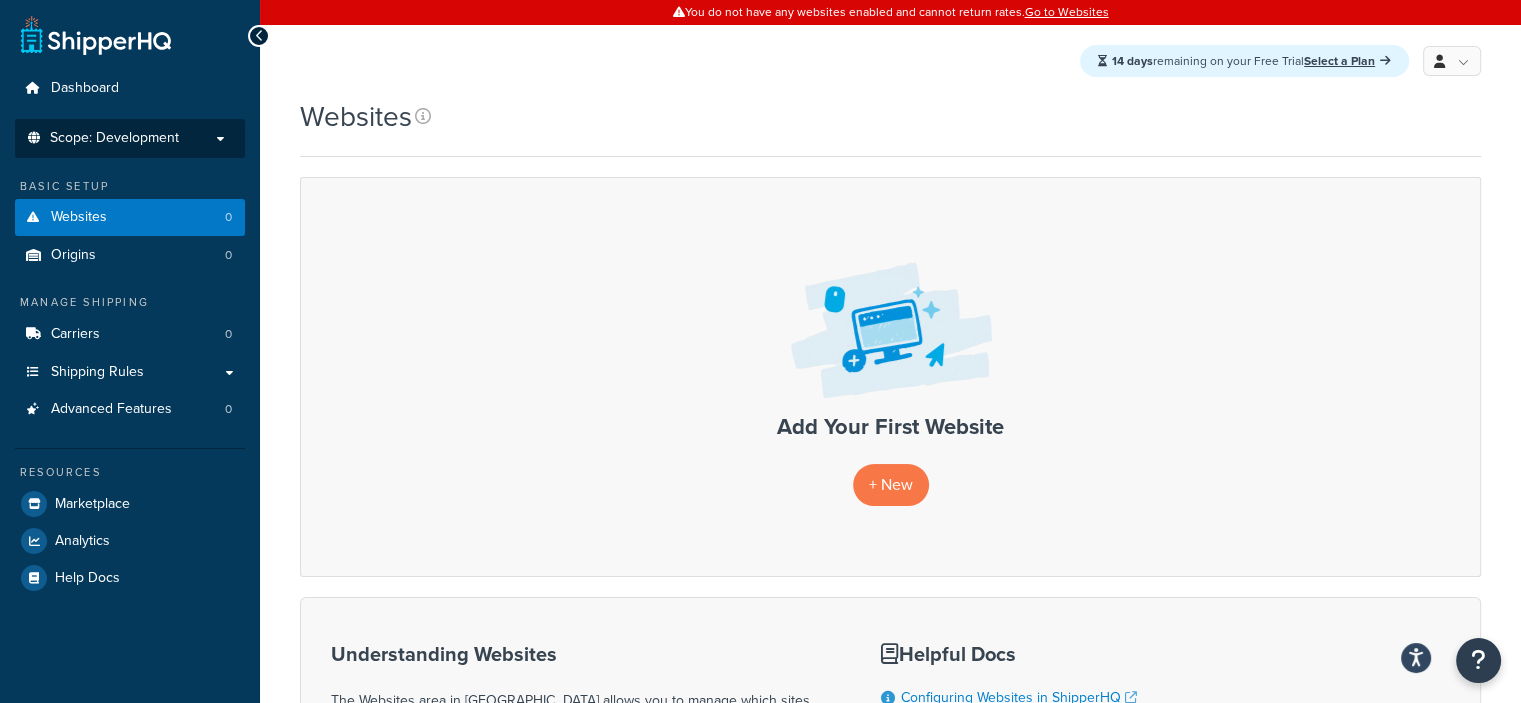 click on "Scope: Development" at bounding box center (130, 138) 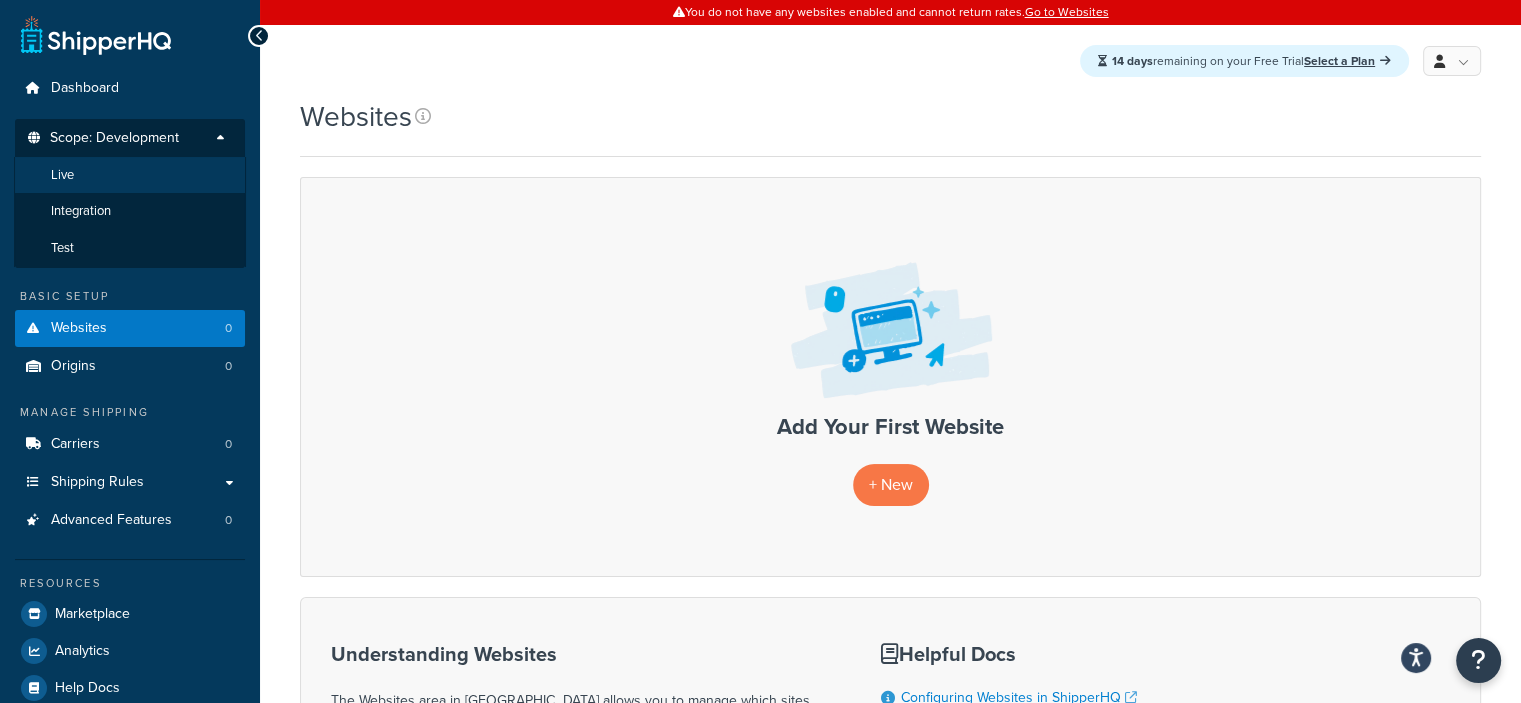 click on "Live" at bounding box center [130, 175] 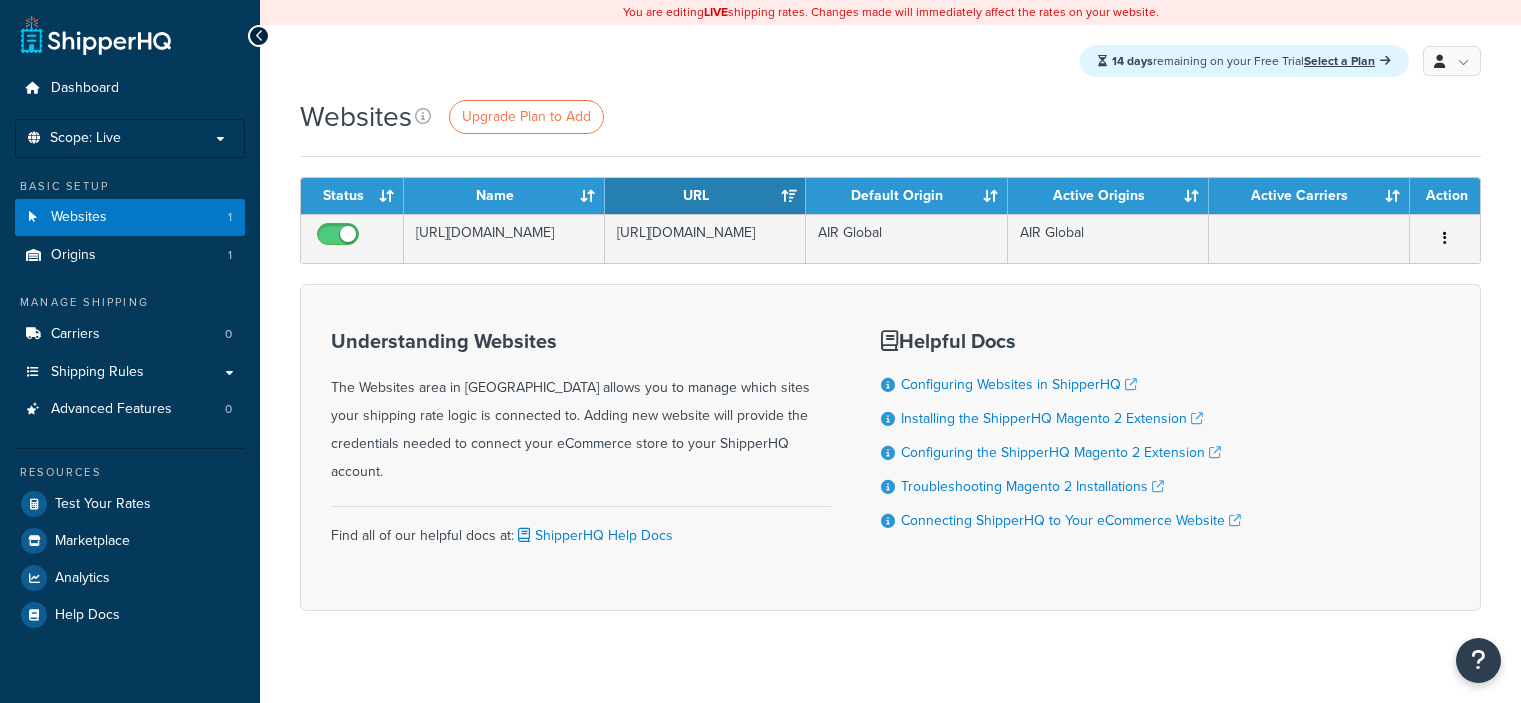 scroll, scrollTop: 0, scrollLeft: 0, axis: both 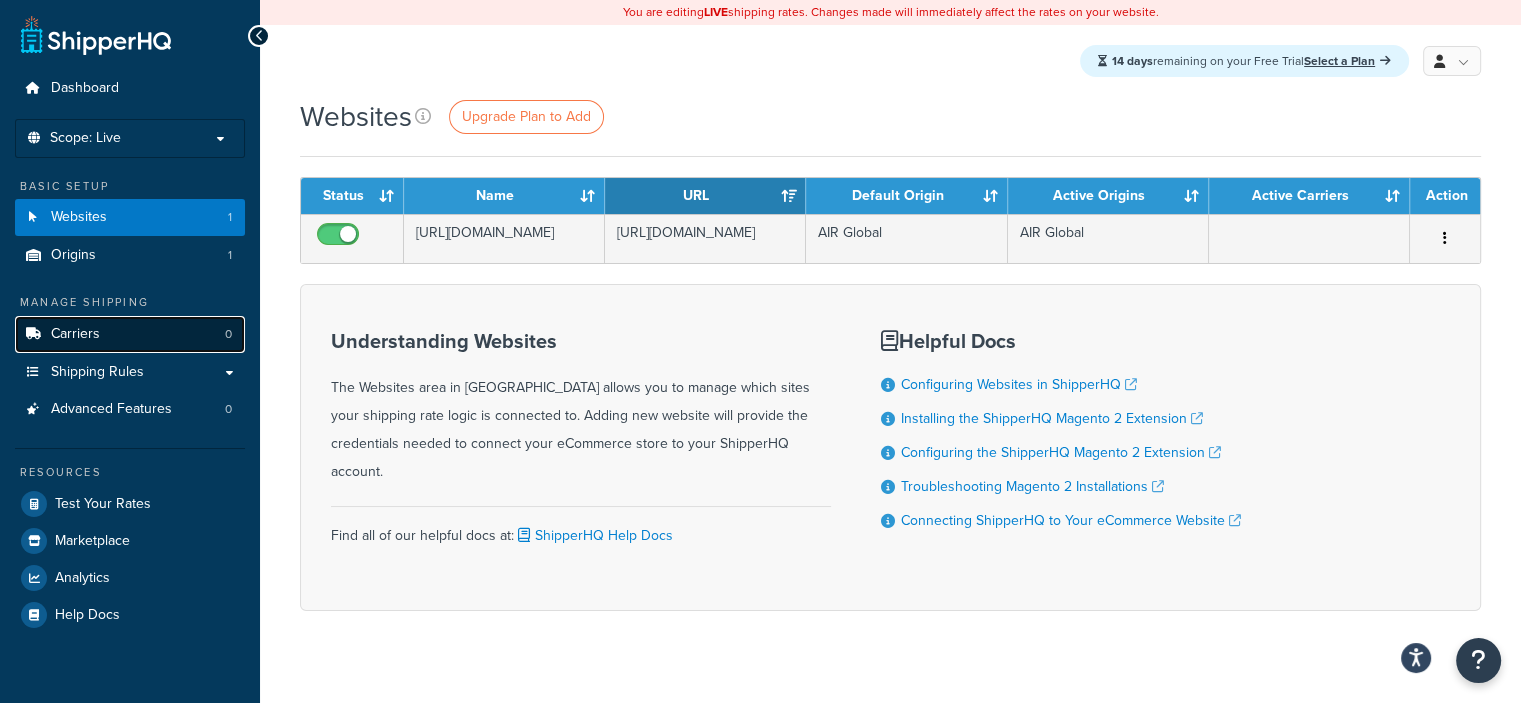 click on "Carriers
0" at bounding box center [130, 334] 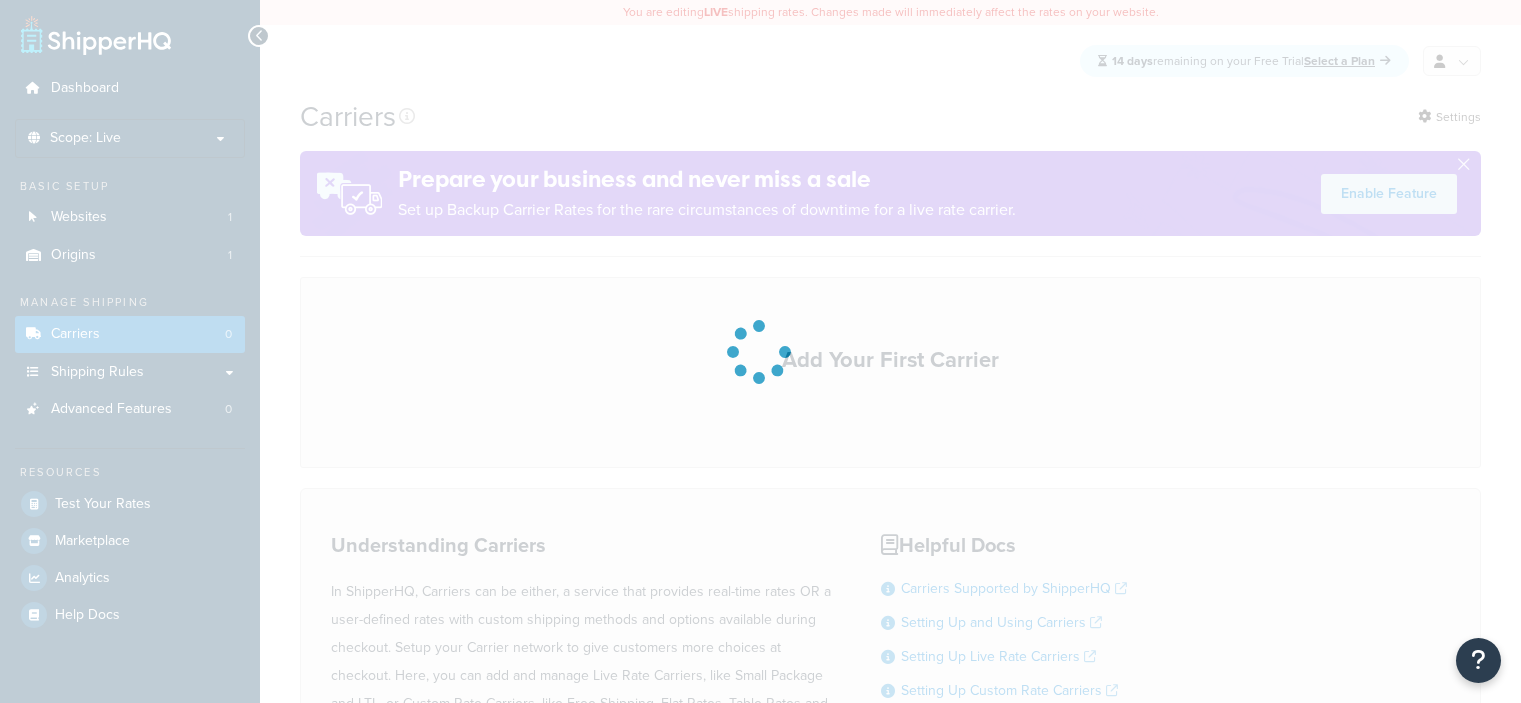 scroll, scrollTop: 0, scrollLeft: 0, axis: both 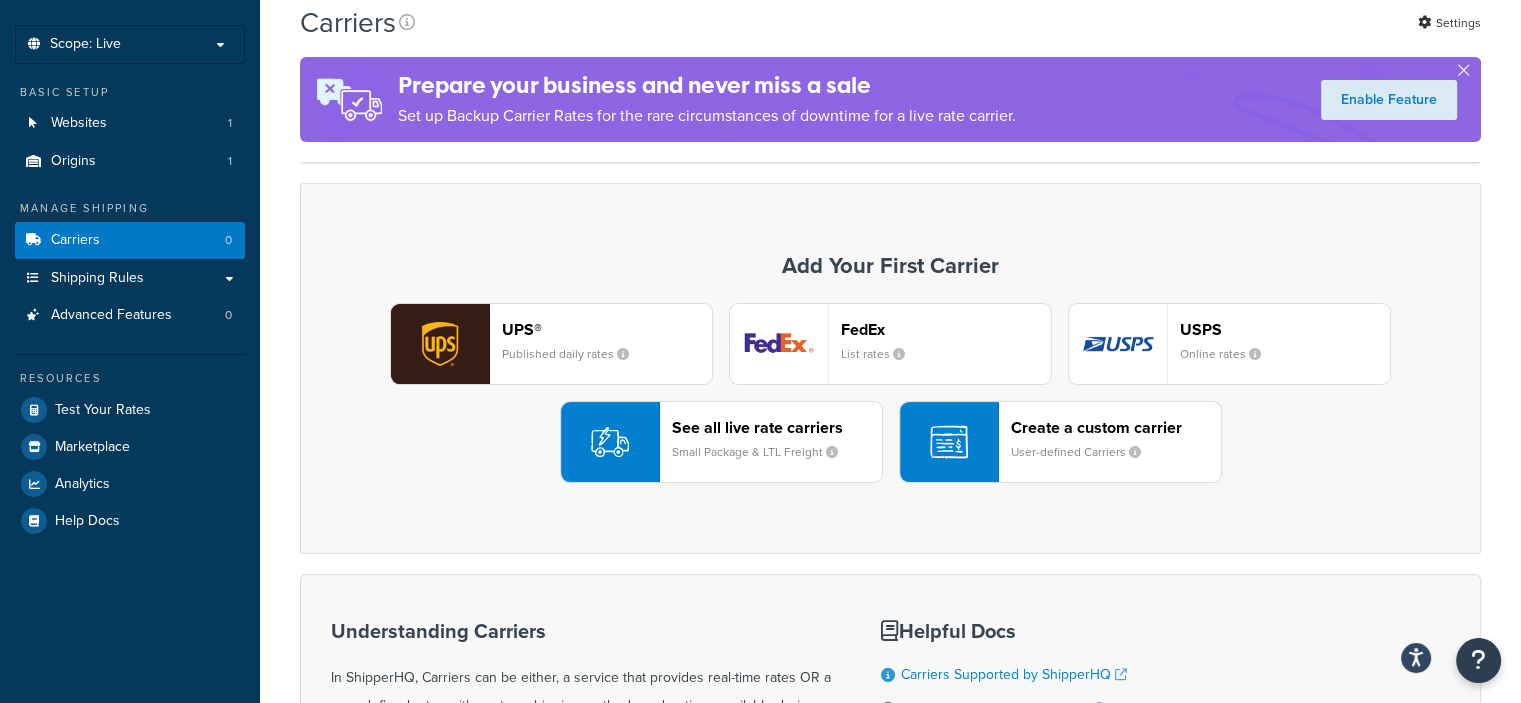 click on "See all live rate carriers Small Package & LTL Freight" at bounding box center (777, 442) 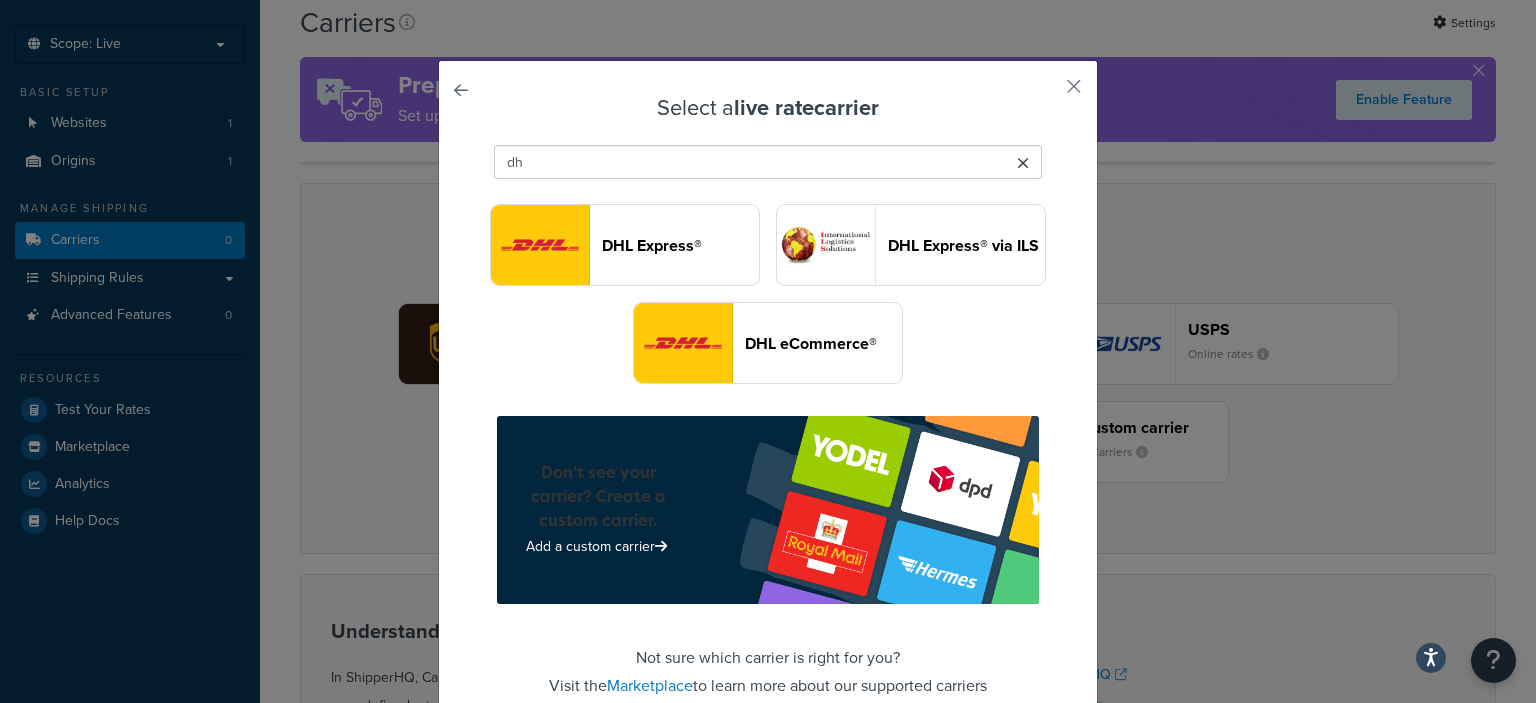 scroll, scrollTop: 0, scrollLeft: 0, axis: both 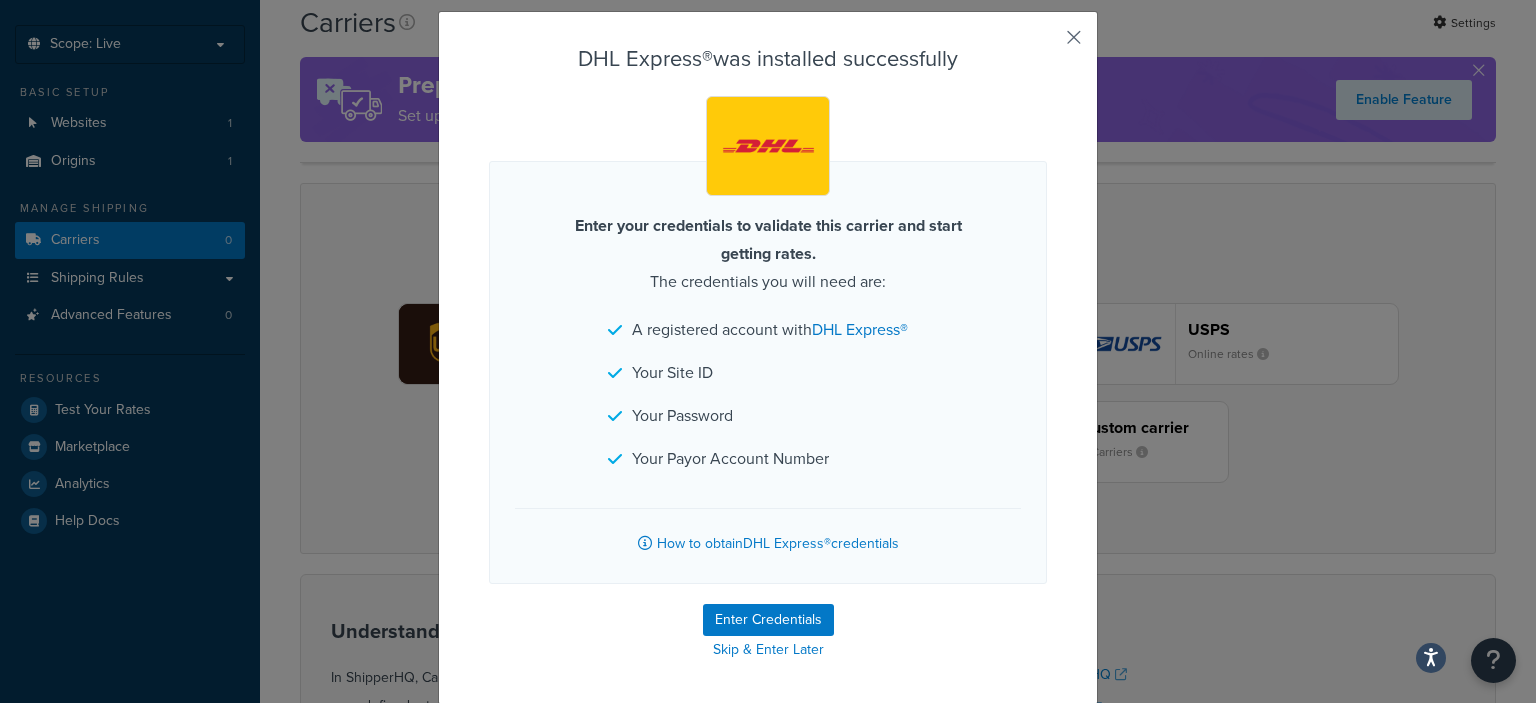 click at bounding box center (1044, 44) 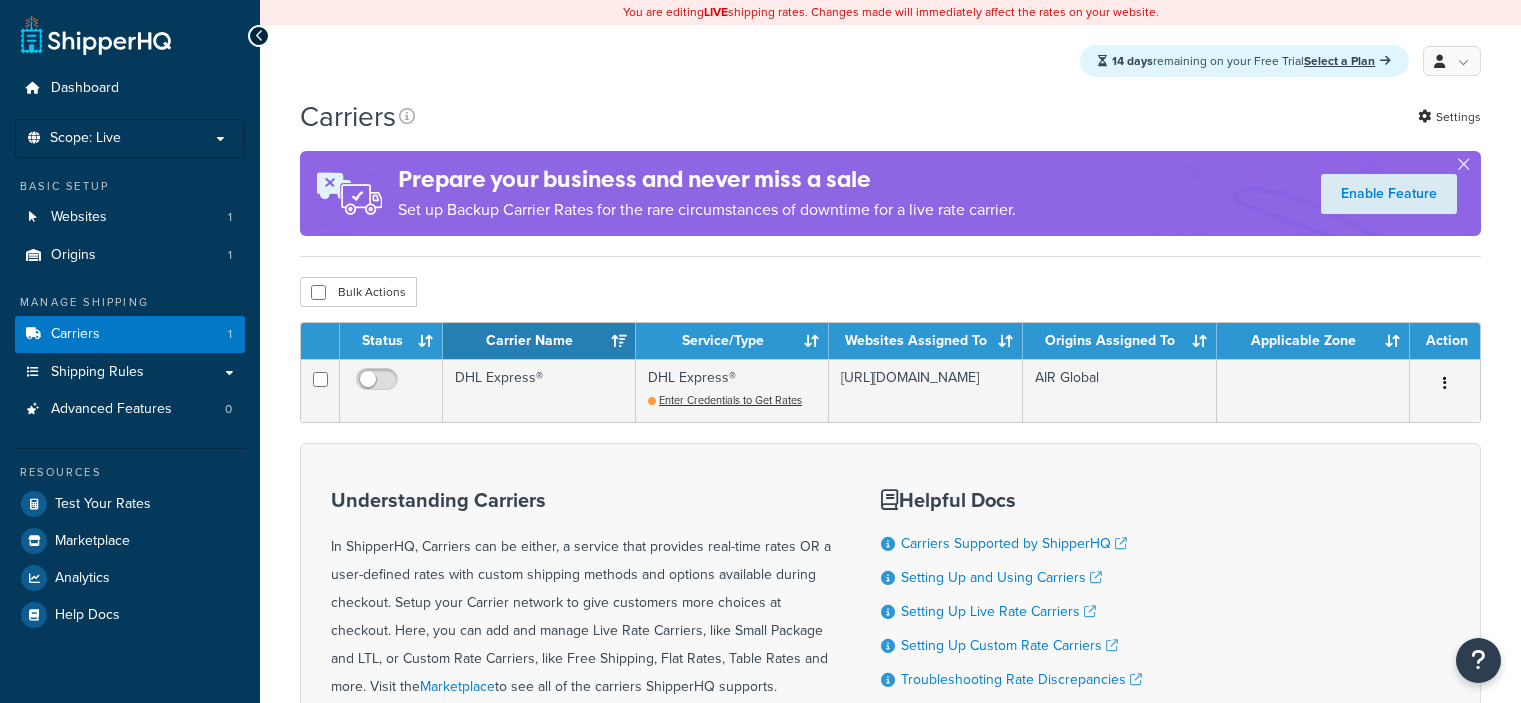 scroll, scrollTop: 0, scrollLeft: 0, axis: both 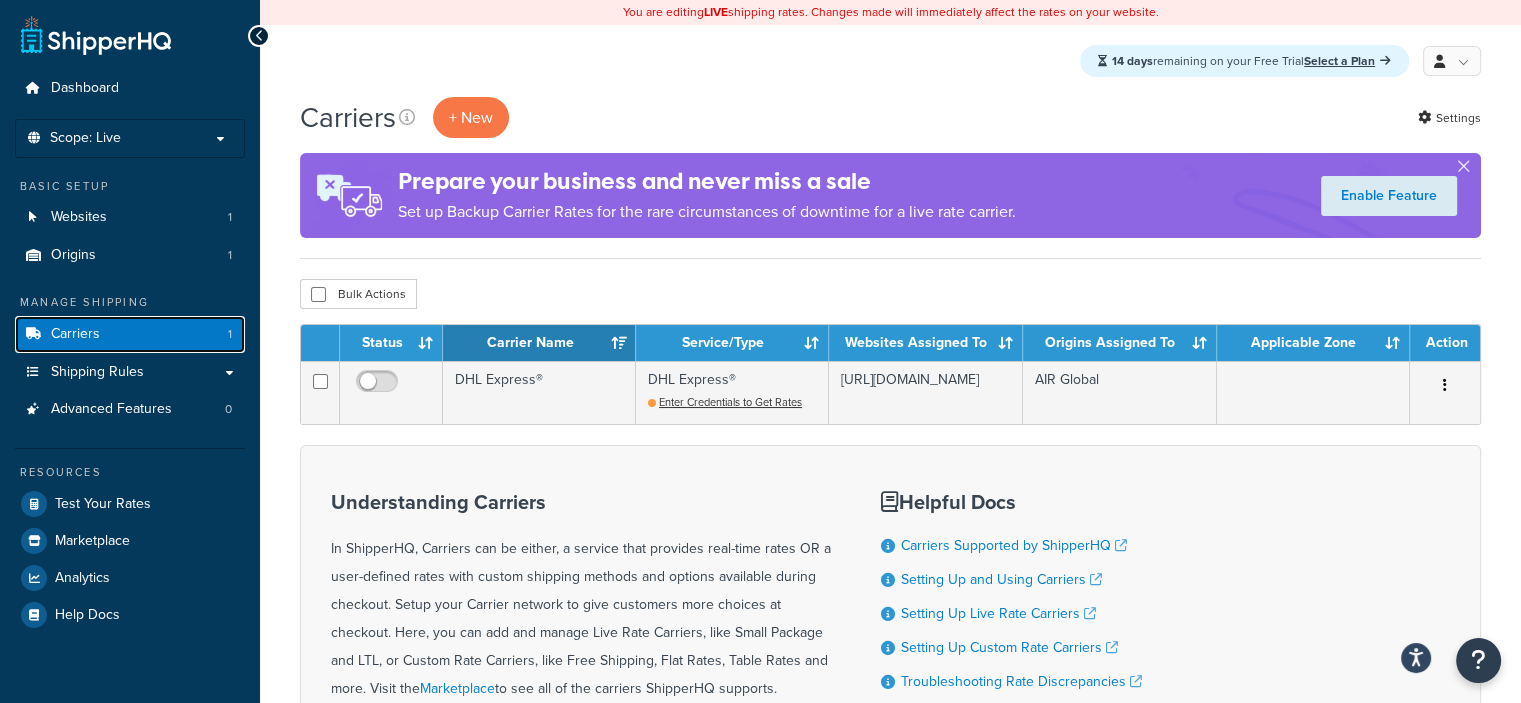 click on "Carriers
1" at bounding box center [130, 334] 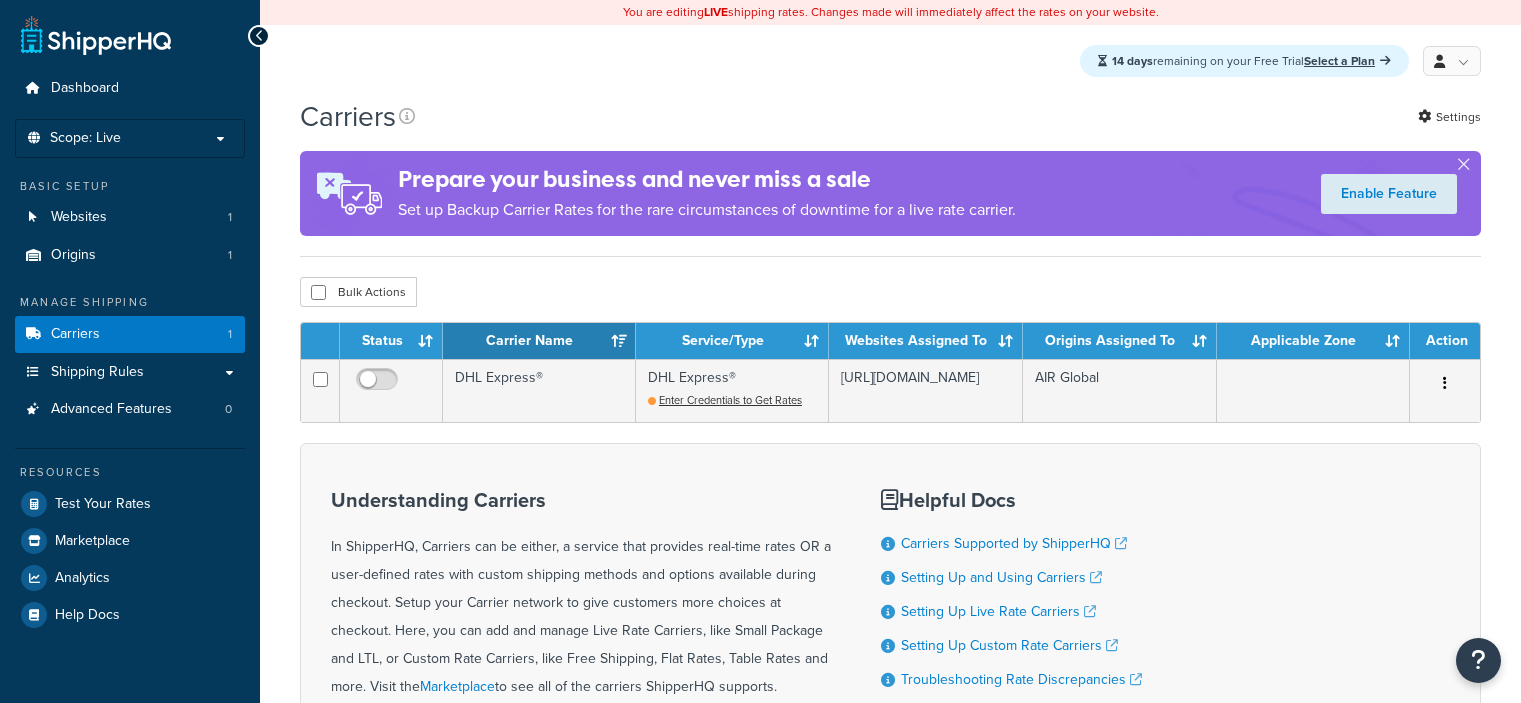 scroll, scrollTop: 0, scrollLeft: 0, axis: both 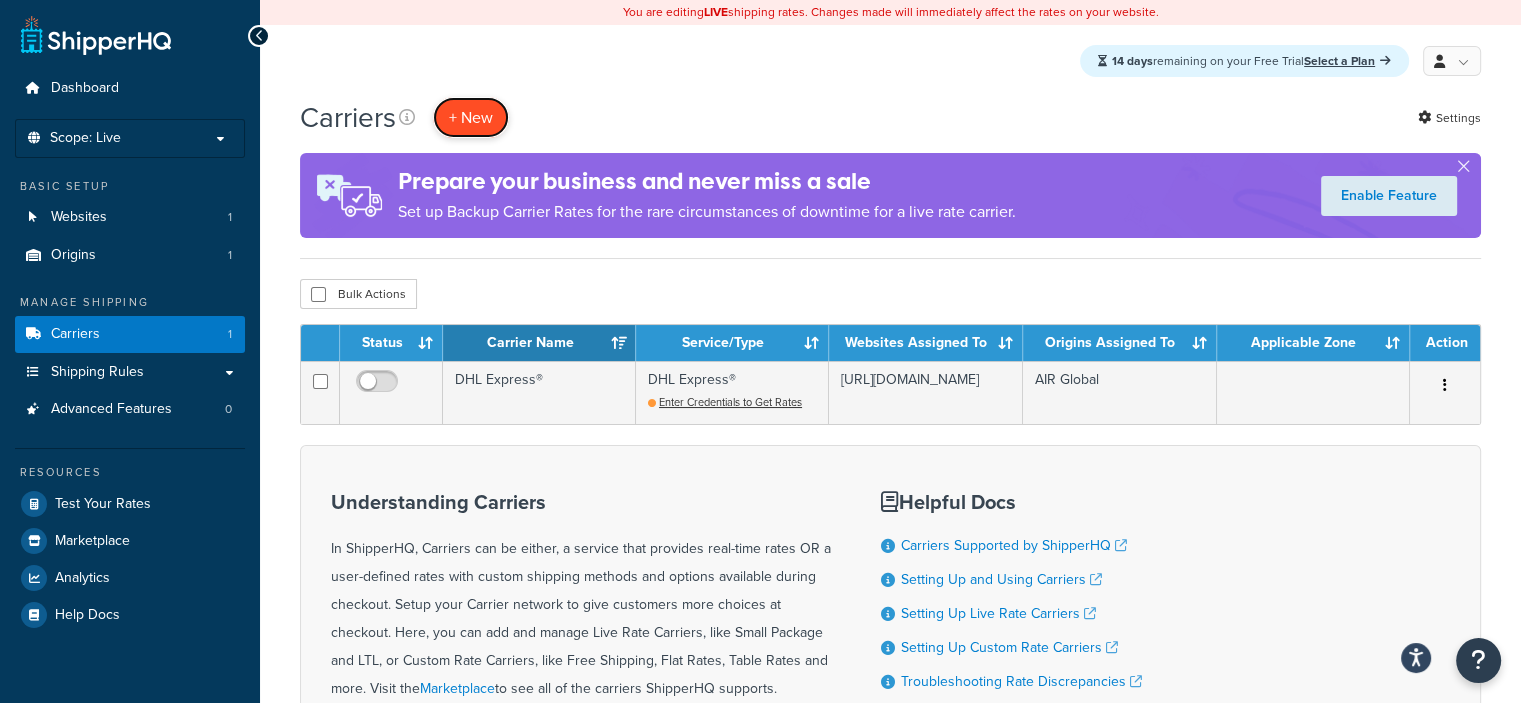 click on "+ New" at bounding box center [471, 117] 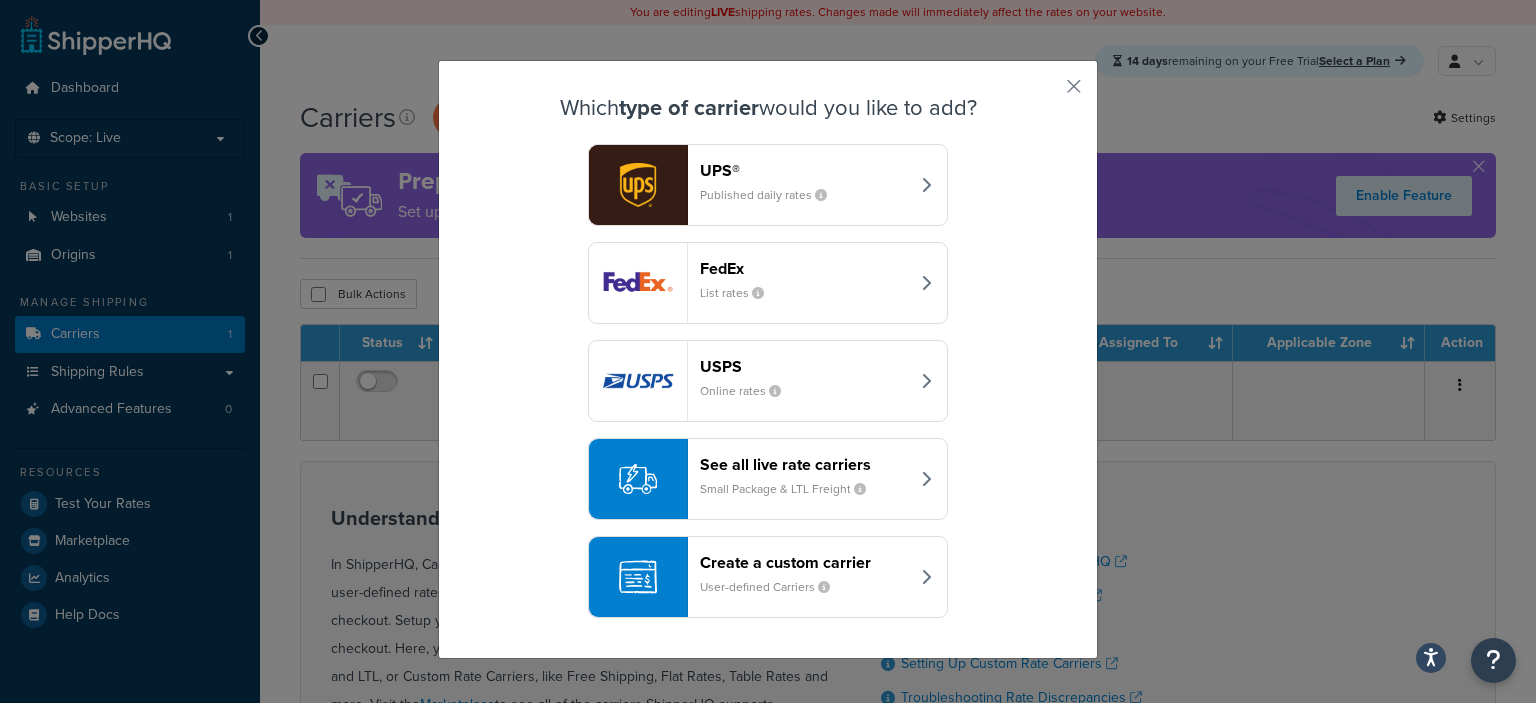 click on "See all live rate carriers" at bounding box center (804, 464) 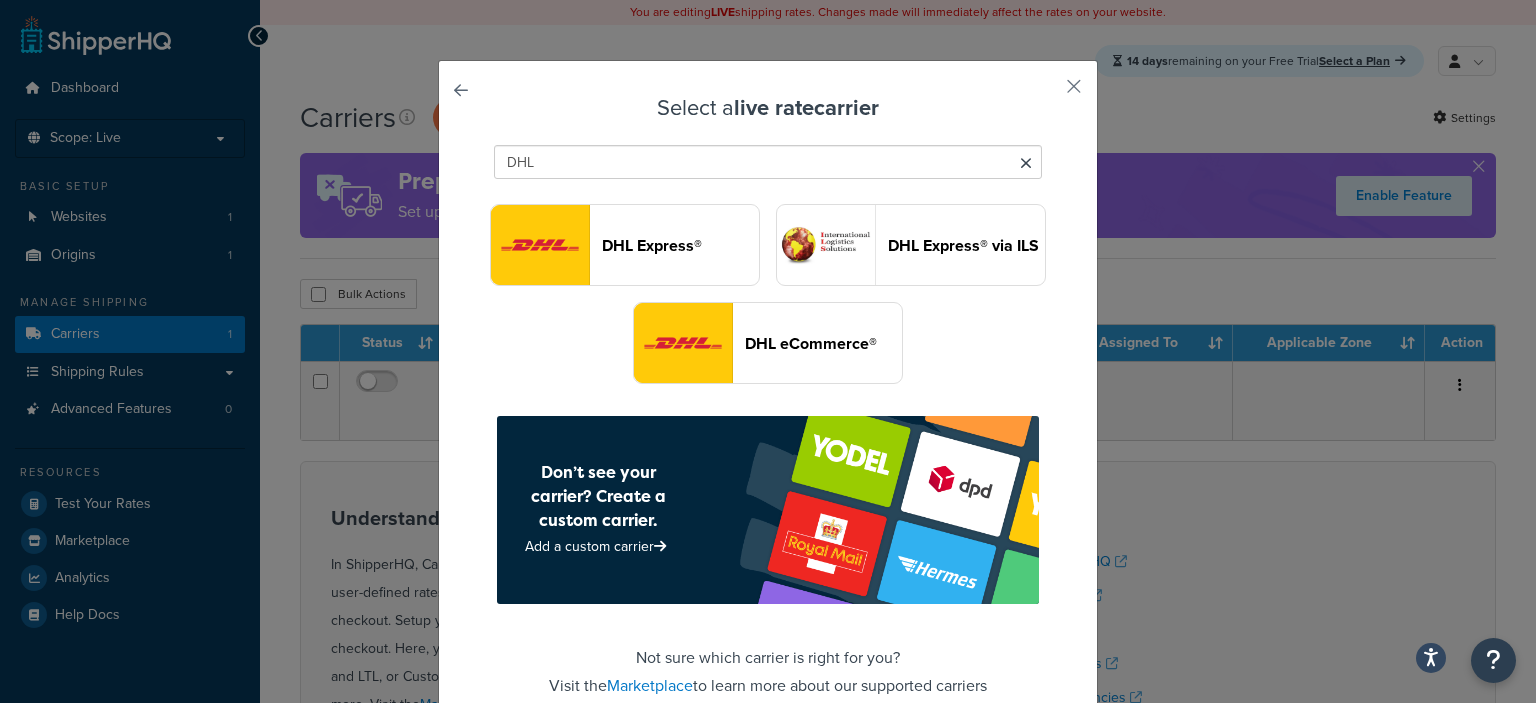 type on "DHL" 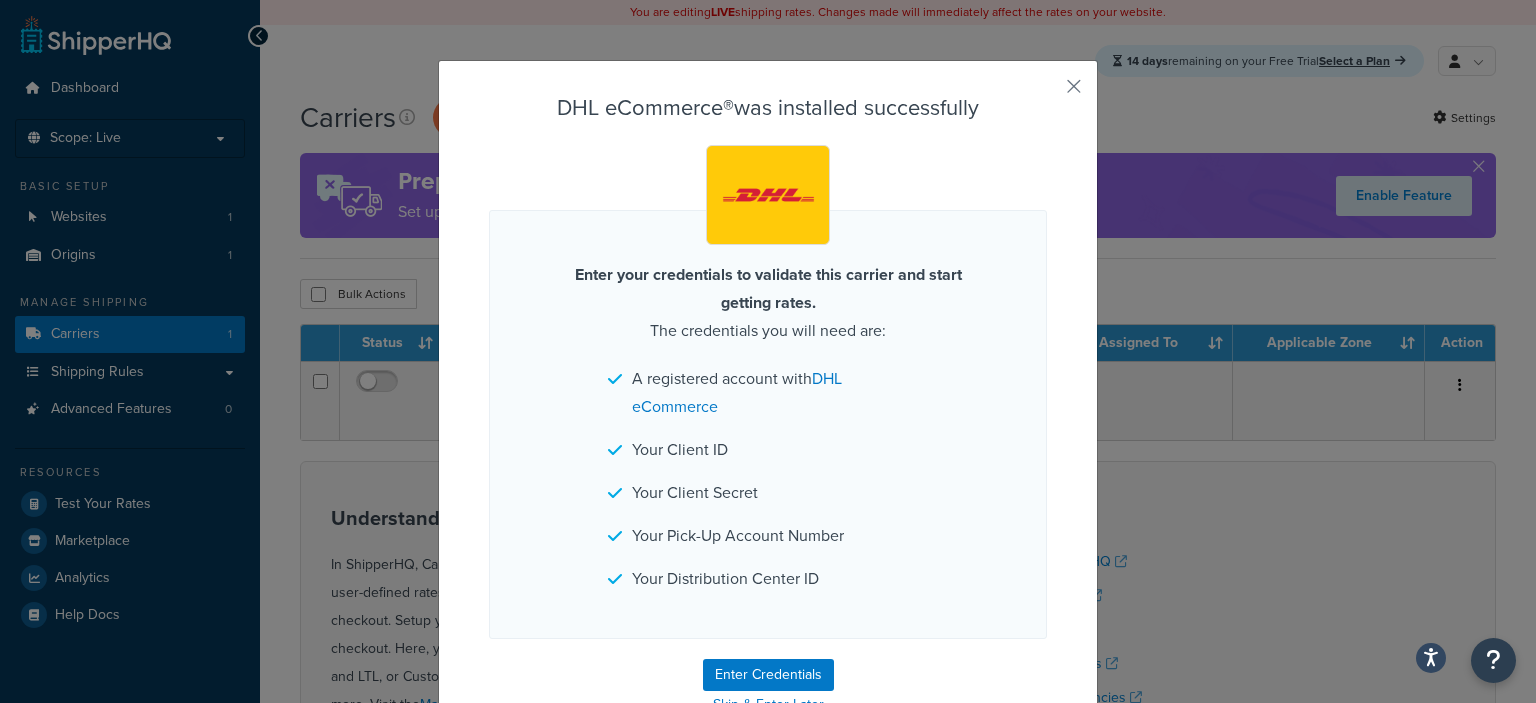 scroll, scrollTop: 56, scrollLeft: 0, axis: vertical 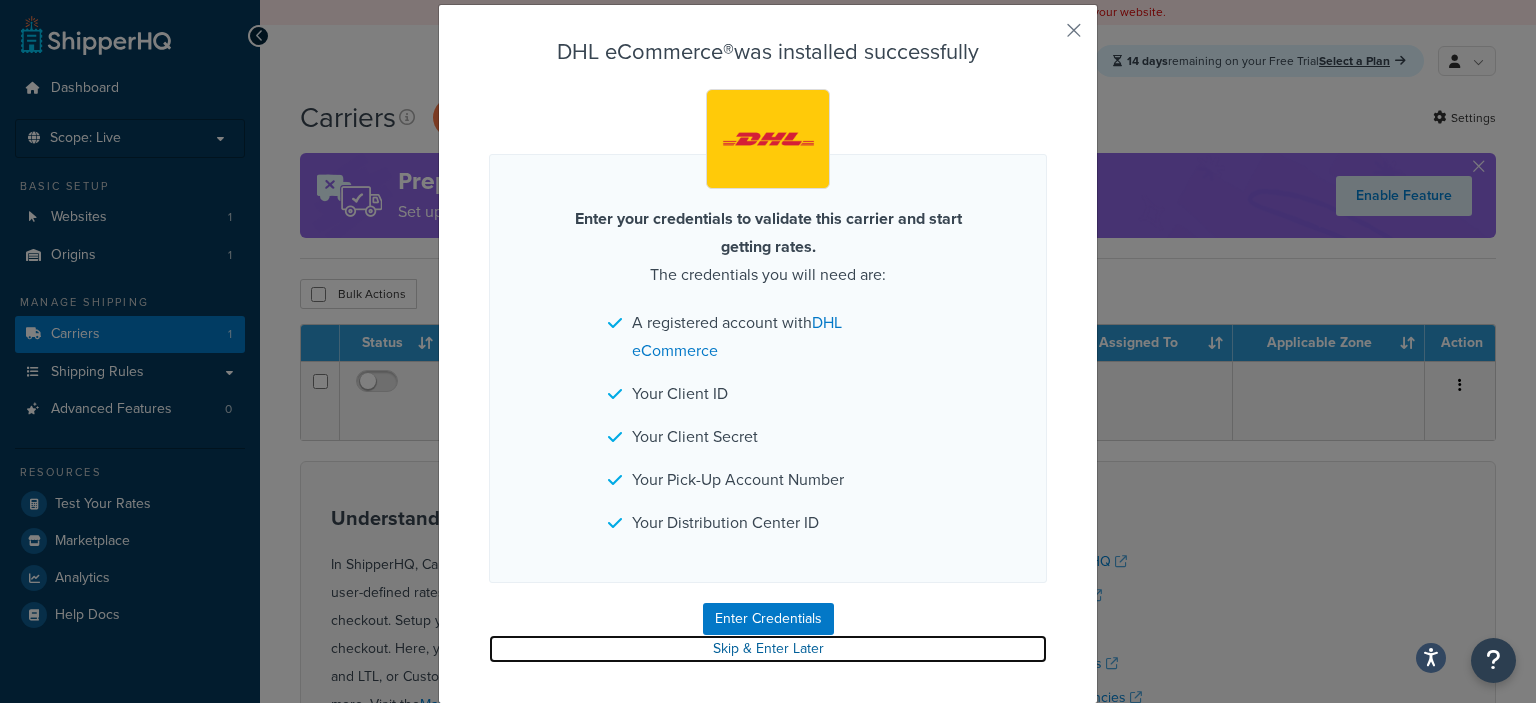 click on "Skip & Enter Later" at bounding box center (768, 649) 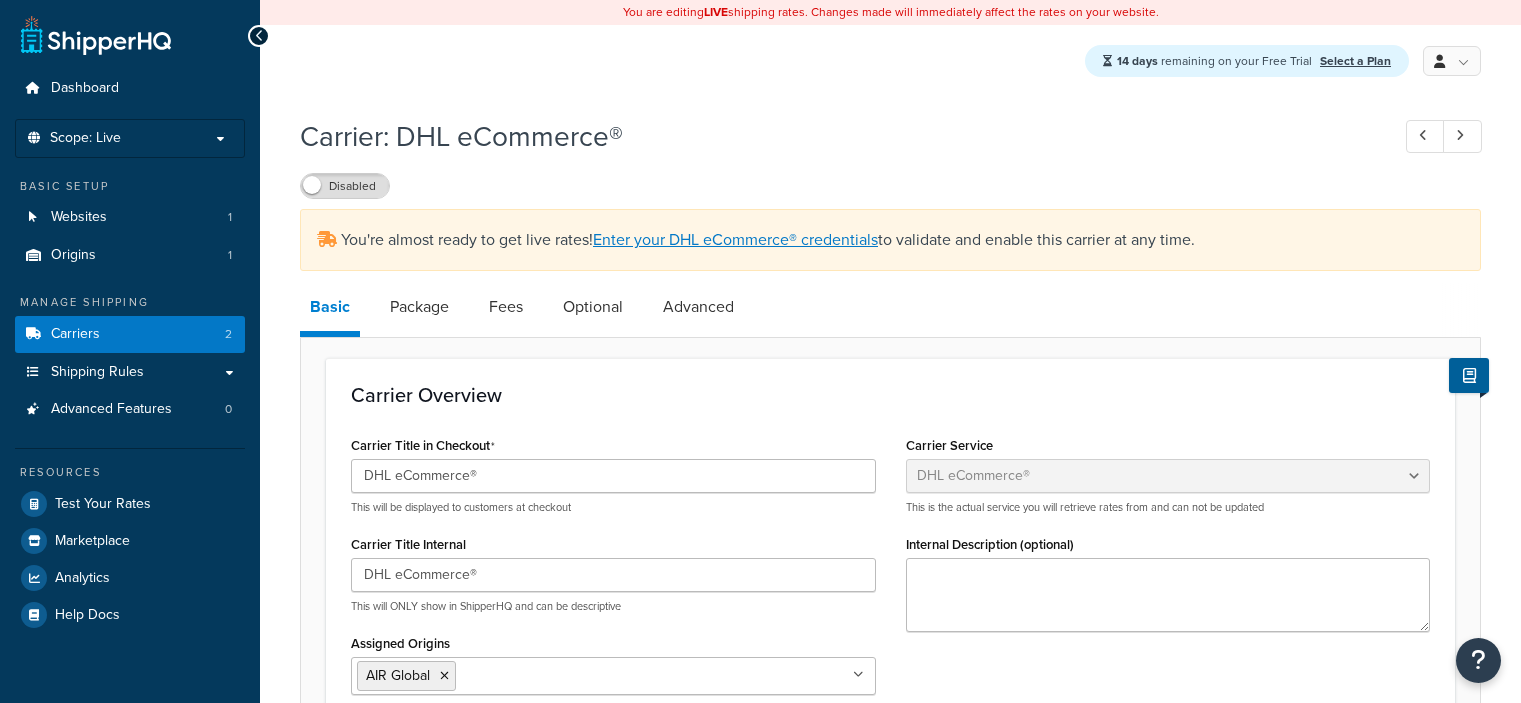 select on "dhlEcommercev4" 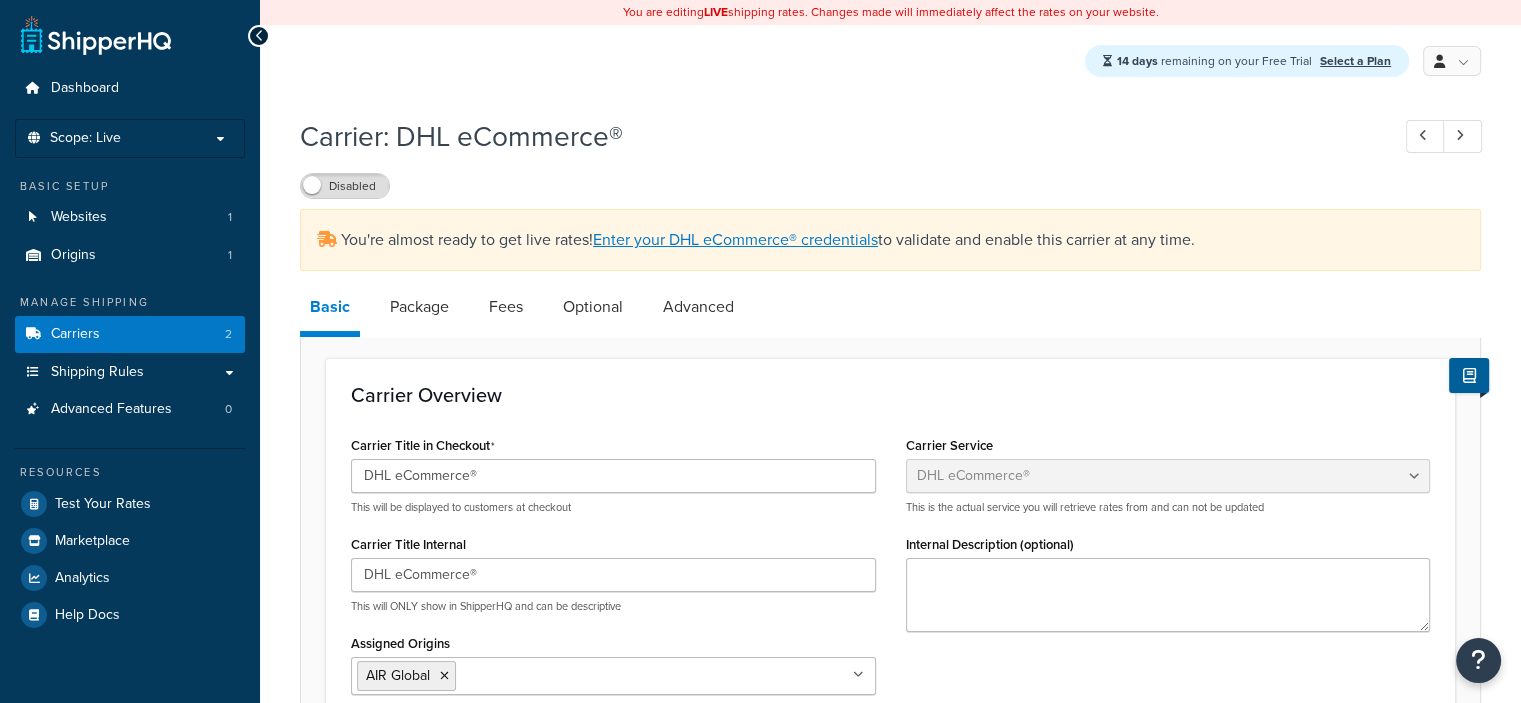 scroll, scrollTop: 0, scrollLeft: 0, axis: both 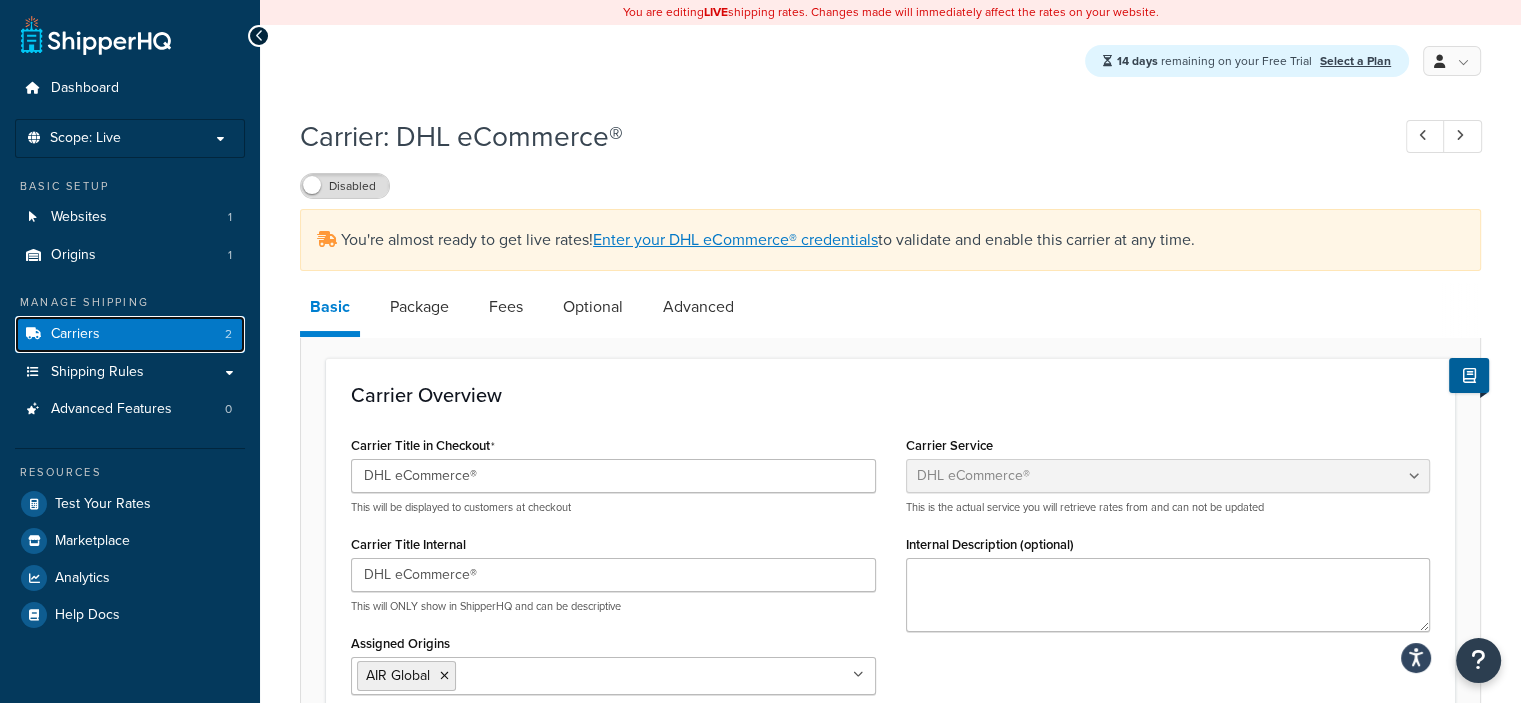 click on "Carriers 2" at bounding box center (130, 334) 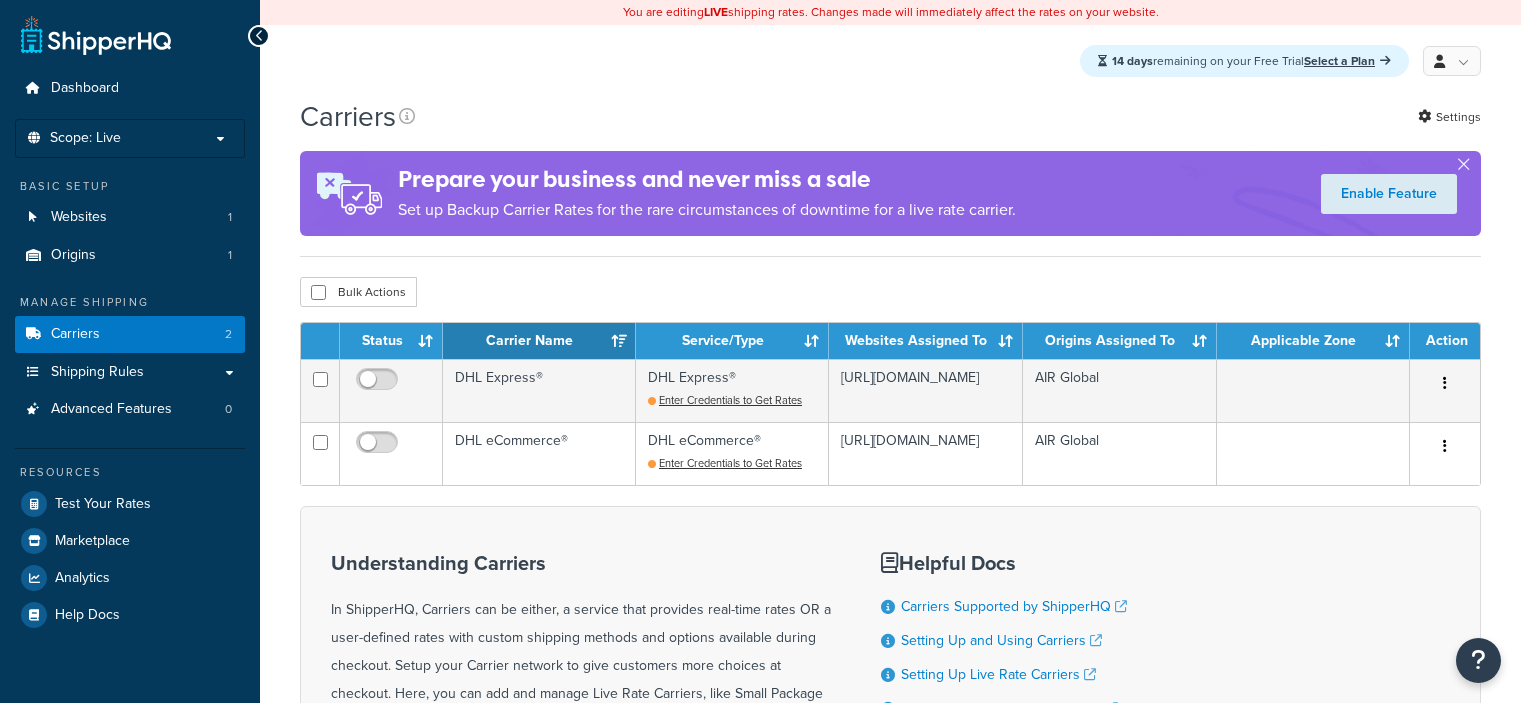 scroll, scrollTop: 0, scrollLeft: 0, axis: both 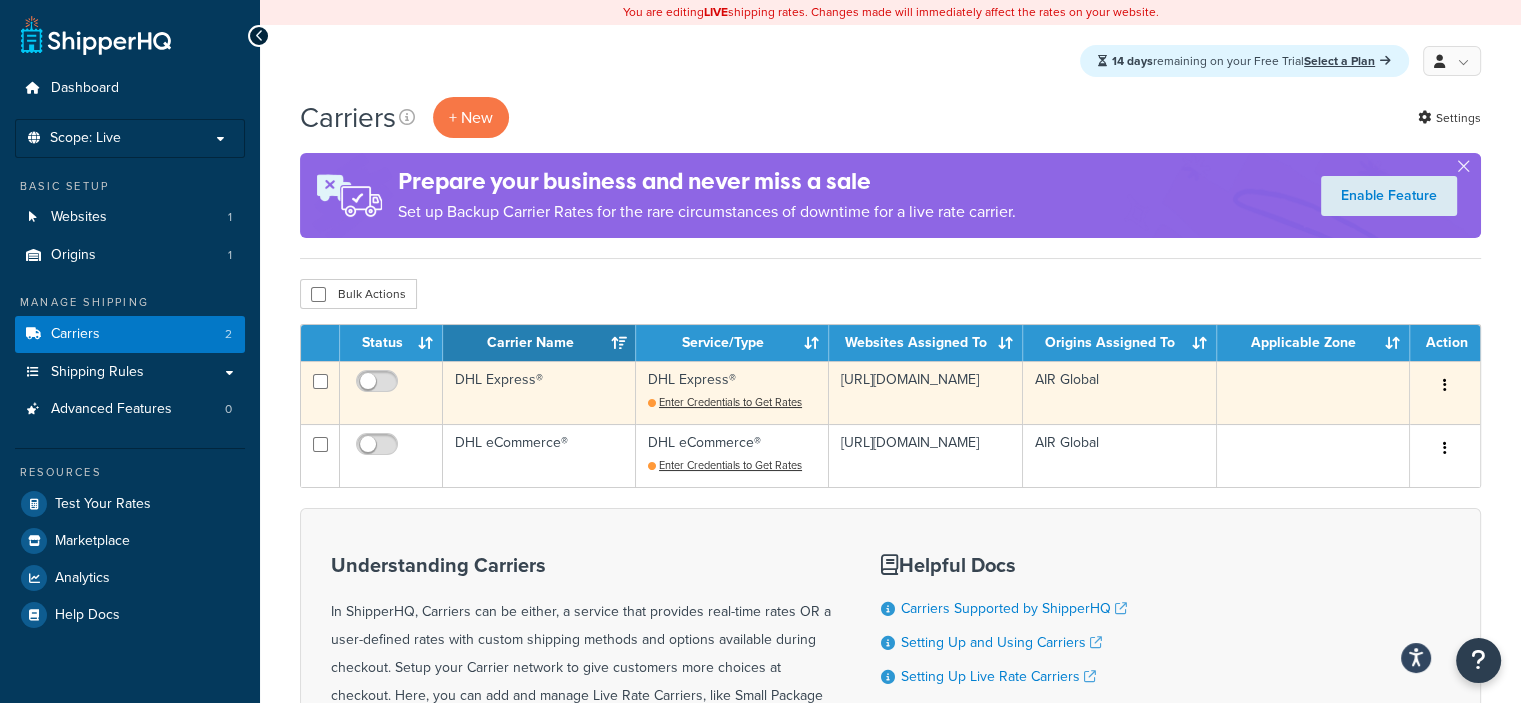 click on "DHL Express®" at bounding box center (539, 392) 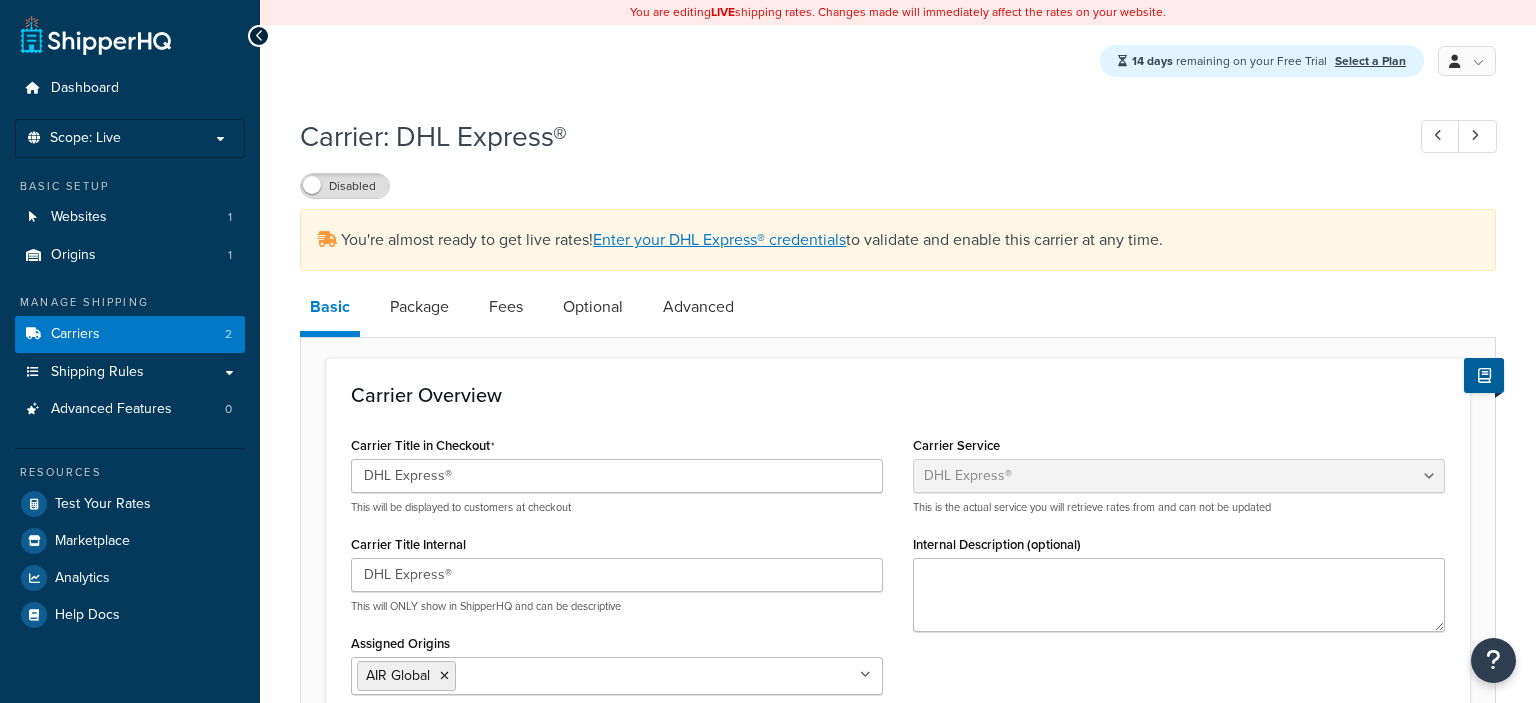select on "dhl" 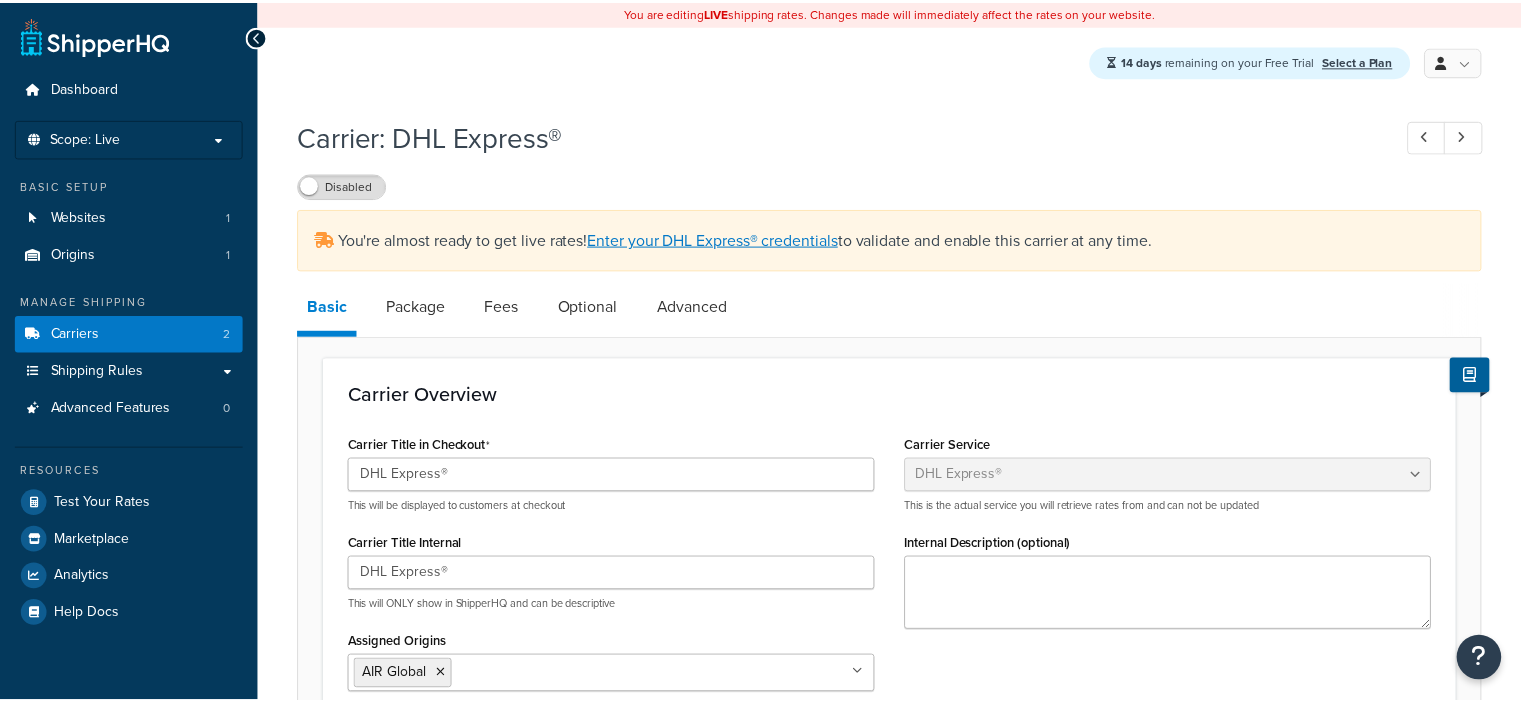 scroll, scrollTop: 0, scrollLeft: 0, axis: both 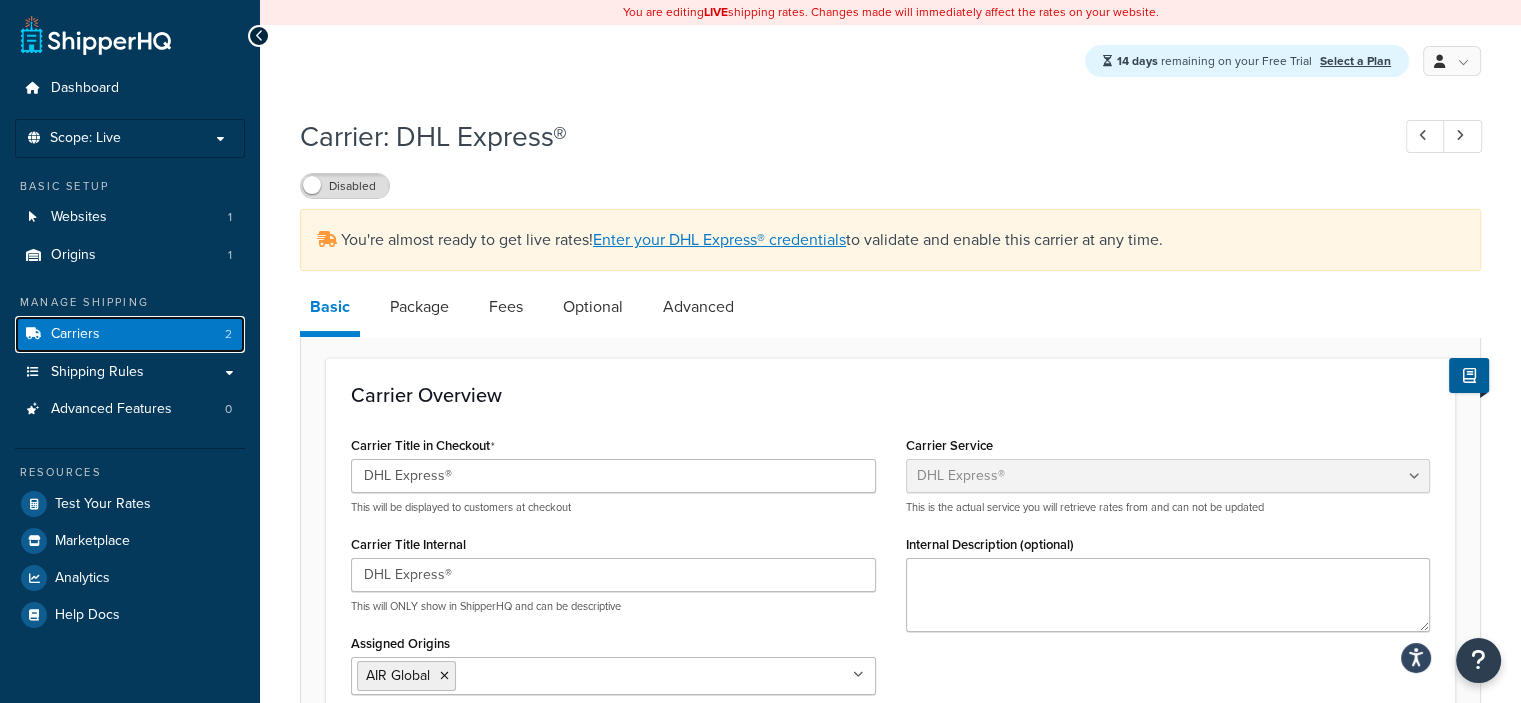 click on "Carriers 2" at bounding box center [130, 334] 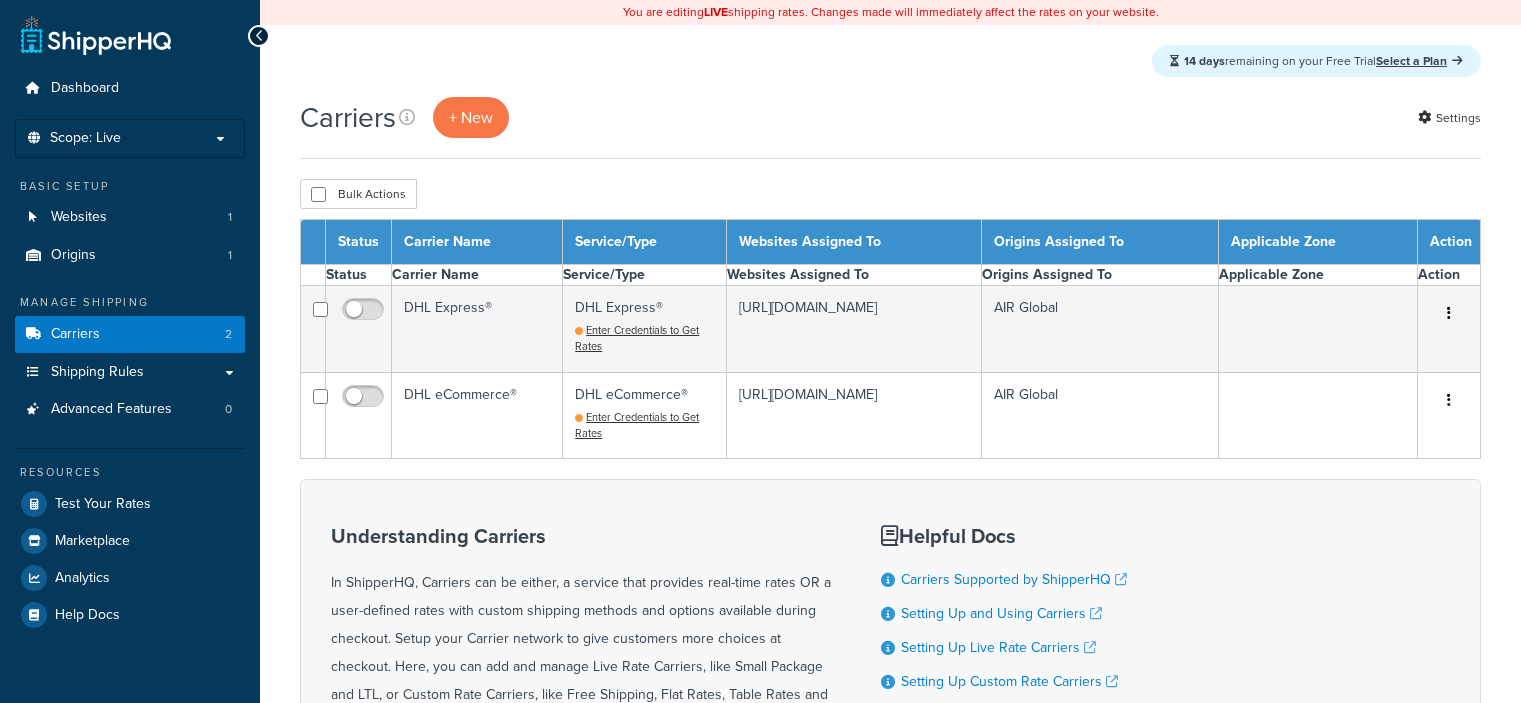 scroll, scrollTop: 0, scrollLeft: 0, axis: both 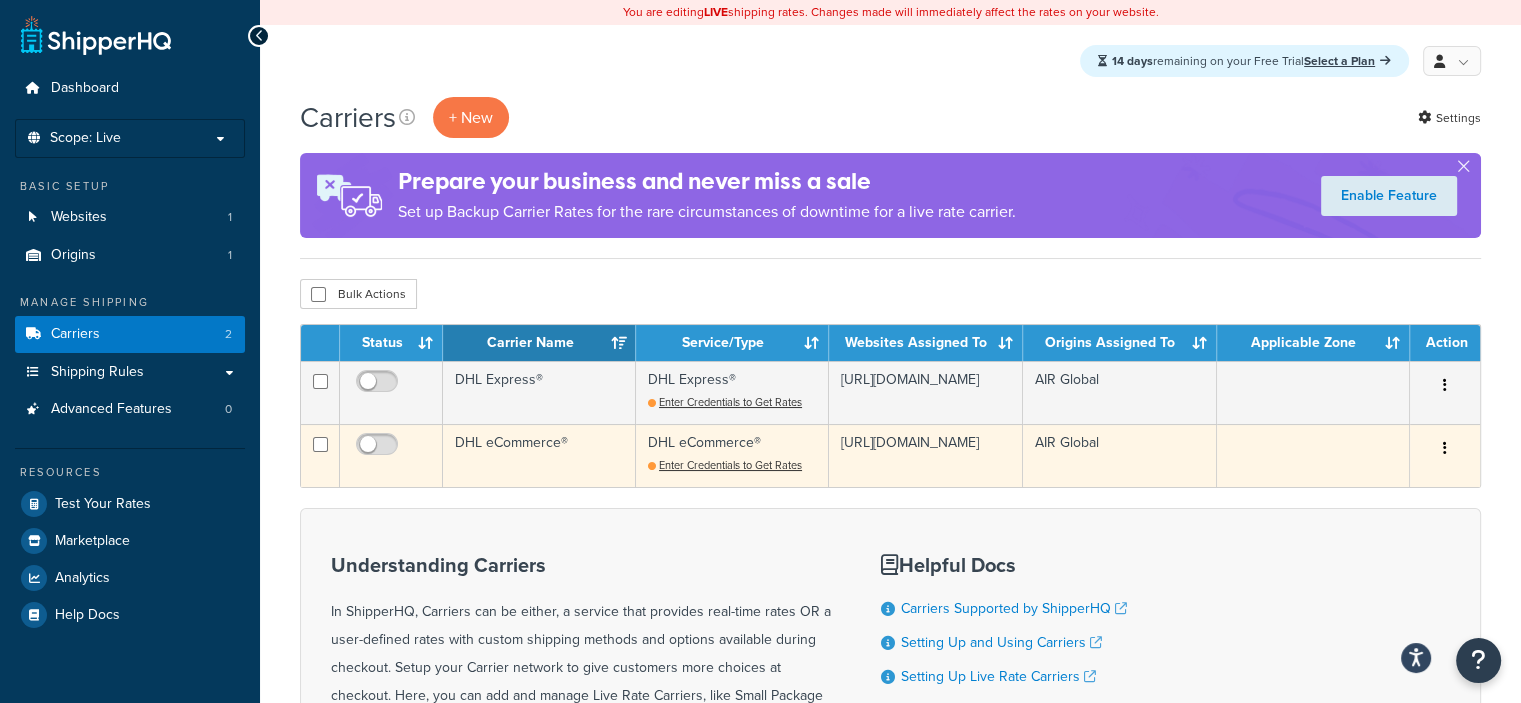 click on "DHL eCommerce®" at bounding box center (539, 455) 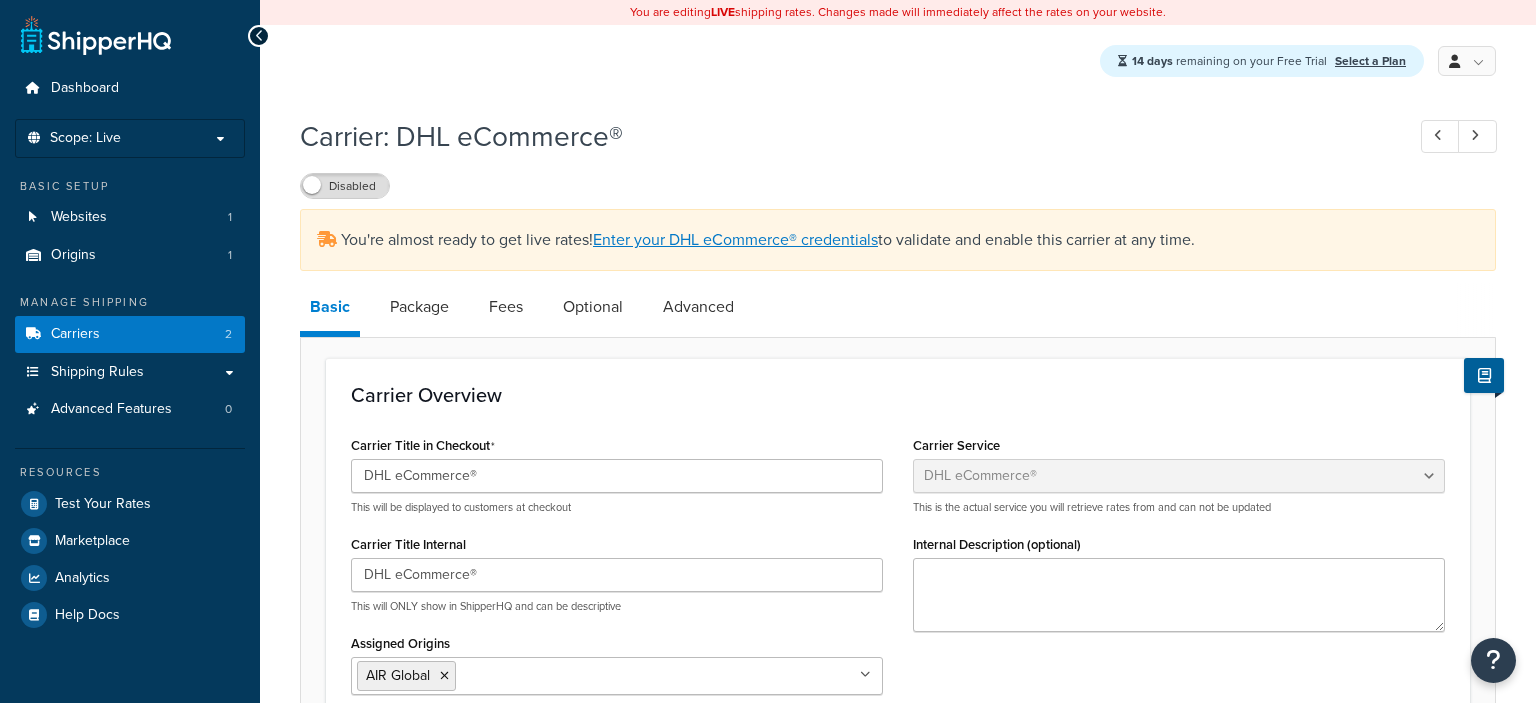 select on "dhlEcommercev4" 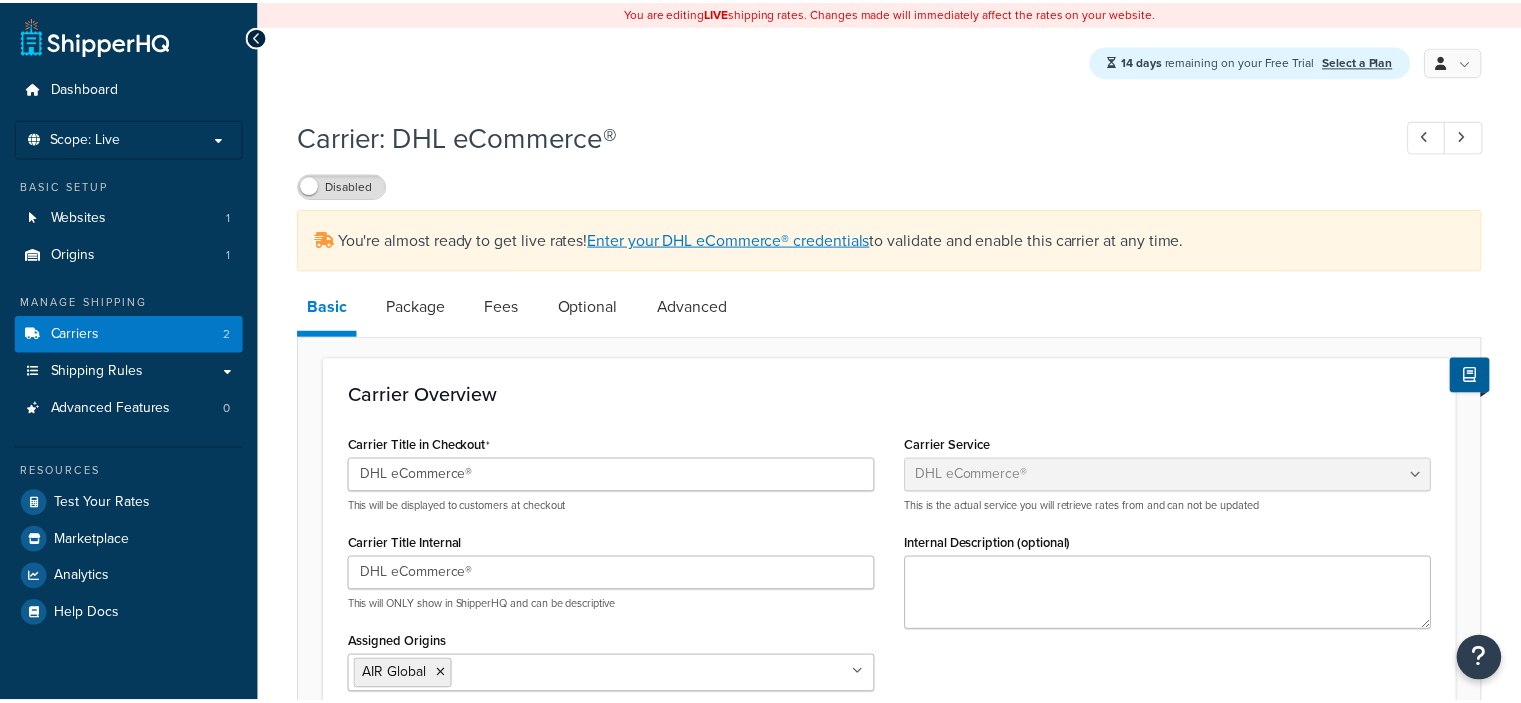 scroll, scrollTop: 0, scrollLeft: 0, axis: both 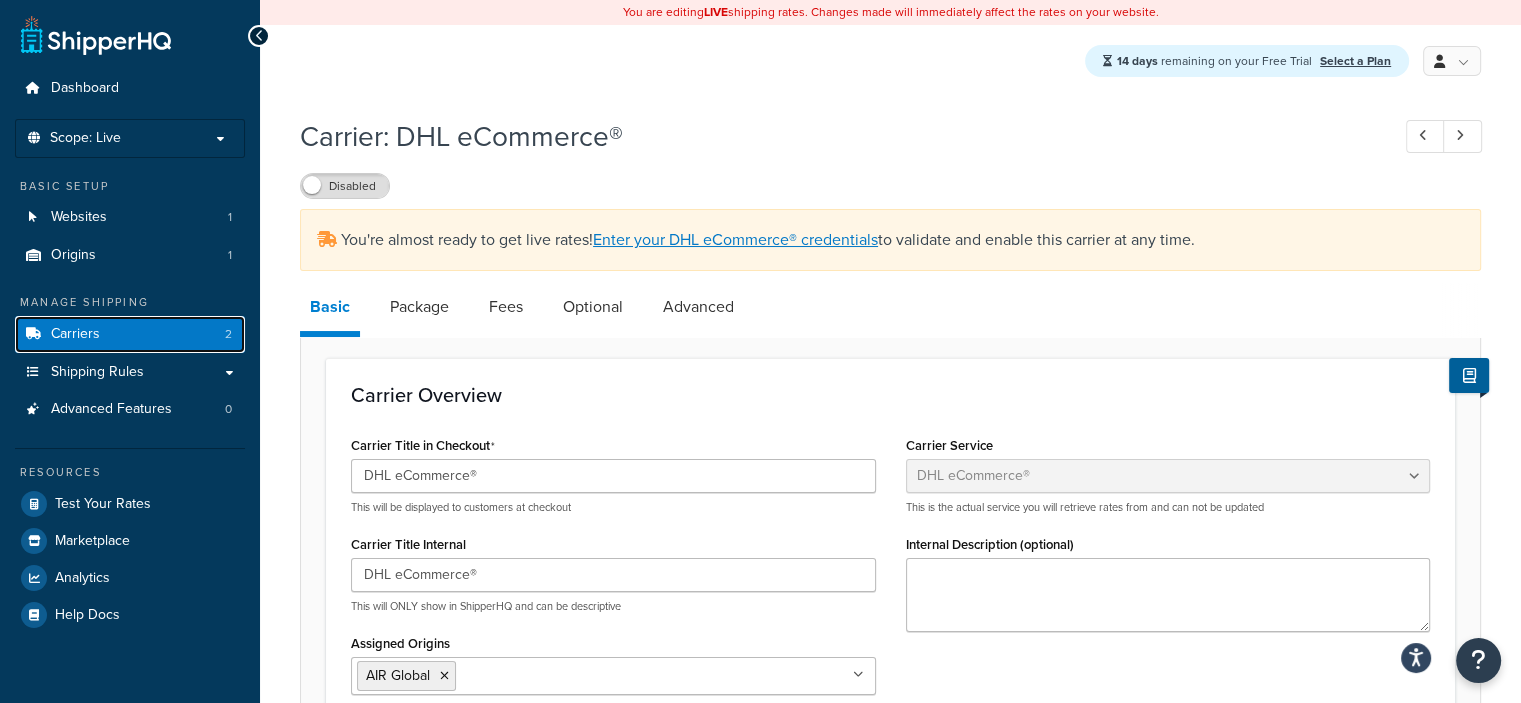 click on "Carriers 2" at bounding box center (130, 334) 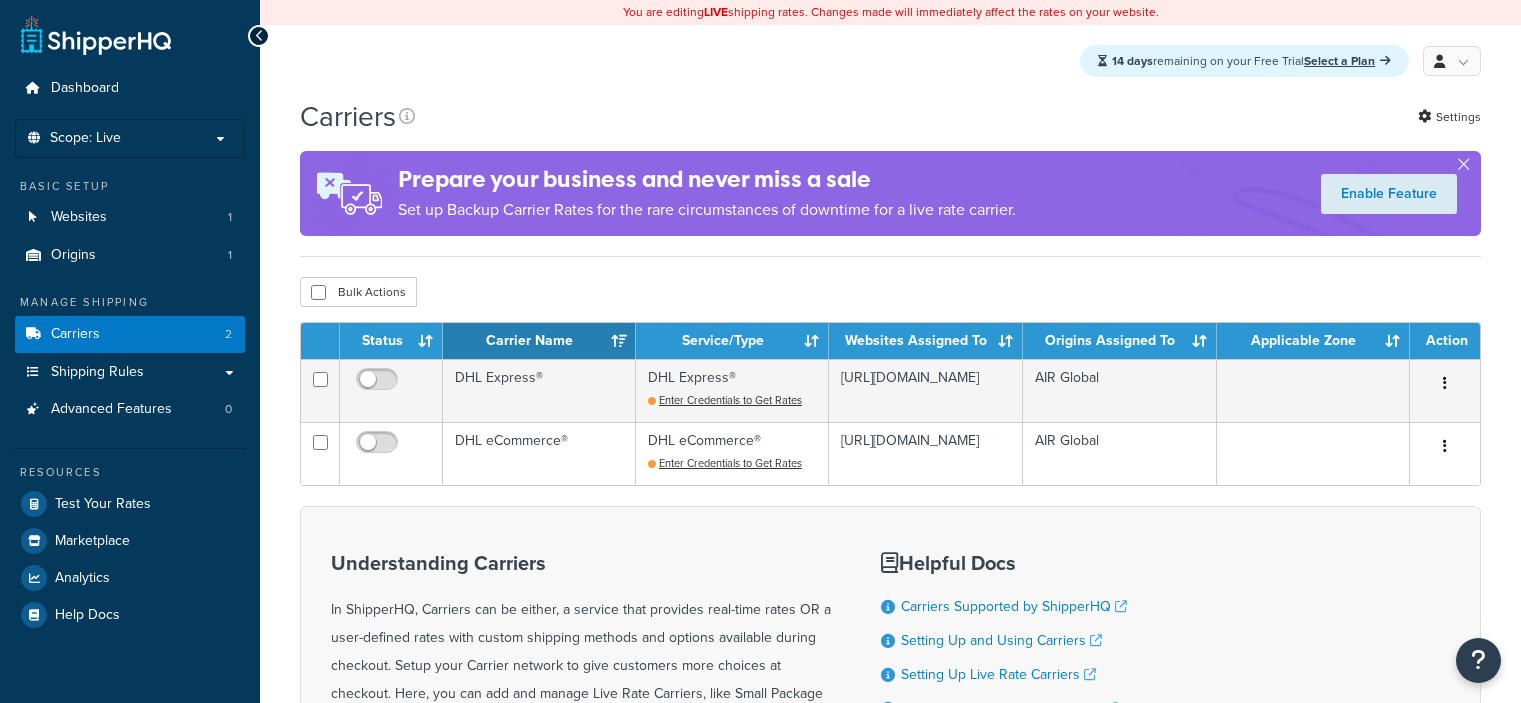 scroll, scrollTop: 0, scrollLeft: 0, axis: both 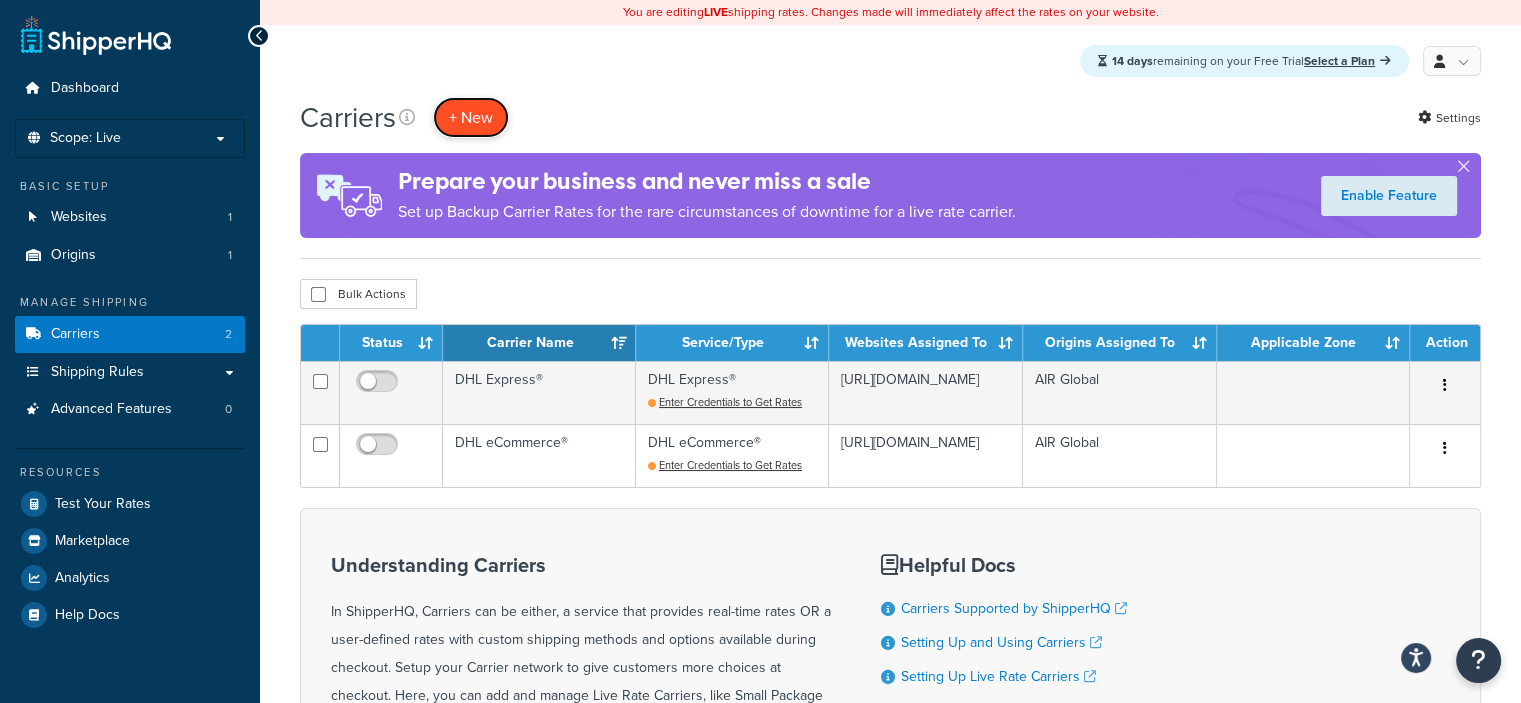 click on "+ New" at bounding box center (471, 117) 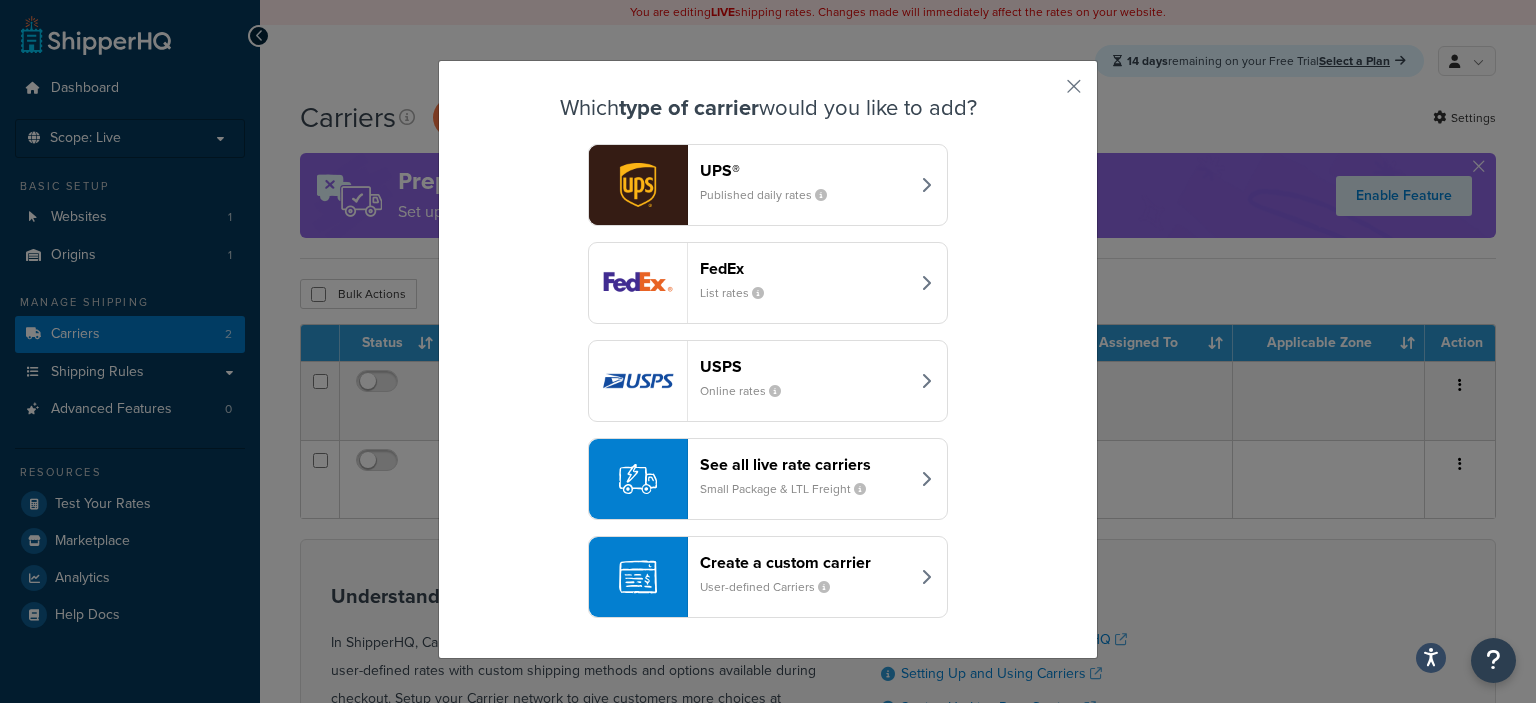 click on "See all live rate carriers Small Package & LTL Freight" at bounding box center (804, 479) 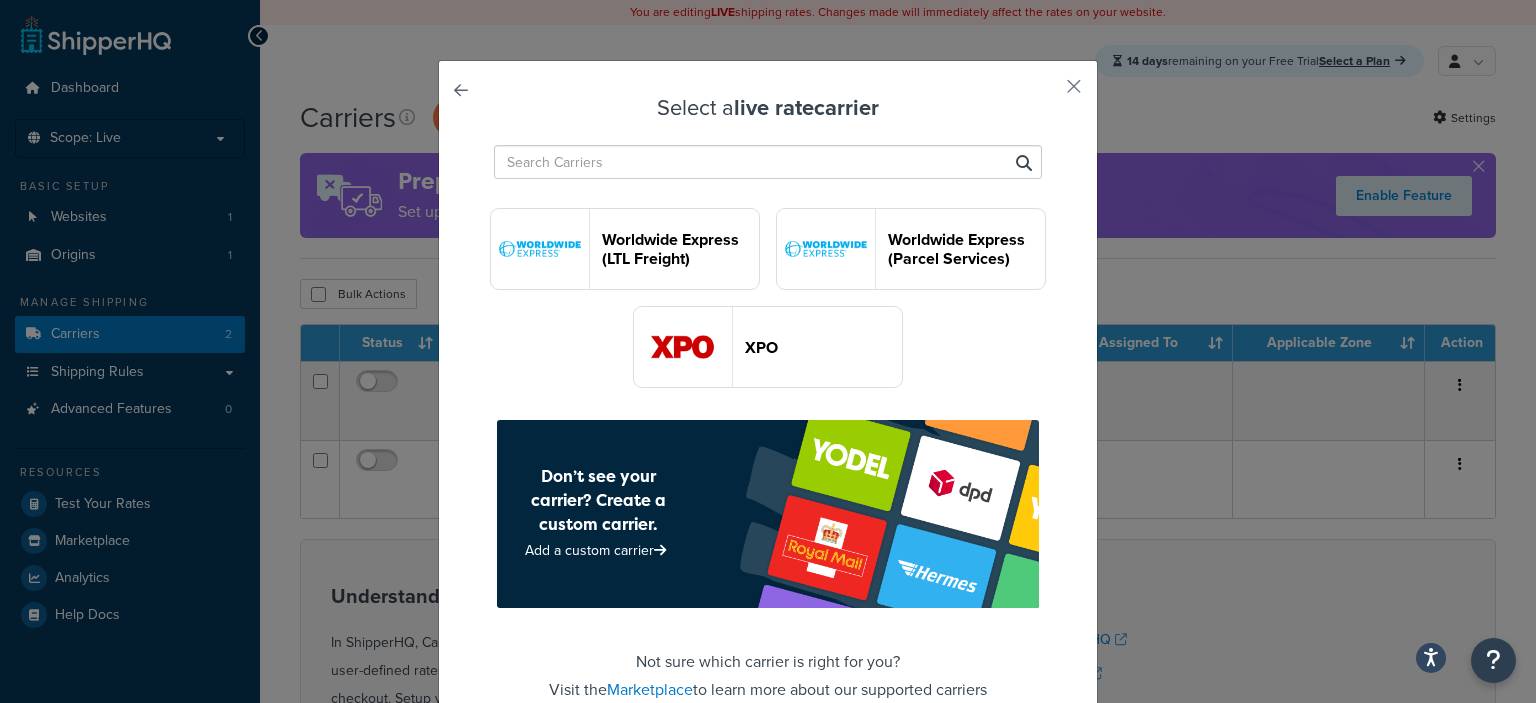 scroll, scrollTop: 5948, scrollLeft: 0, axis: vertical 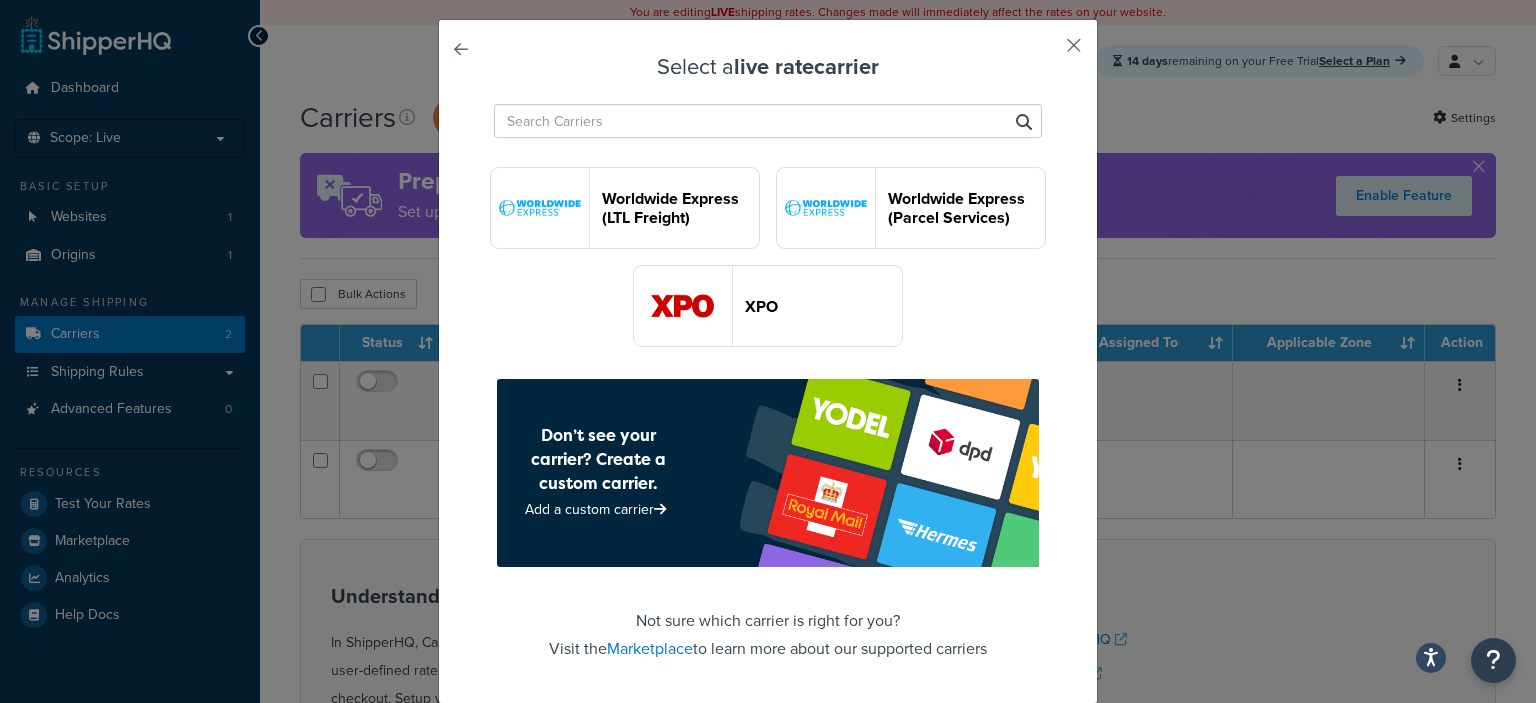 click at bounding box center (1044, 52) 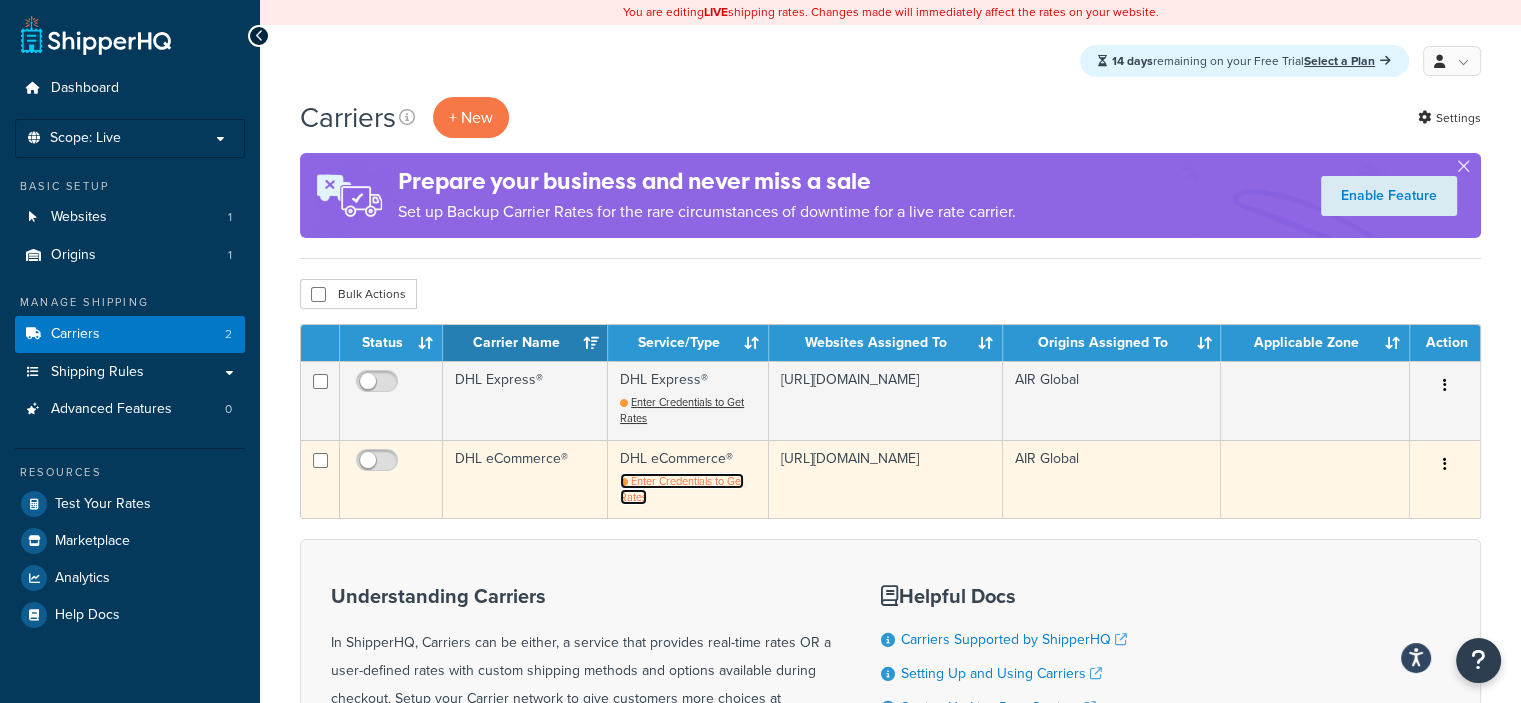 click on "Enter Credentials to Get Rates" at bounding box center (682, 489) 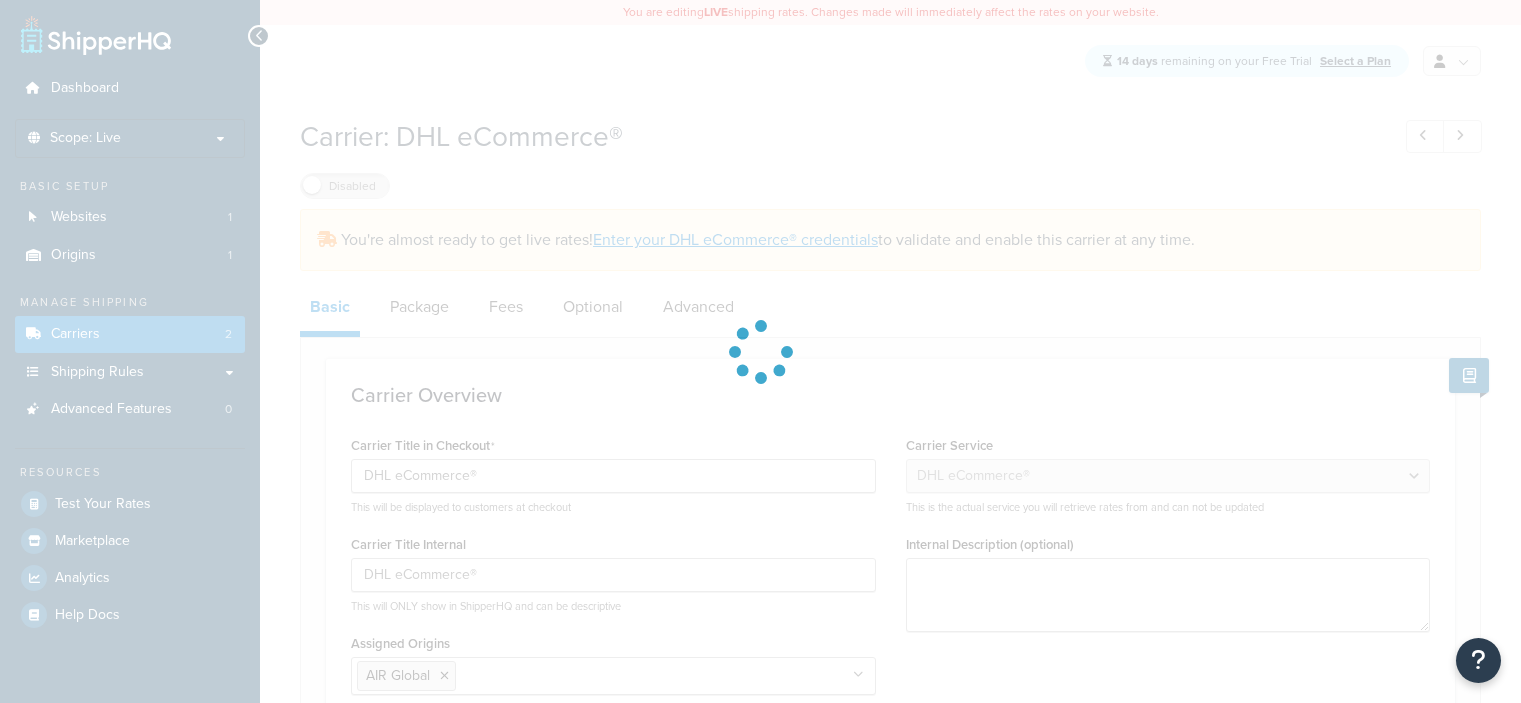 select on "dhlEcommercev4" 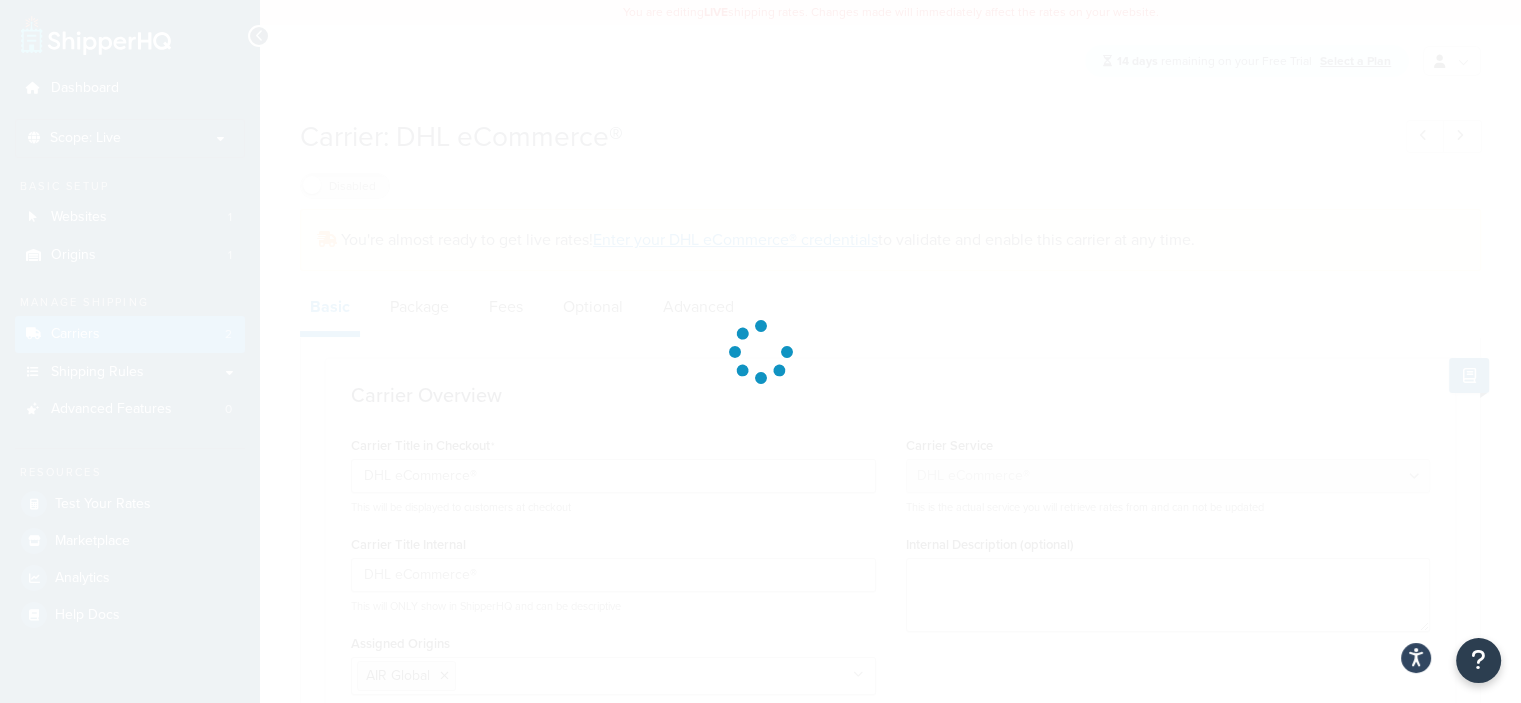 scroll, scrollTop: 0, scrollLeft: 0, axis: both 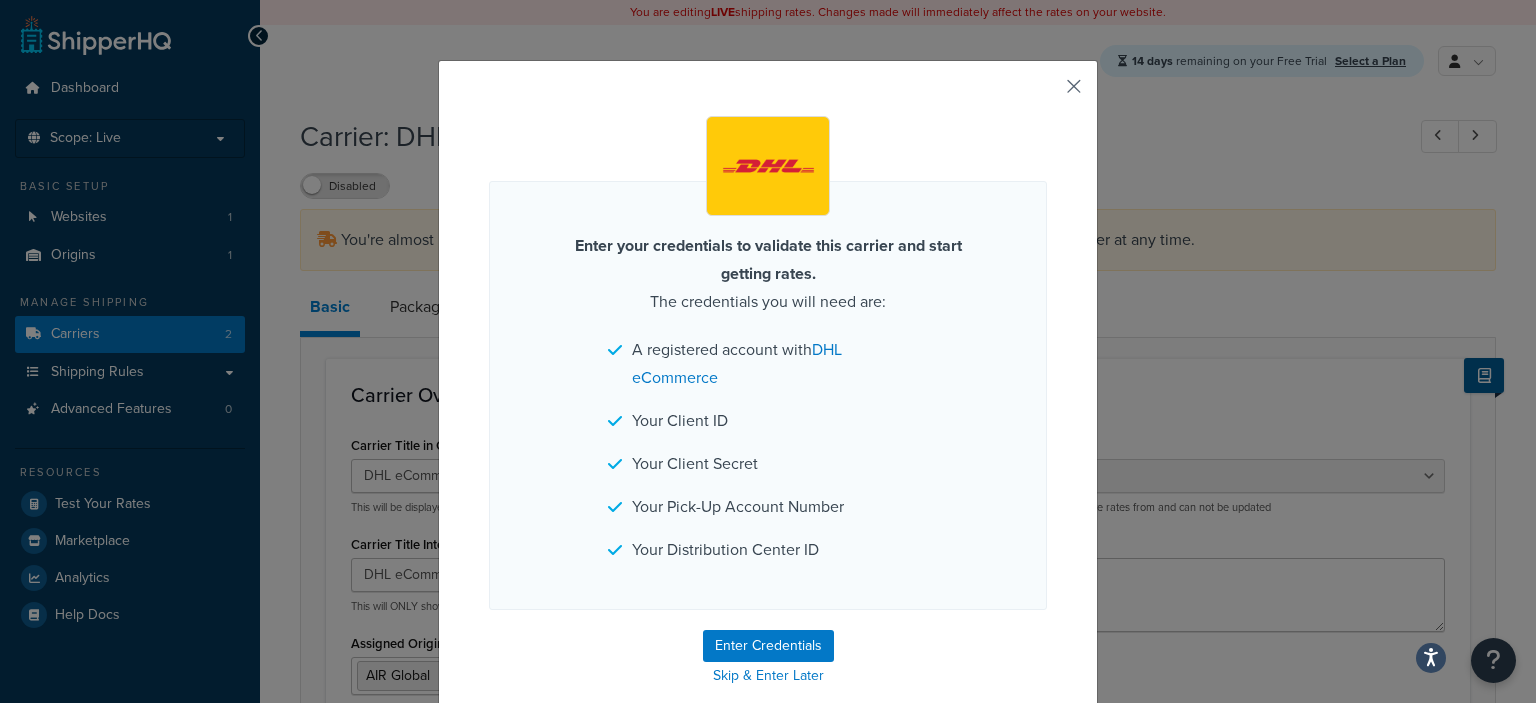 click at bounding box center [1044, 93] 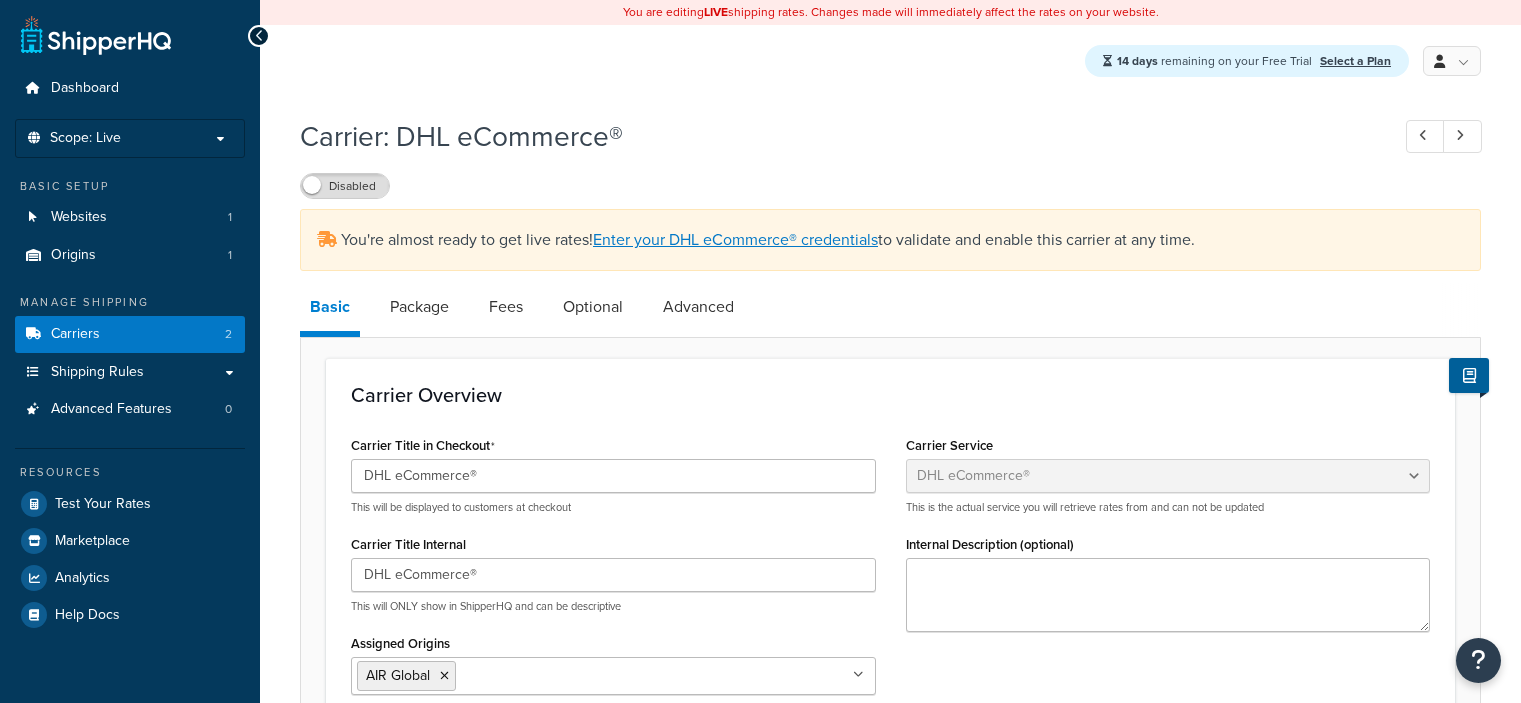 select on "dhlEcommercev4" 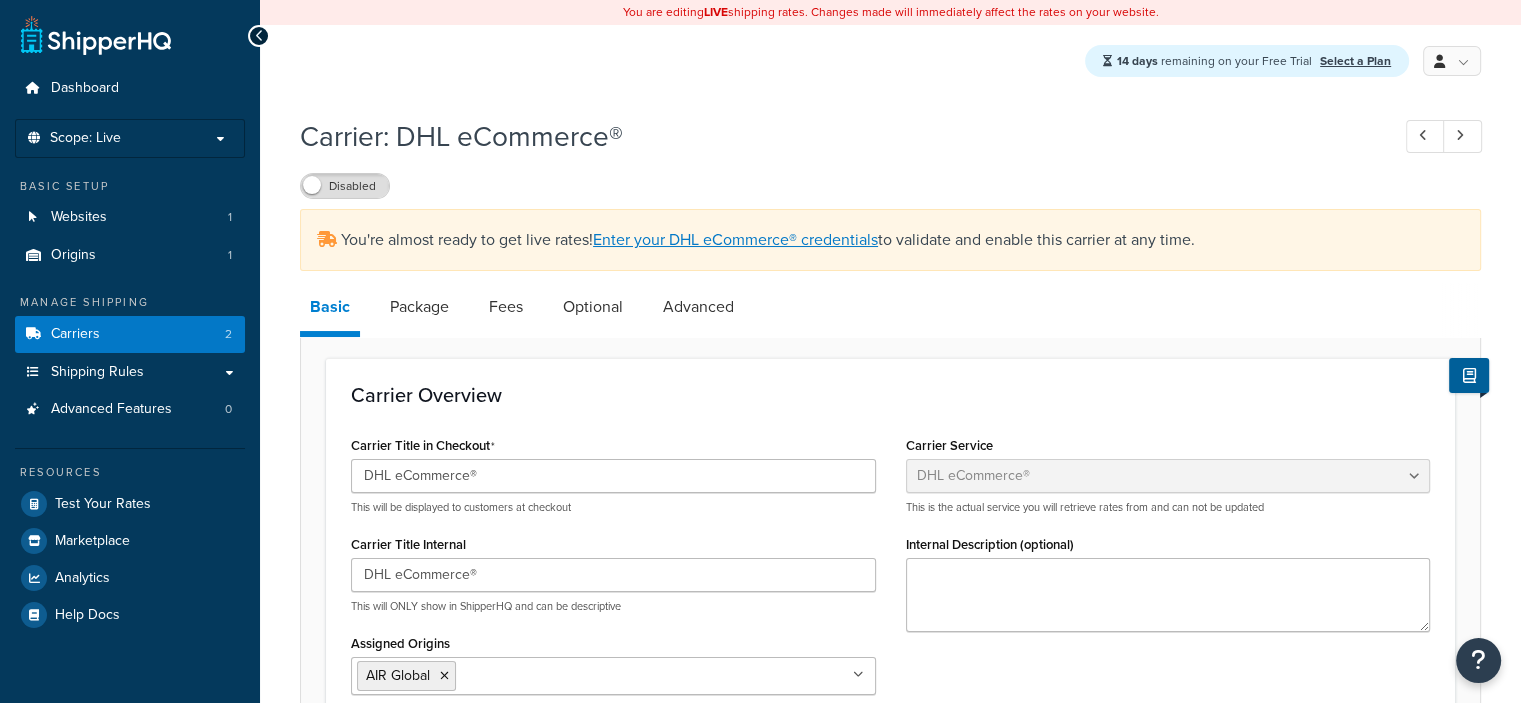 scroll, scrollTop: 0, scrollLeft: 0, axis: both 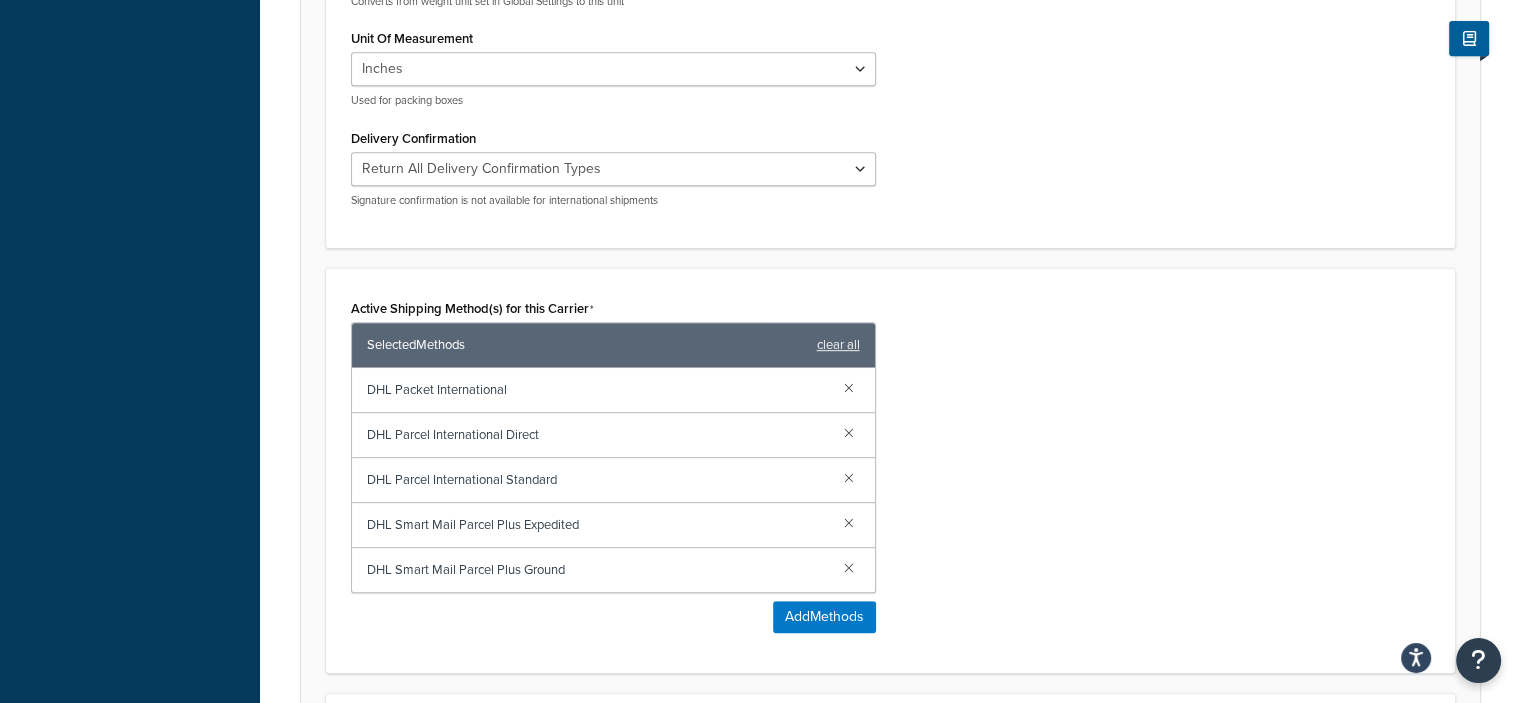 click on "DHL Parcel International Standard" at bounding box center (597, 480) 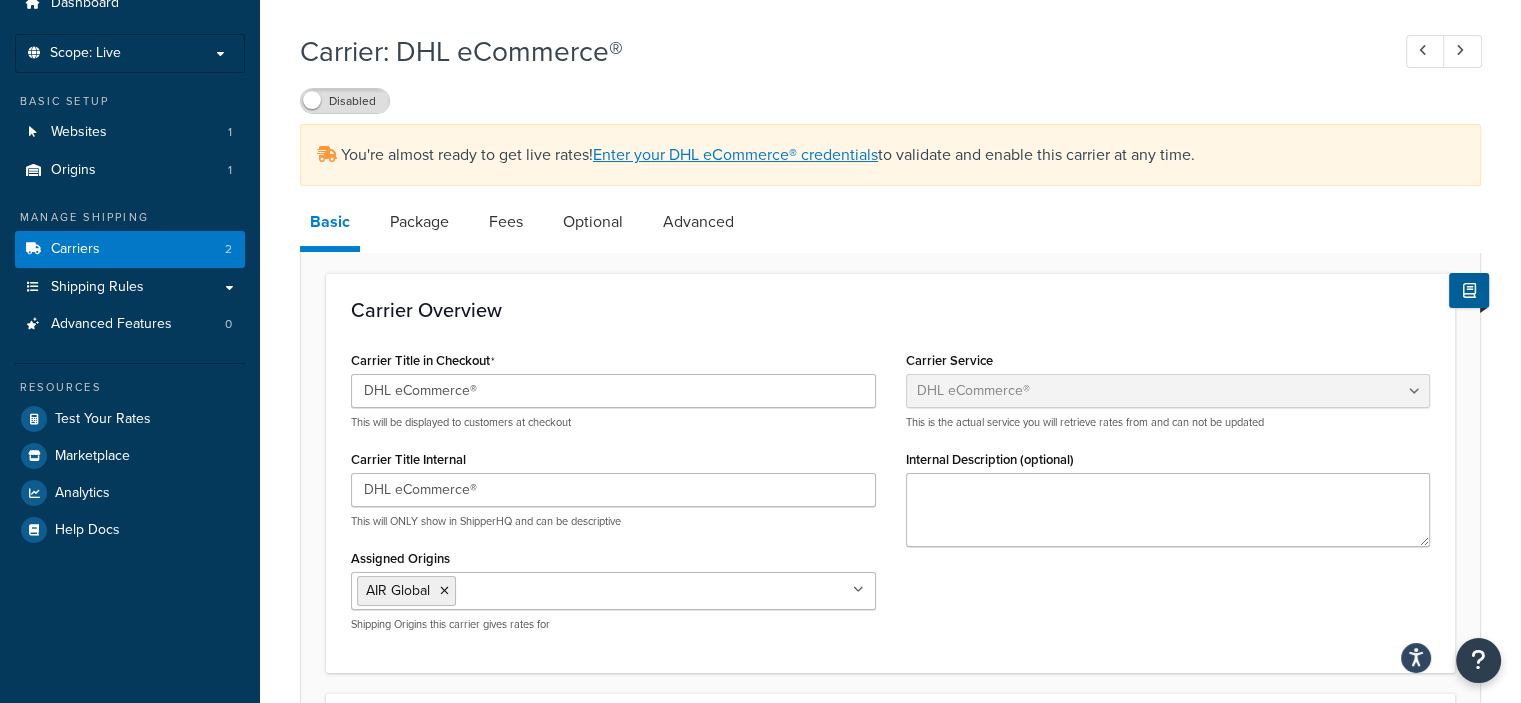 scroll, scrollTop: 0, scrollLeft: 0, axis: both 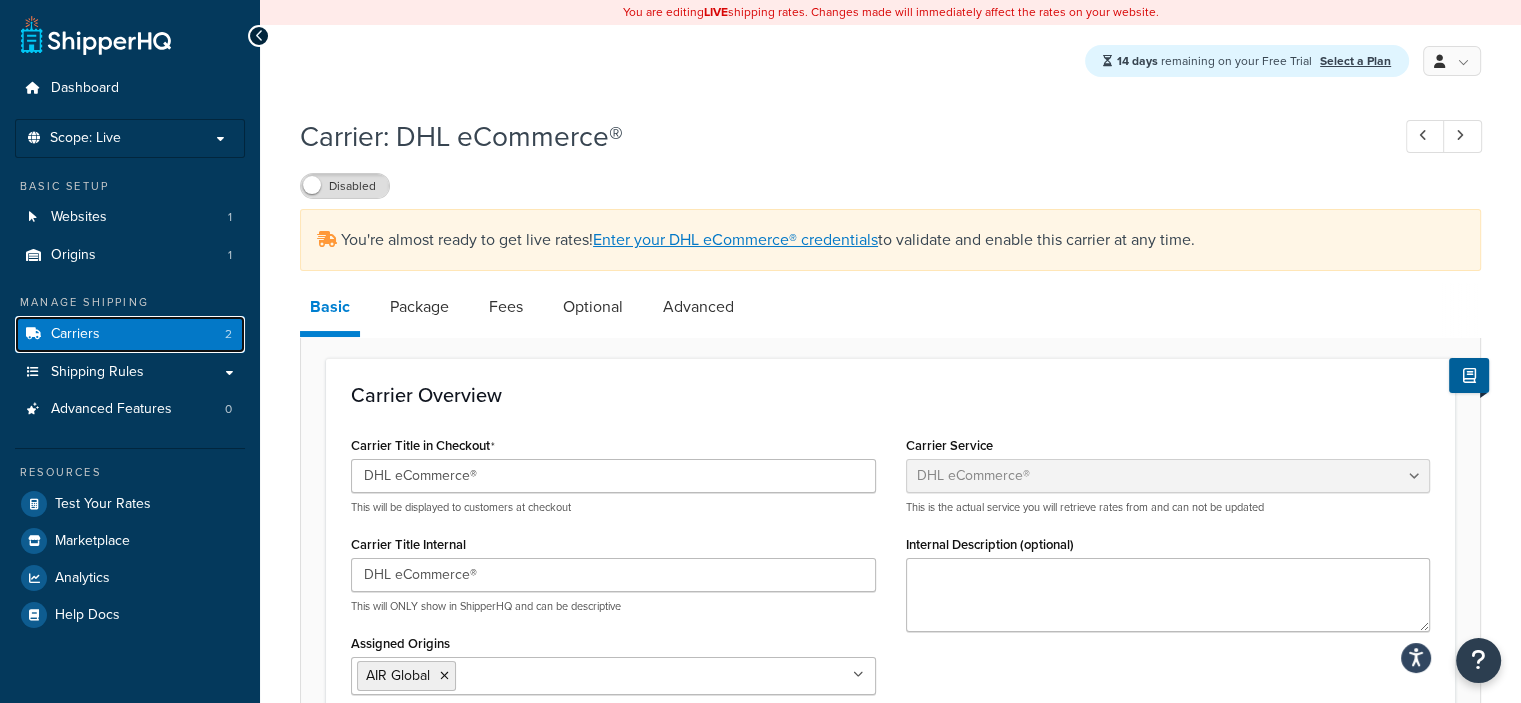 click on "Carriers 2" at bounding box center [130, 334] 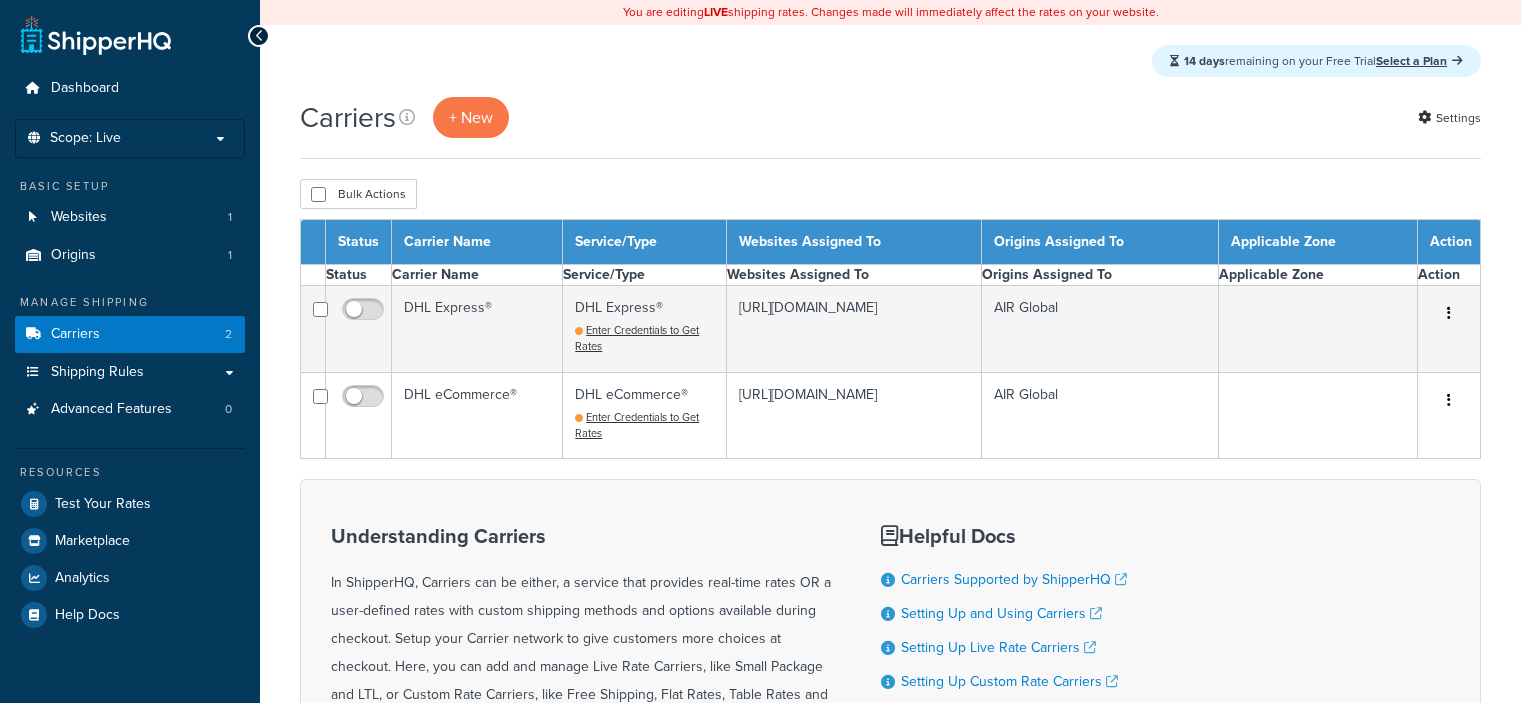 scroll, scrollTop: 0, scrollLeft: 0, axis: both 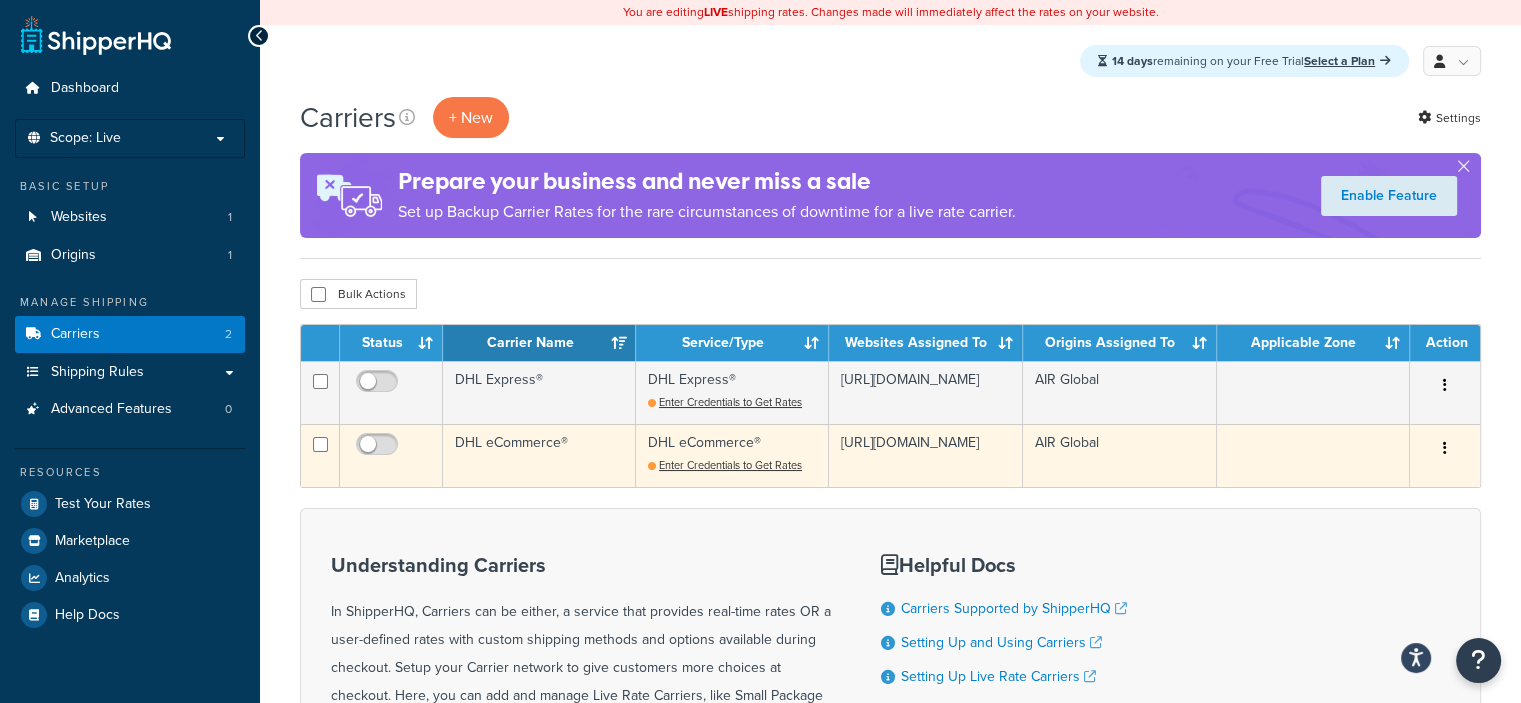 click on "DHL eCommerce®" at bounding box center (539, 455) 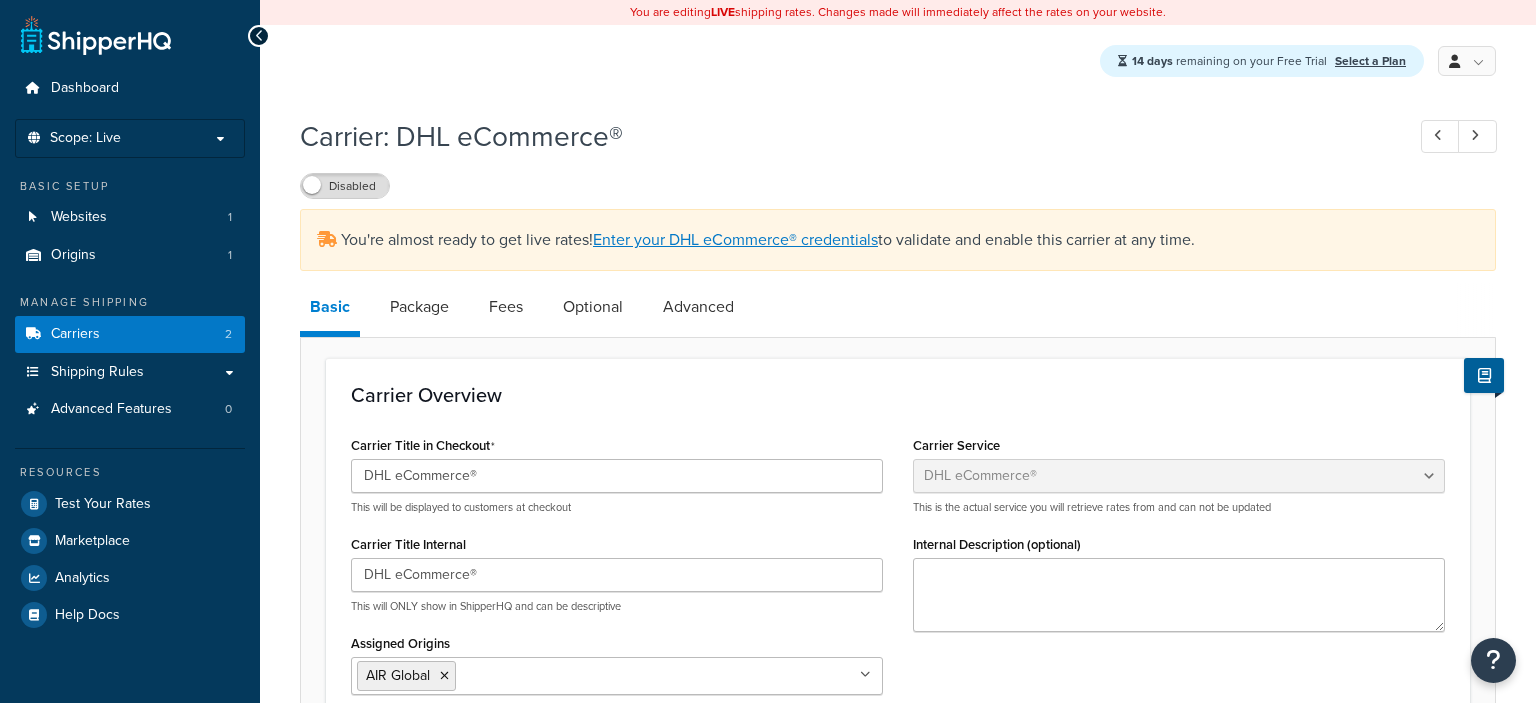 select on "dhlEcommercev4" 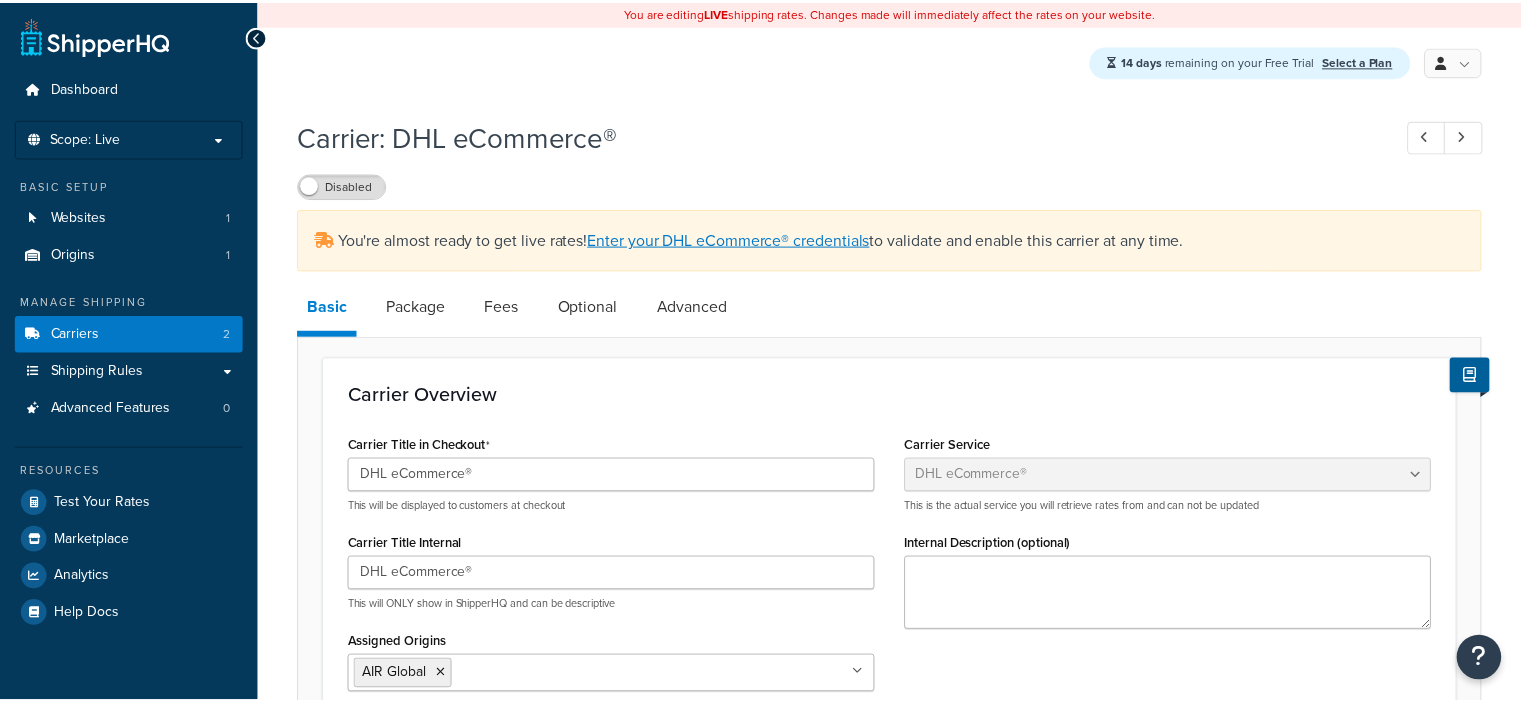 scroll, scrollTop: 0, scrollLeft: 0, axis: both 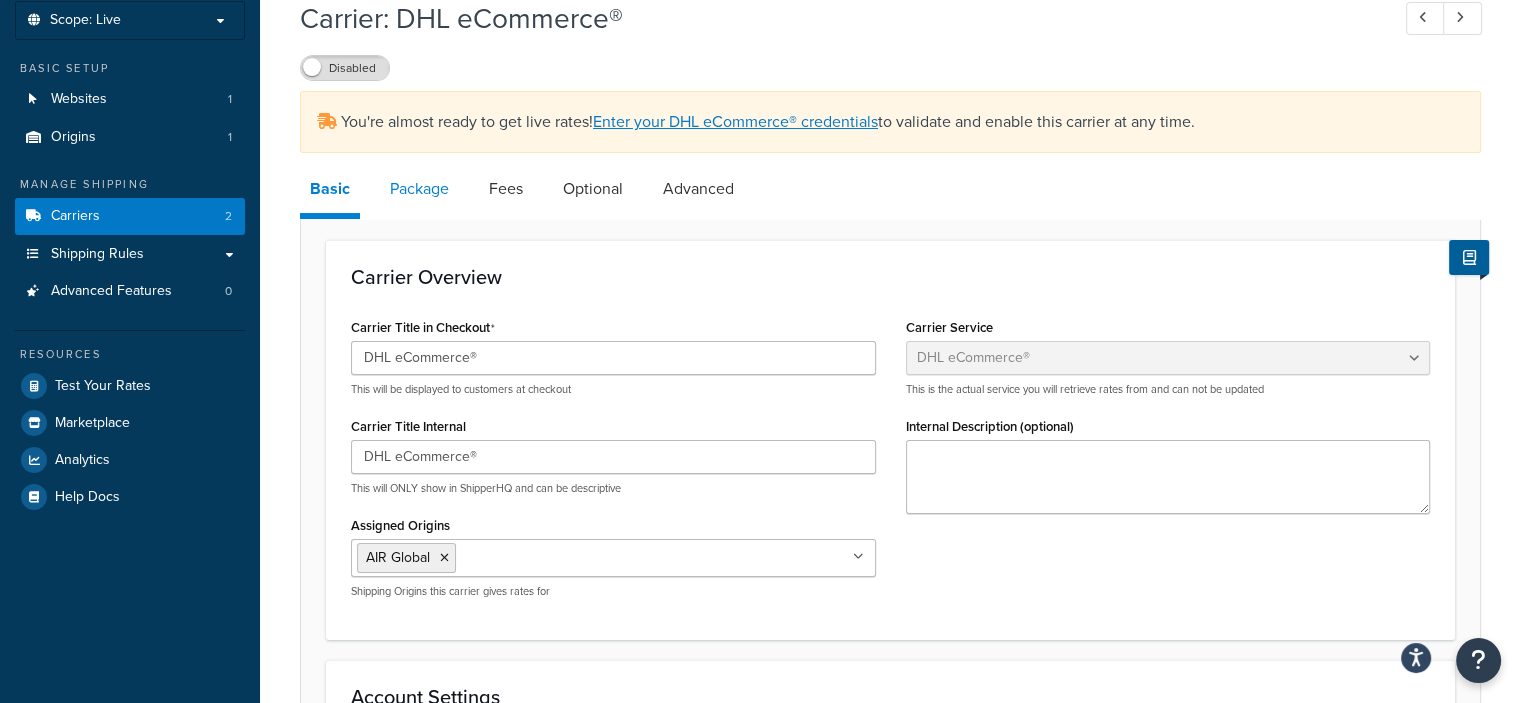 click on "Package" at bounding box center (419, 189) 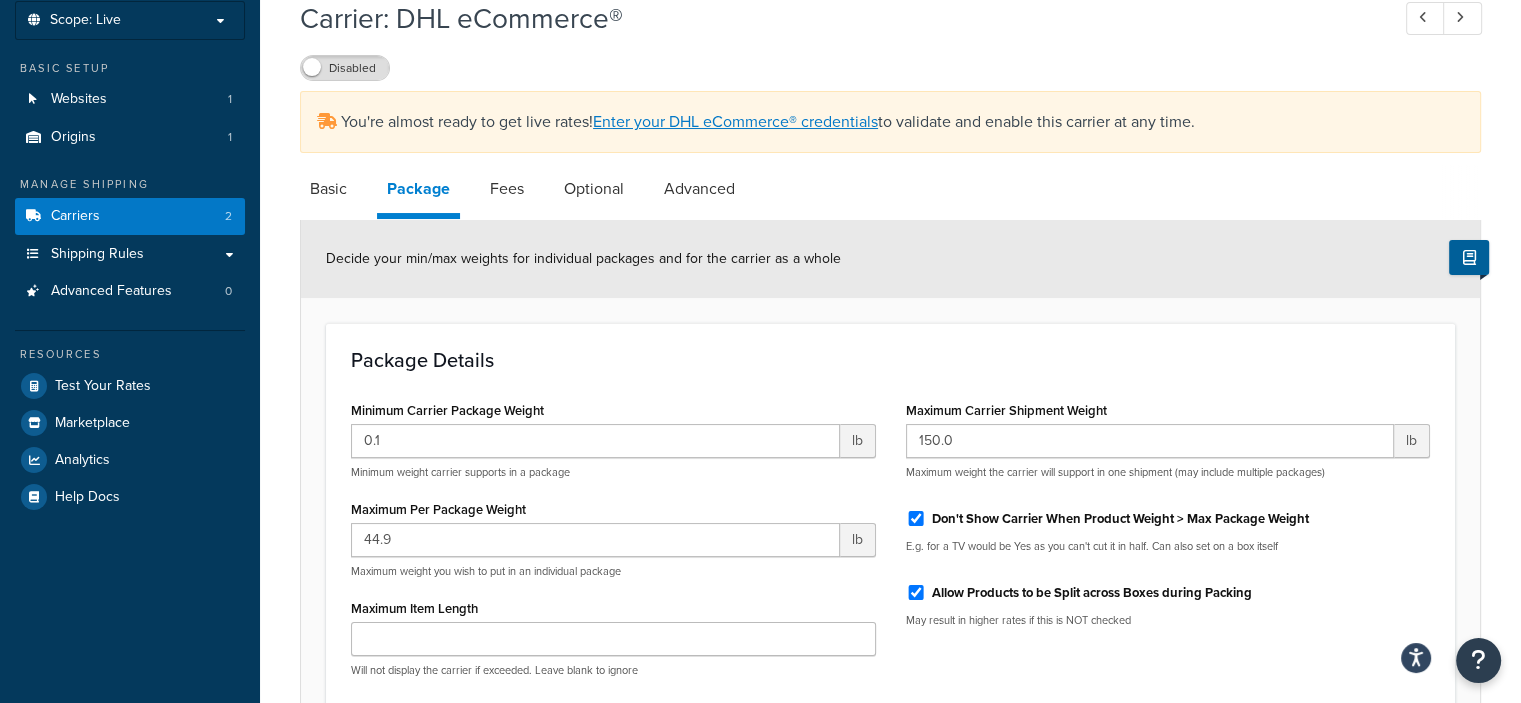 click on "Package" at bounding box center (428, 192) 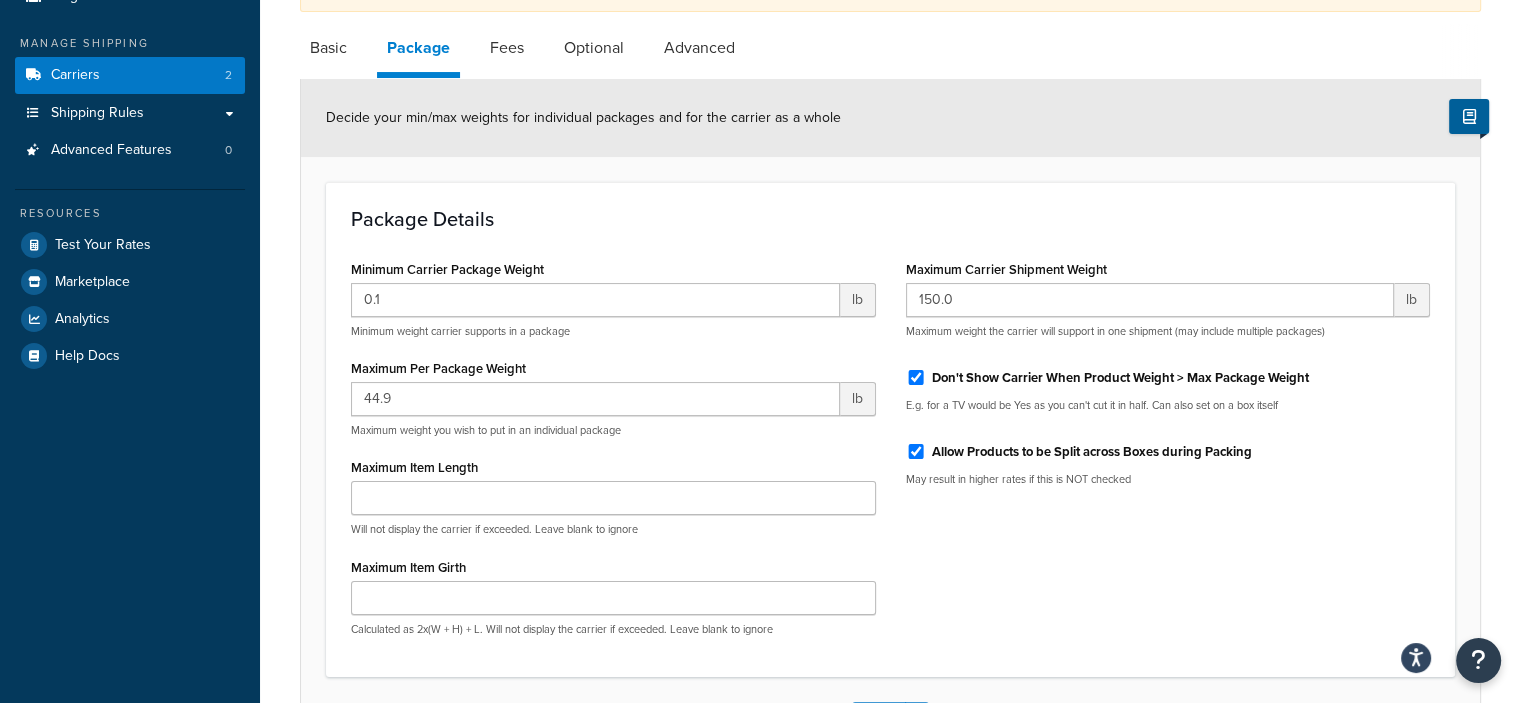 scroll, scrollTop: 230, scrollLeft: 0, axis: vertical 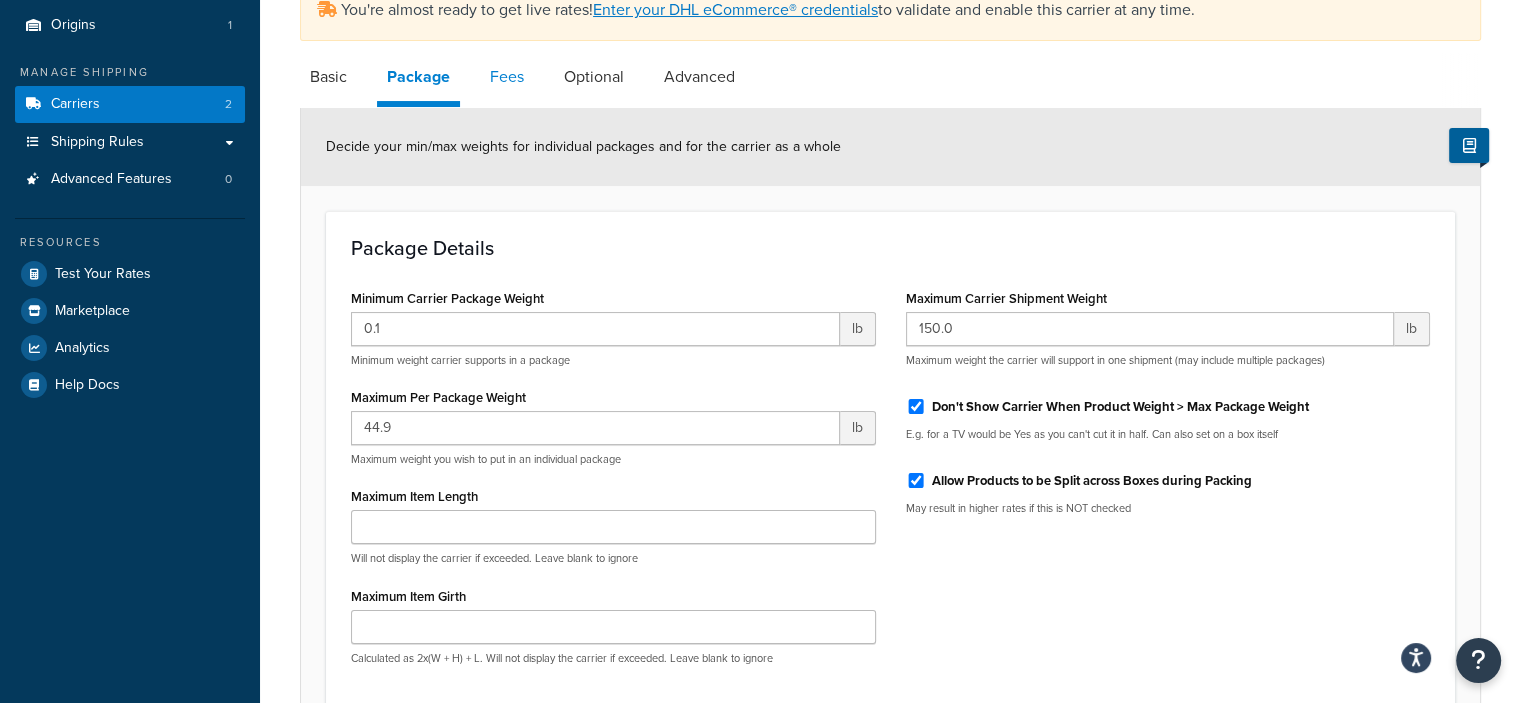click on "Fees" at bounding box center (507, 77) 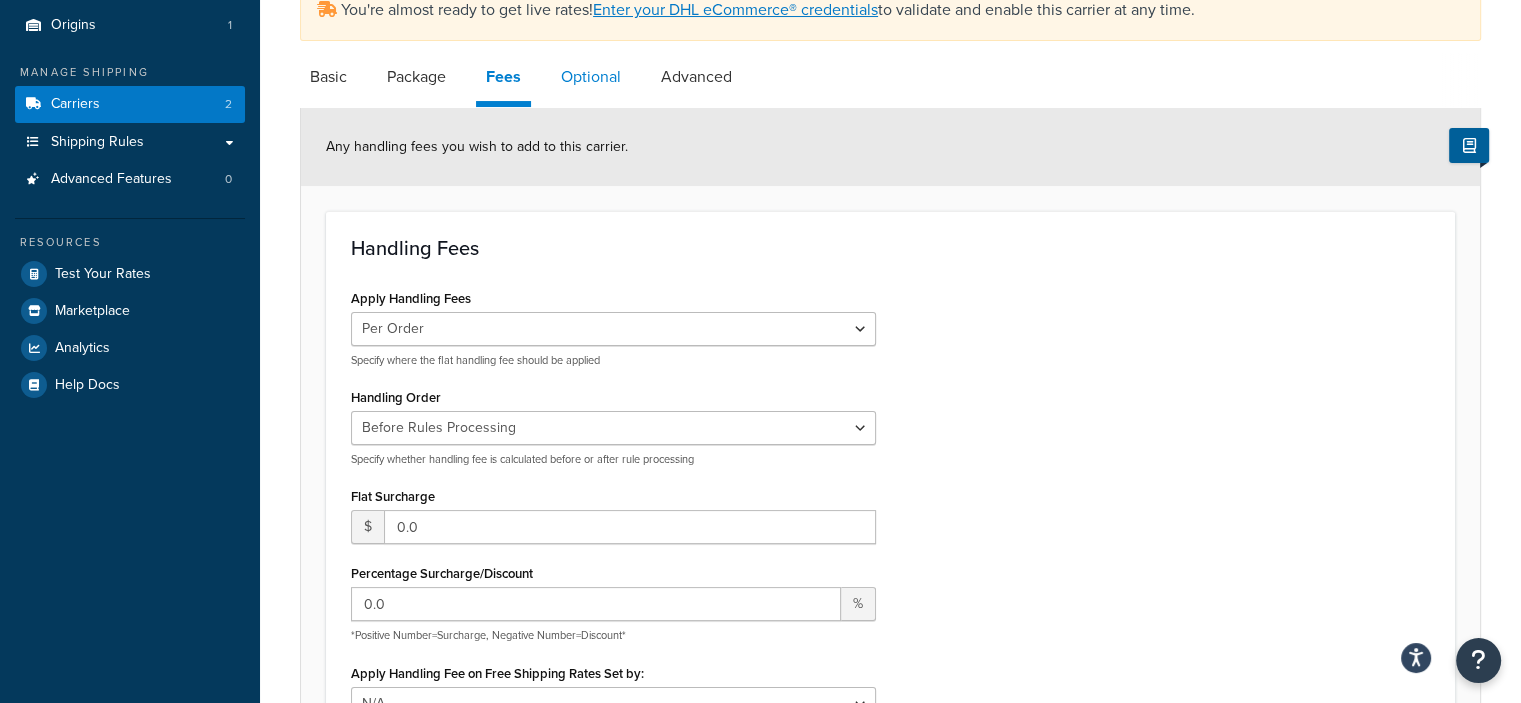 click on "Optional" at bounding box center (591, 77) 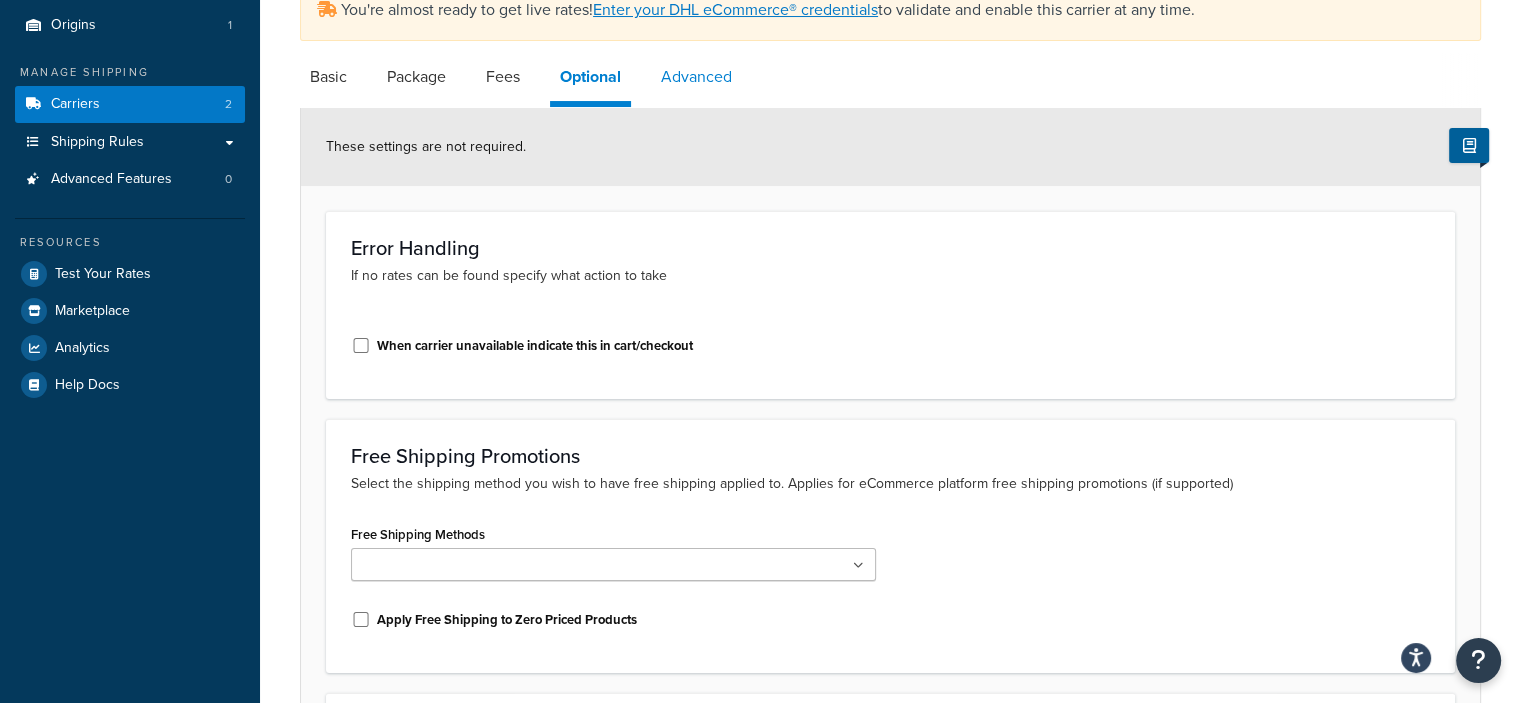 click on "Advanced" at bounding box center (696, 77) 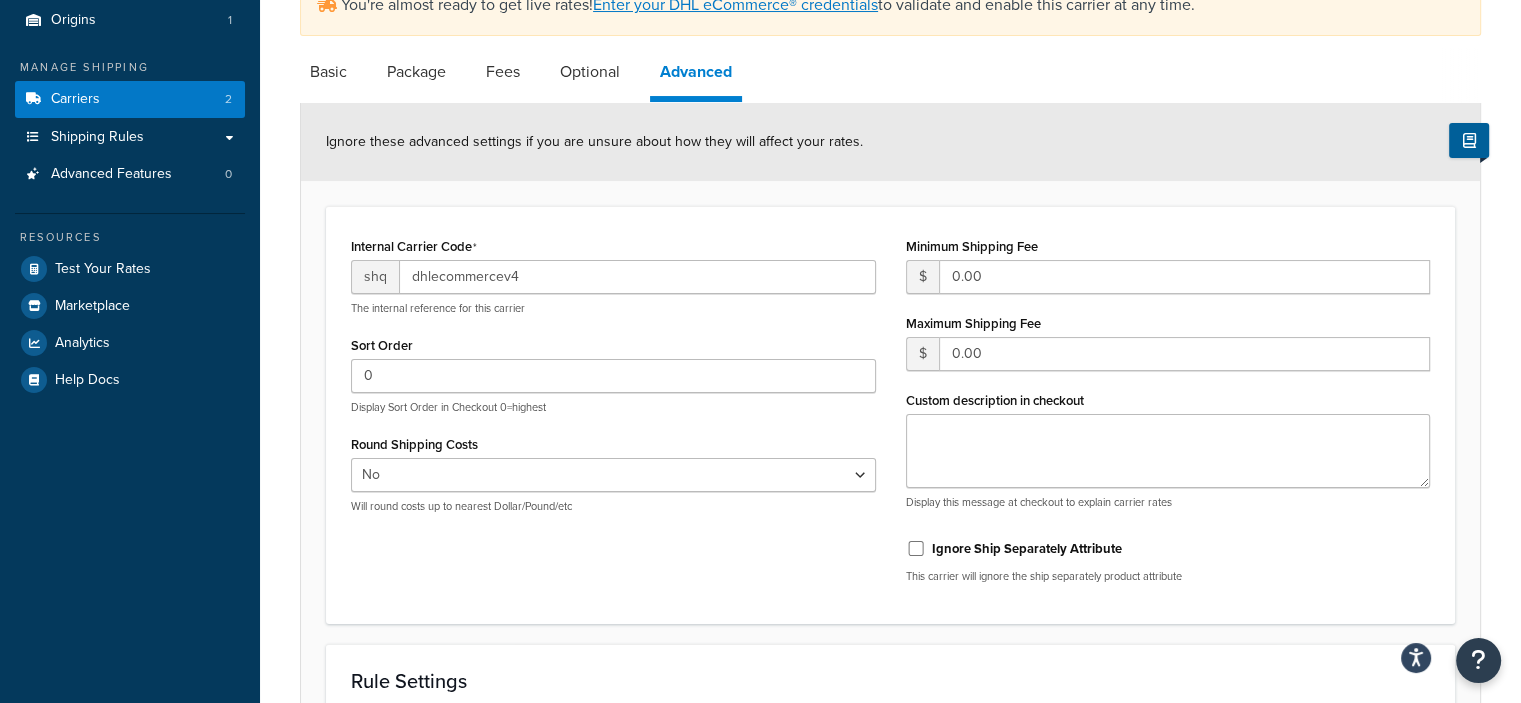 scroll, scrollTop: 218, scrollLeft: 0, axis: vertical 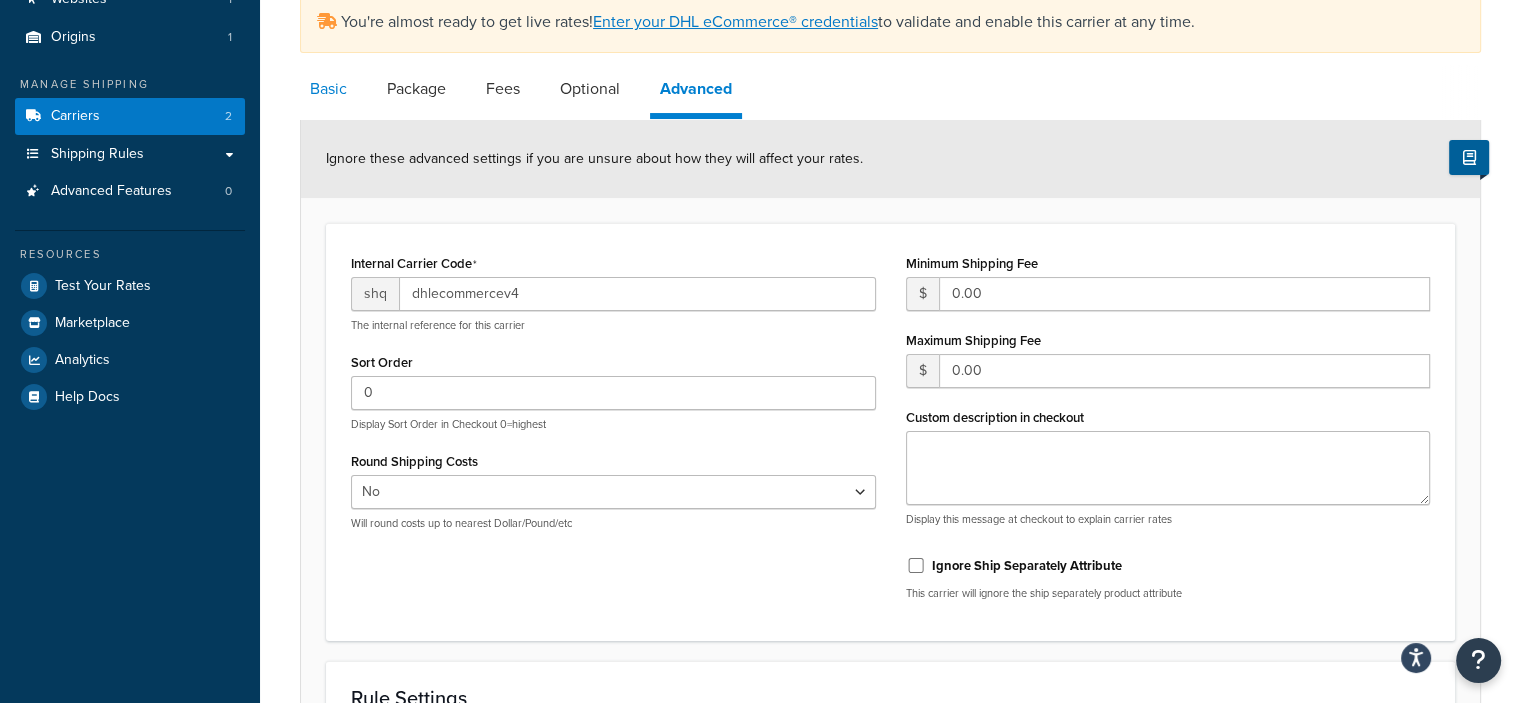 click on "Basic" at bounding box center (328, 89) 